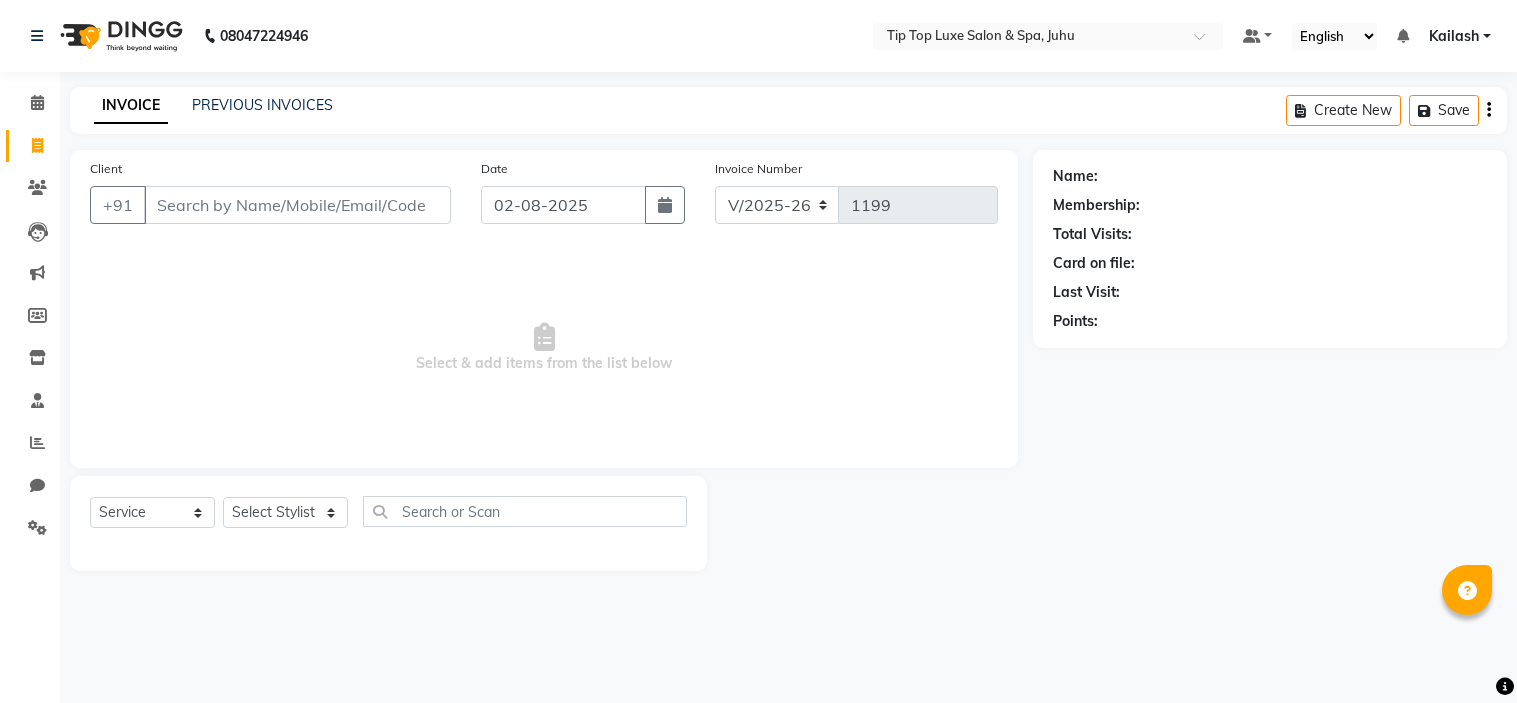 select on "8298" 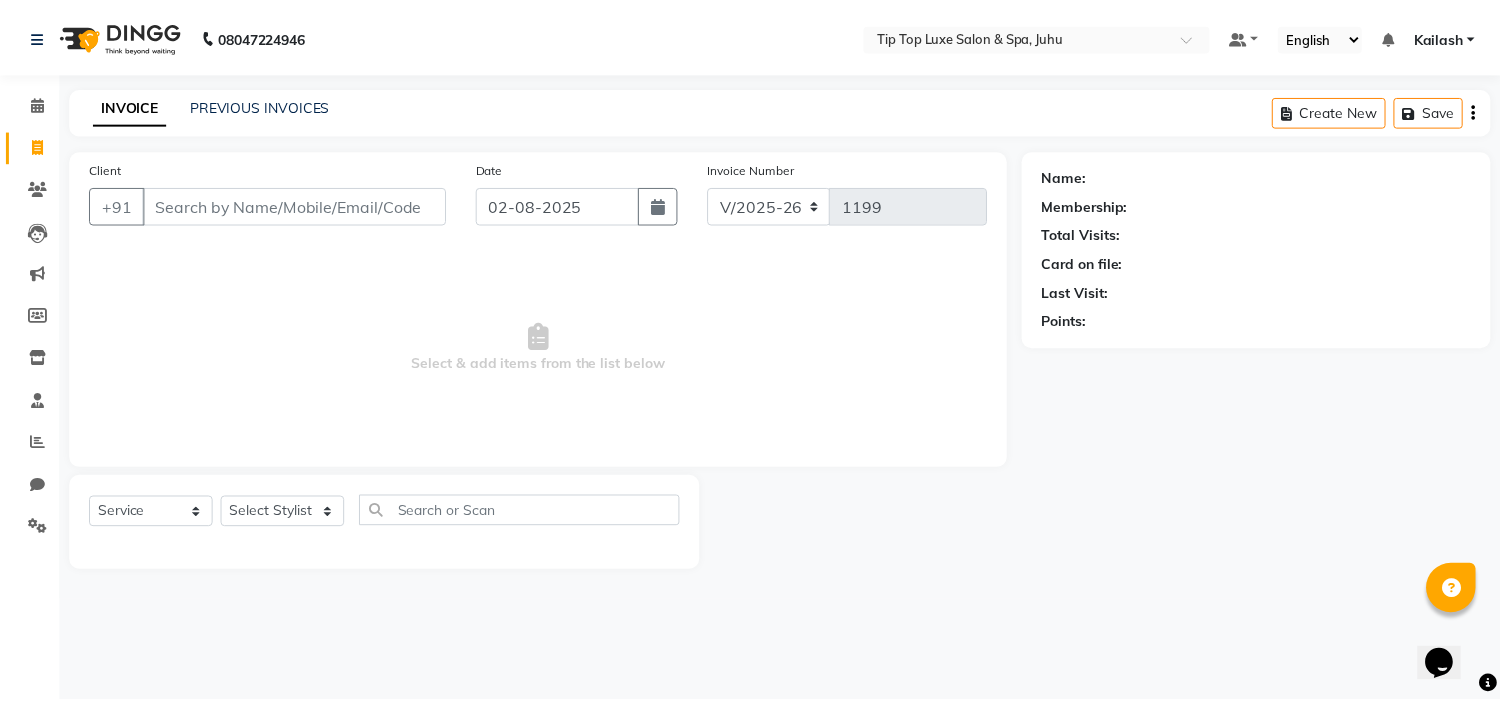scroll, scrollTop: 0, scrollLeft: 0, axis: both 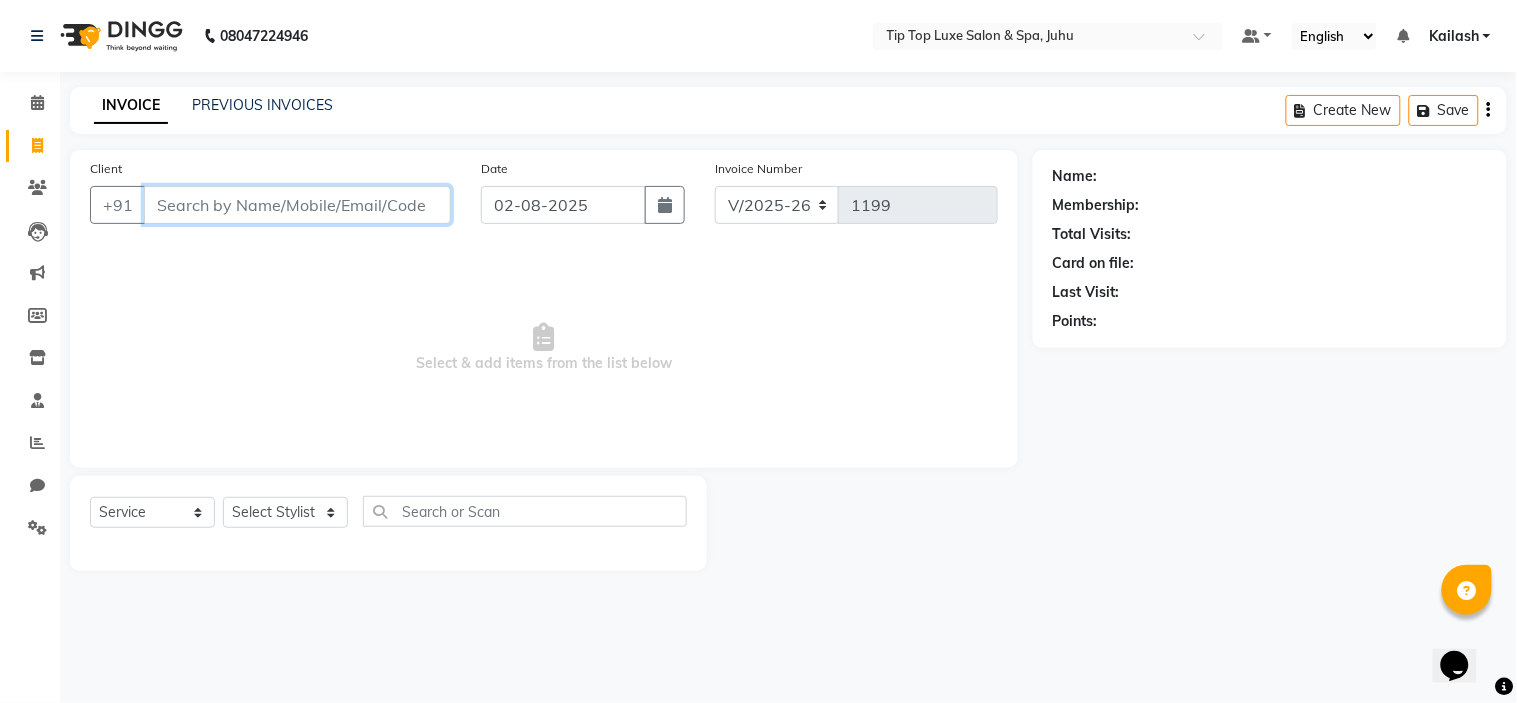 click on "Client" at bounding box center [297, 205] 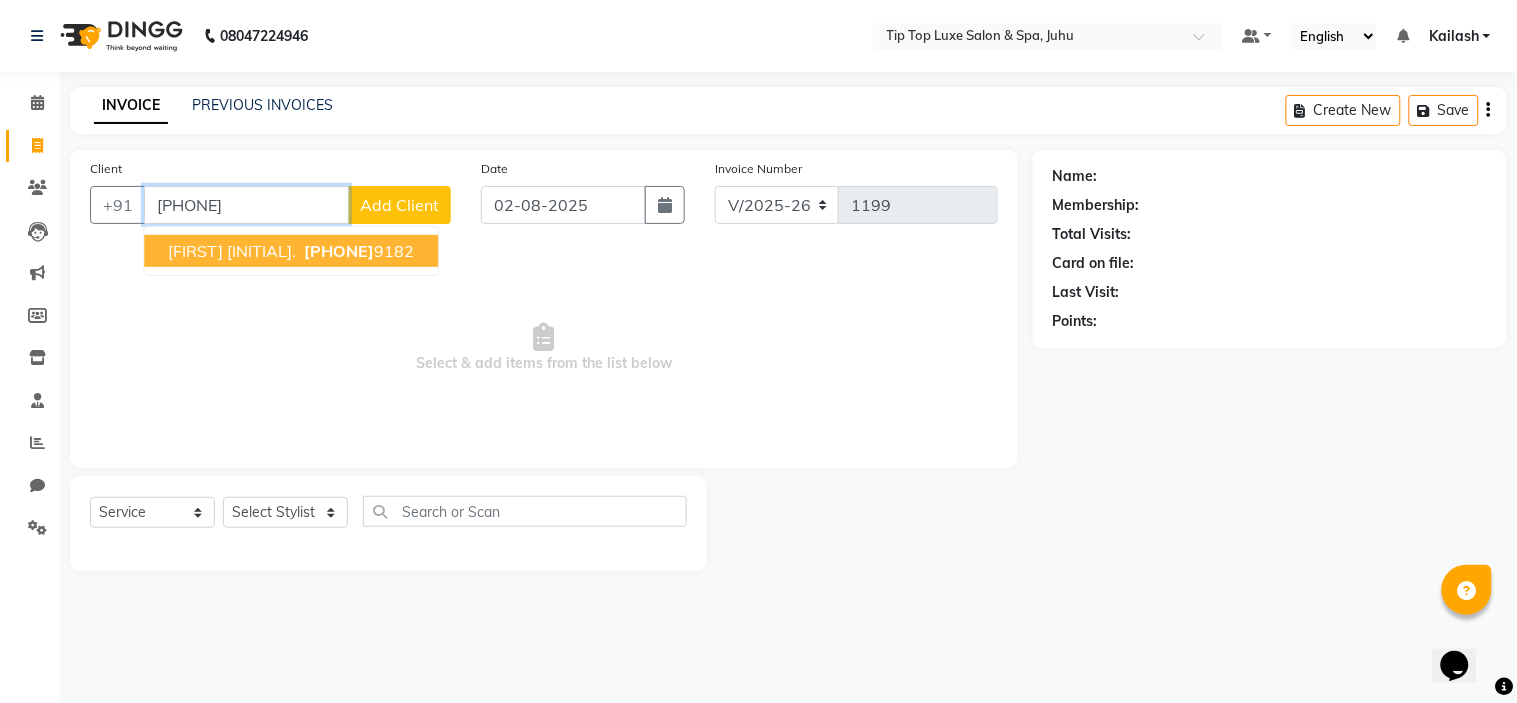 click on "[PHONE]" at bounding box center [339, 251] 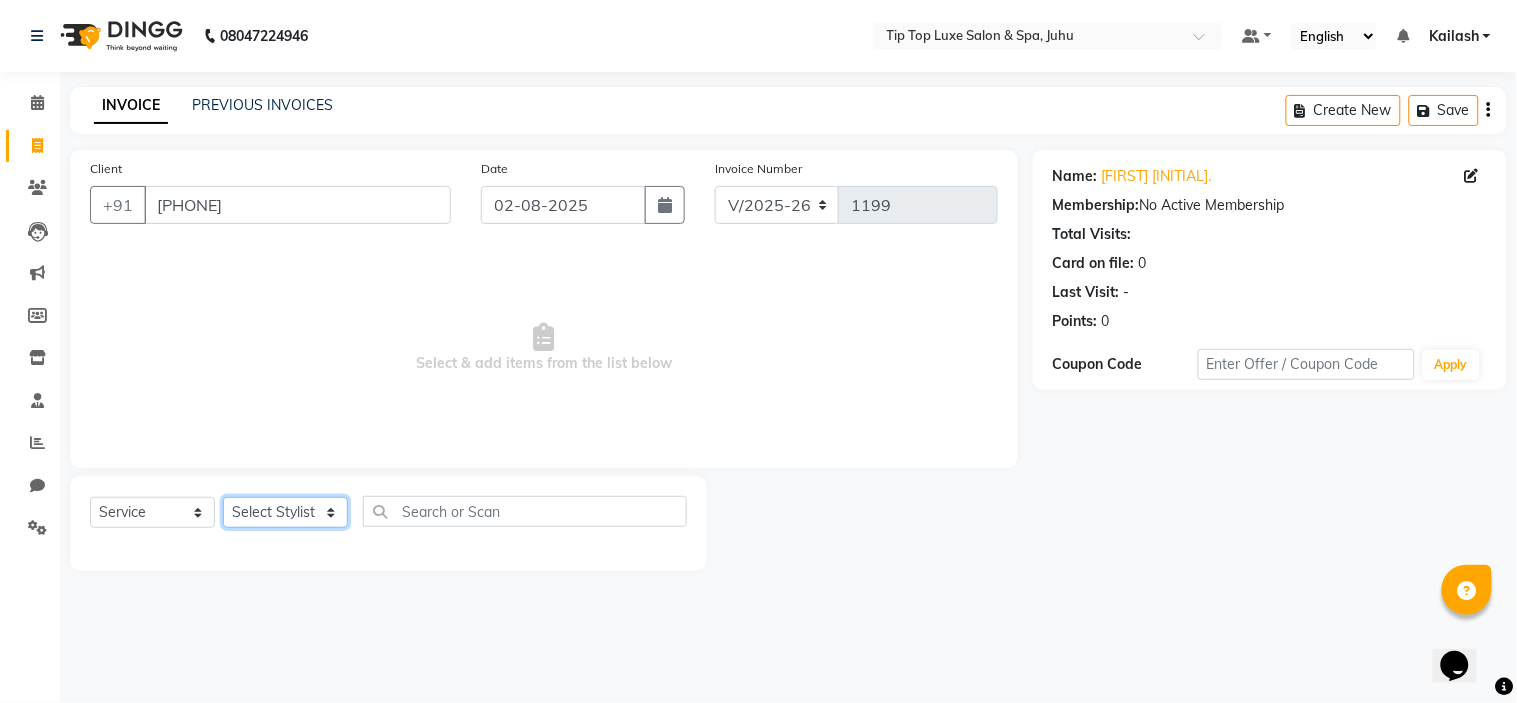 click on "Select Stylist AAYUSHREE admin Alisha creado ANAO Angela Jyoti Kailash Komal mamta Mamtaben Mamtaben Nisha Pooja Punit Raj Rajesh Ranjeet Ranjeet Shinde Roshan Salman Sanjay shalinee burpute suraj sharma Suresh Talib Tanvi Uditya Vijay wallking" 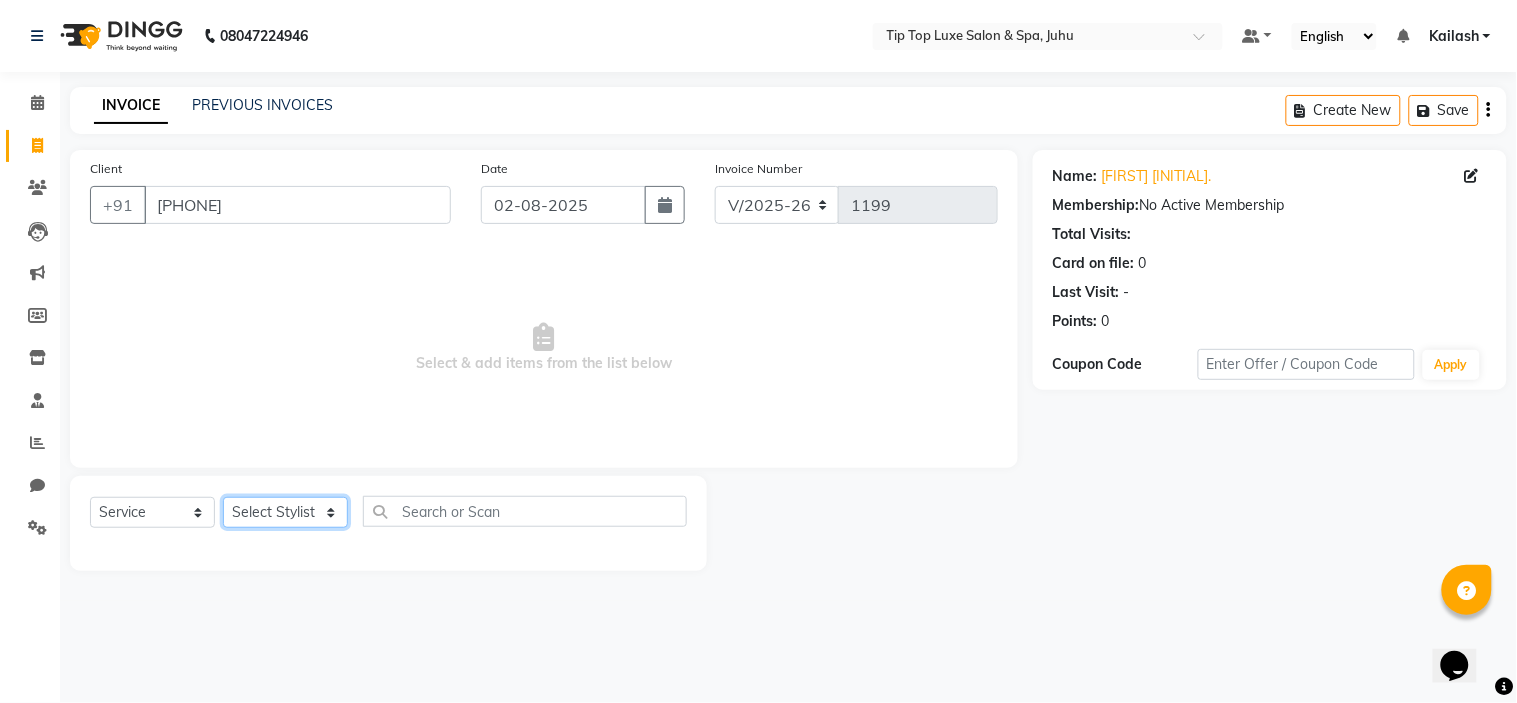 select on "82327" 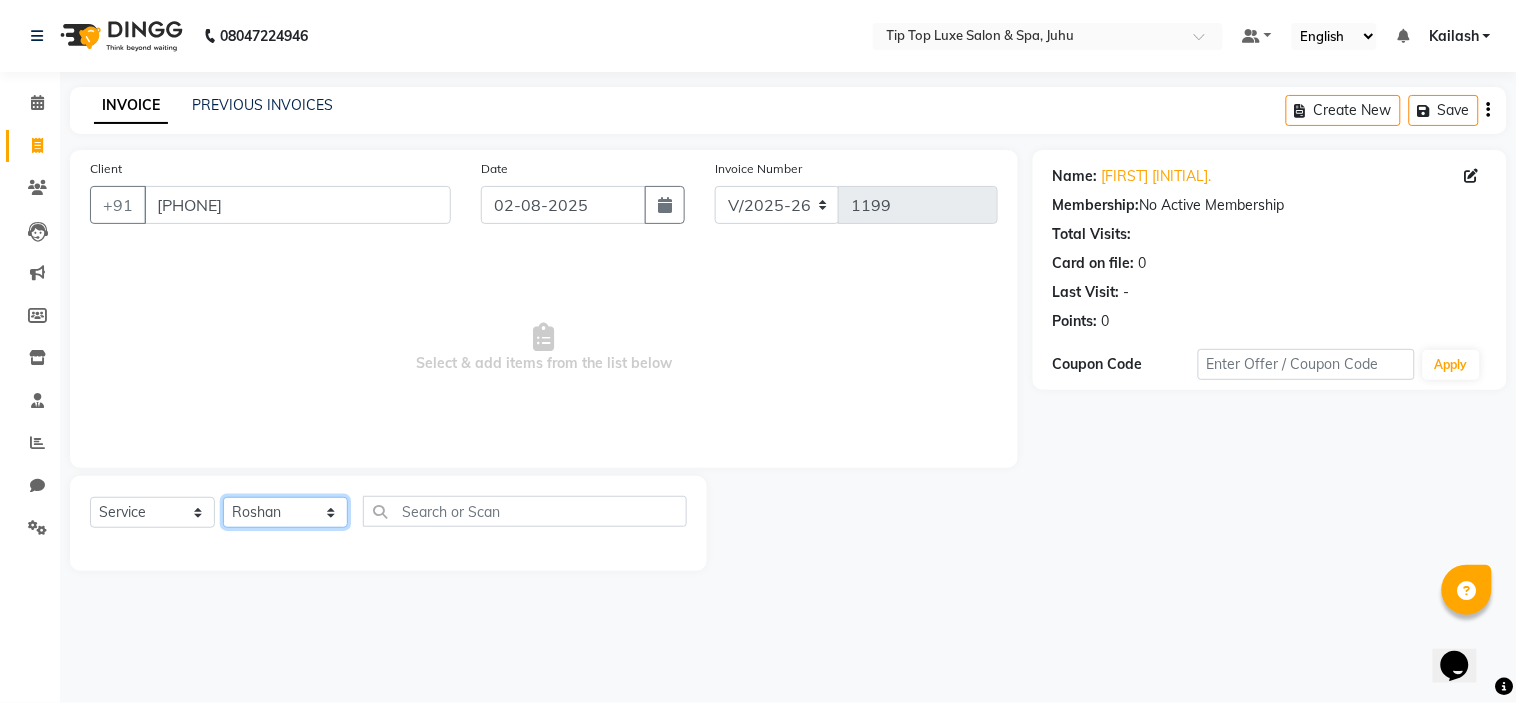 click on "Select Stylist AAYUSHREE admin Alisha creado ANAO Angela Jyoti Kailash Komal mamta Mamtaben Mamtaben Nisha Pooja Punit Raj Rajesh Ranjeet Ranjeet Shinde Roshan Salman Sanjay shalinee burpute suraj sharma Suresh Talib Tanvi Uditya Vijay wallking" 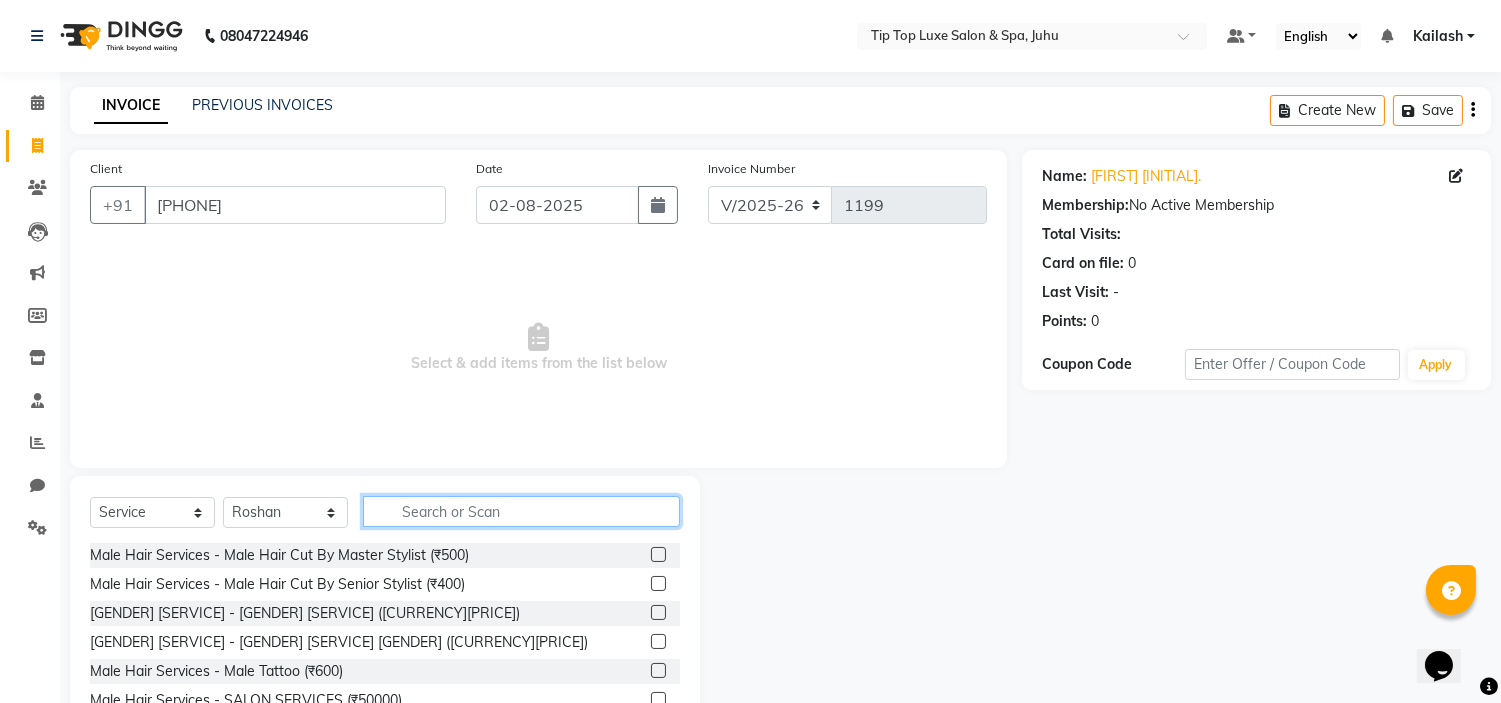 click 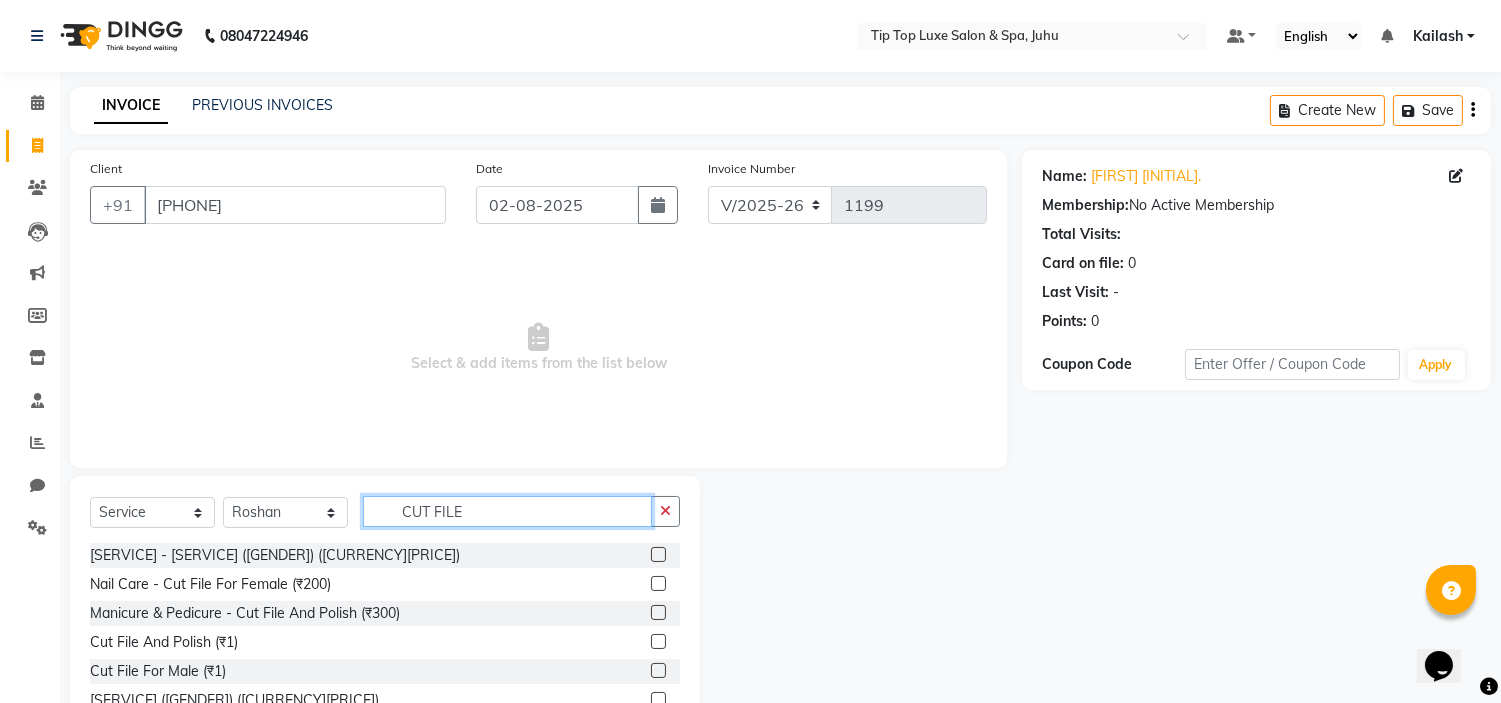 type on "CUT FILE" 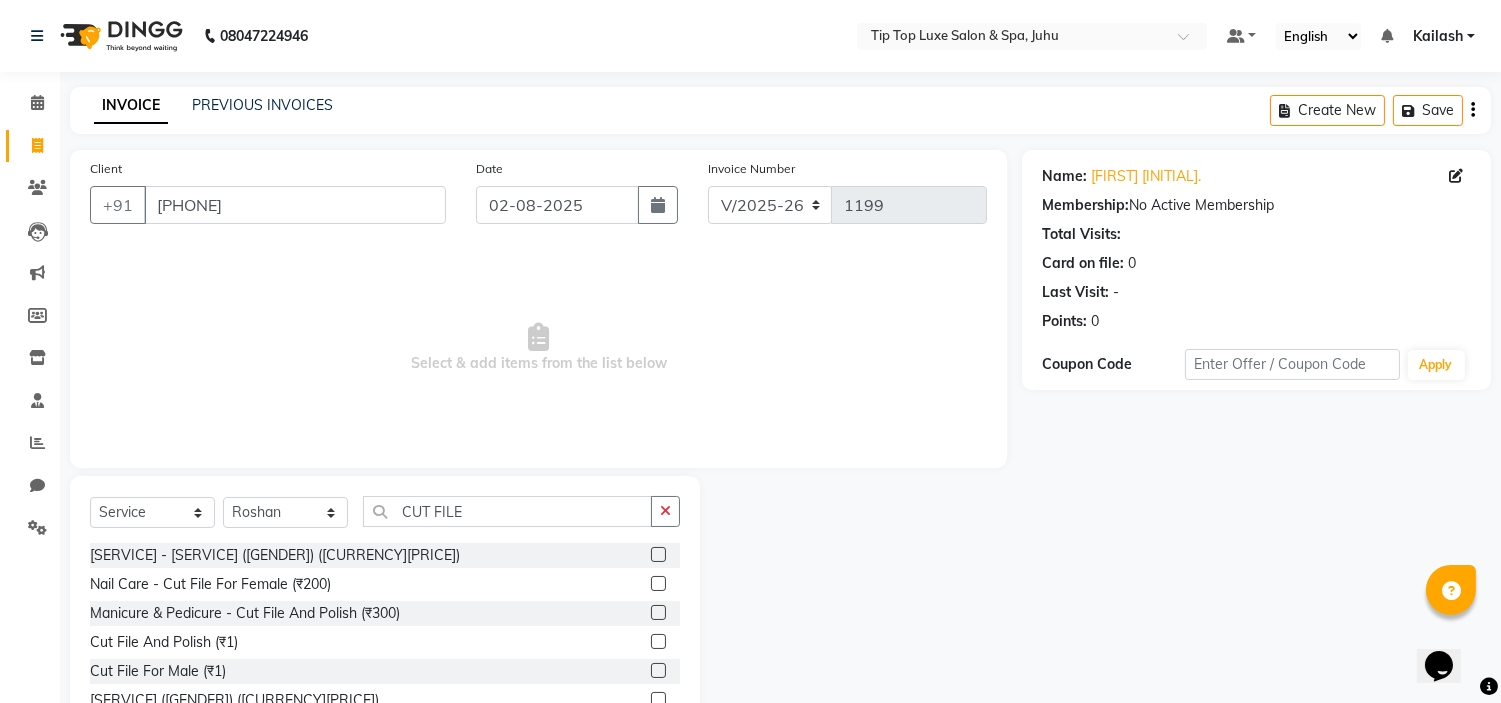 click 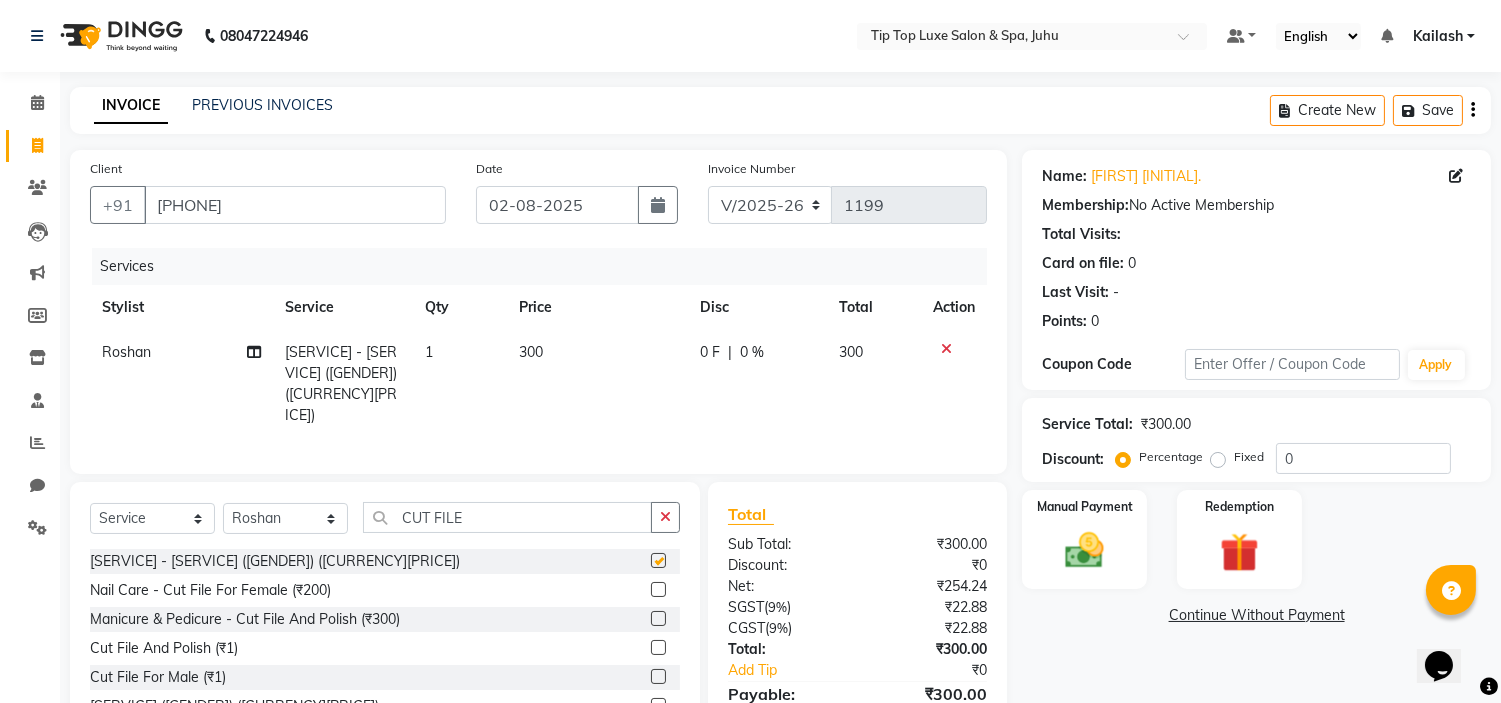 checkbox on "false" 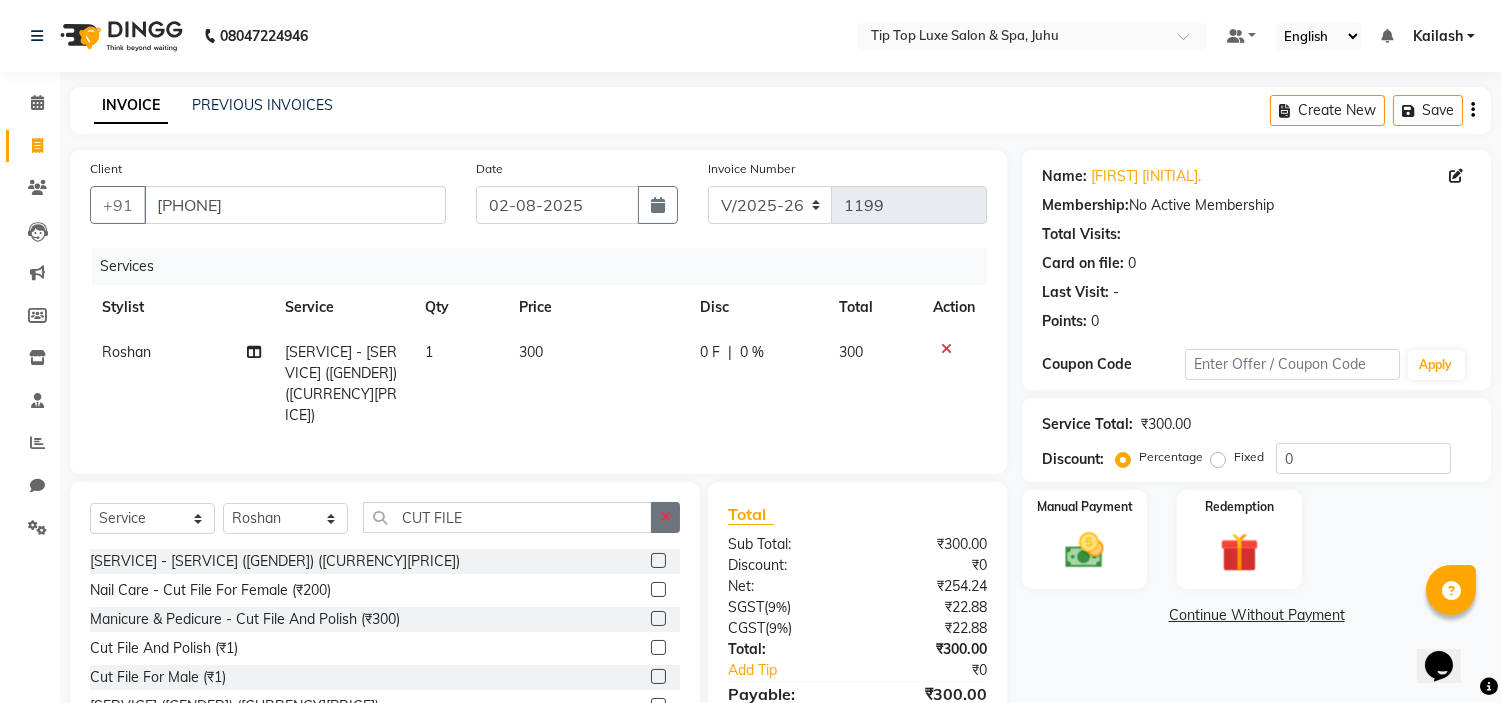 click 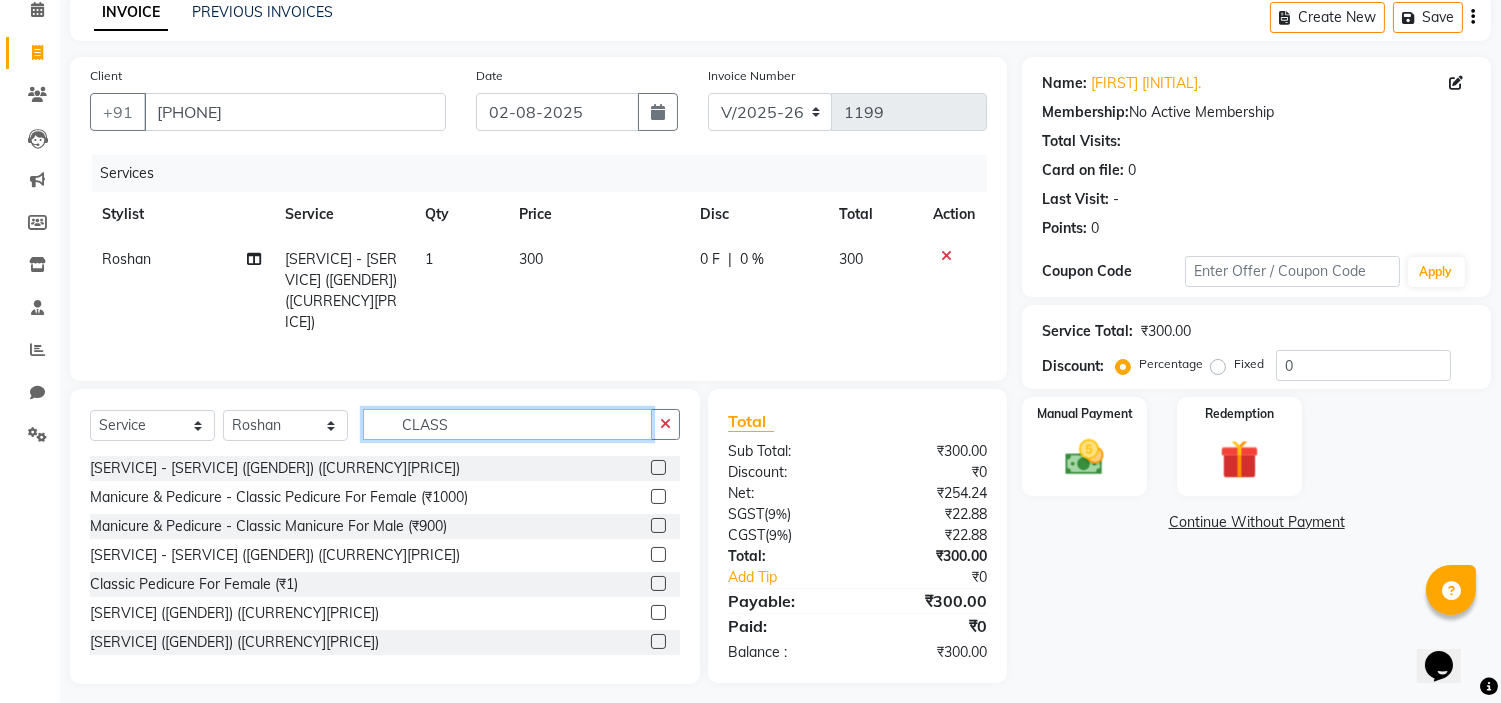 scroll, scrollTop: 97, scrollLeft: 0, axis: vertical 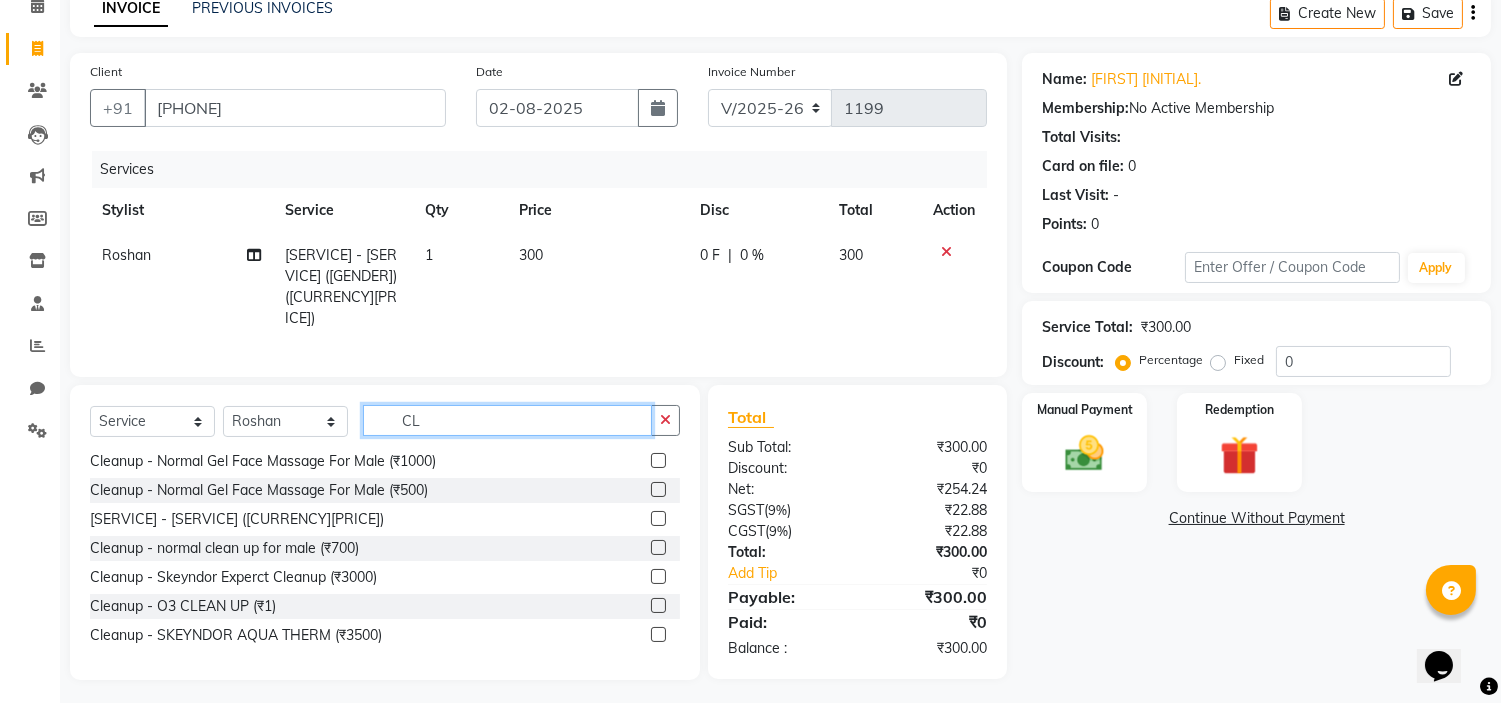 type on "C" 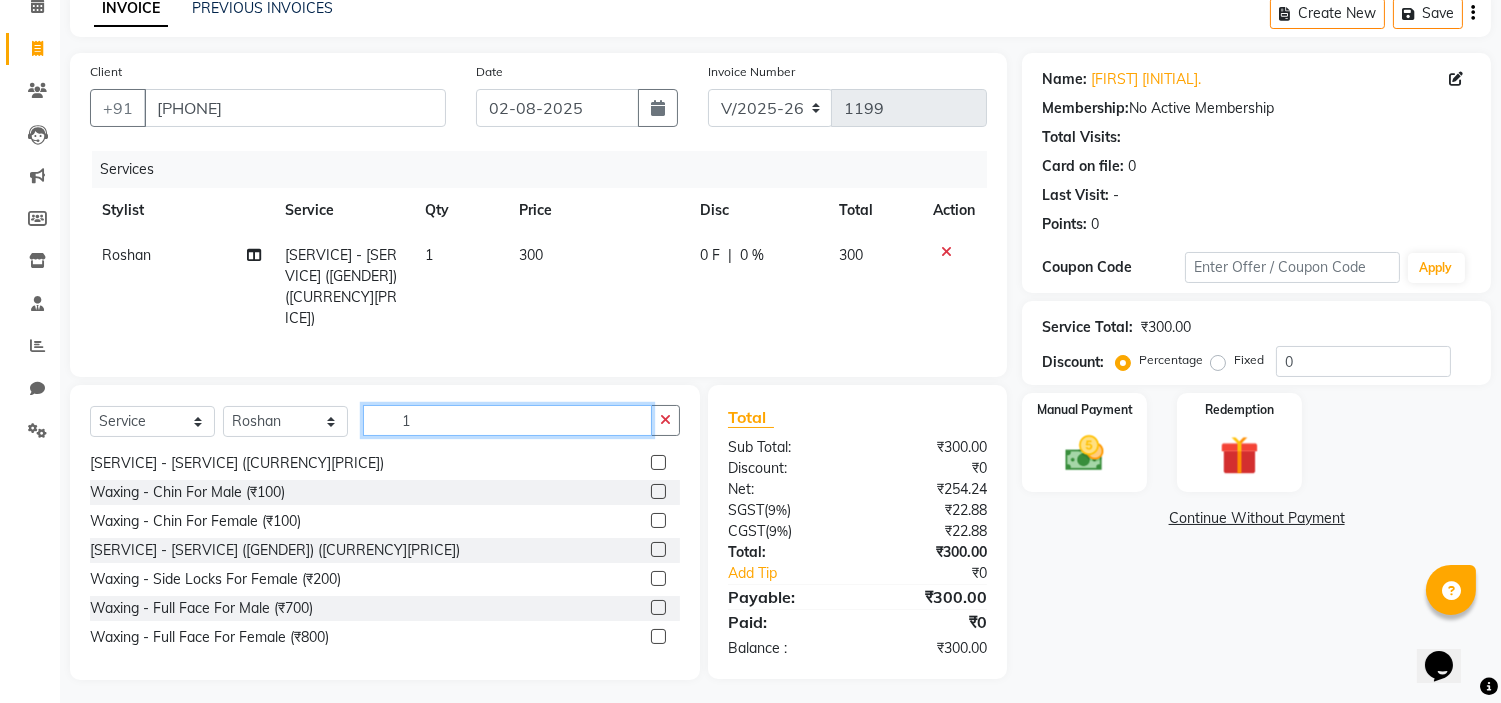 scroll, scrollTop: 322, scrollLeft: 0, axis: vertical 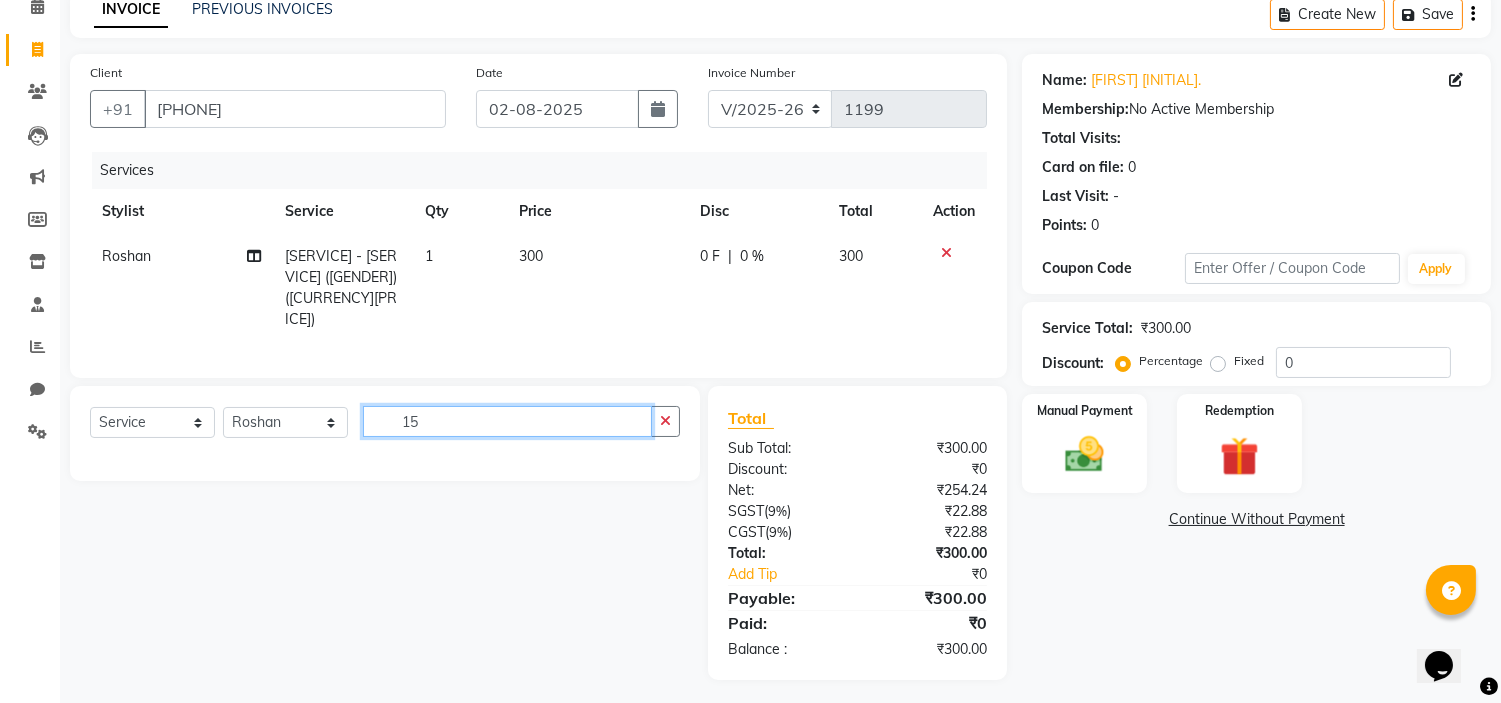 type on "1" 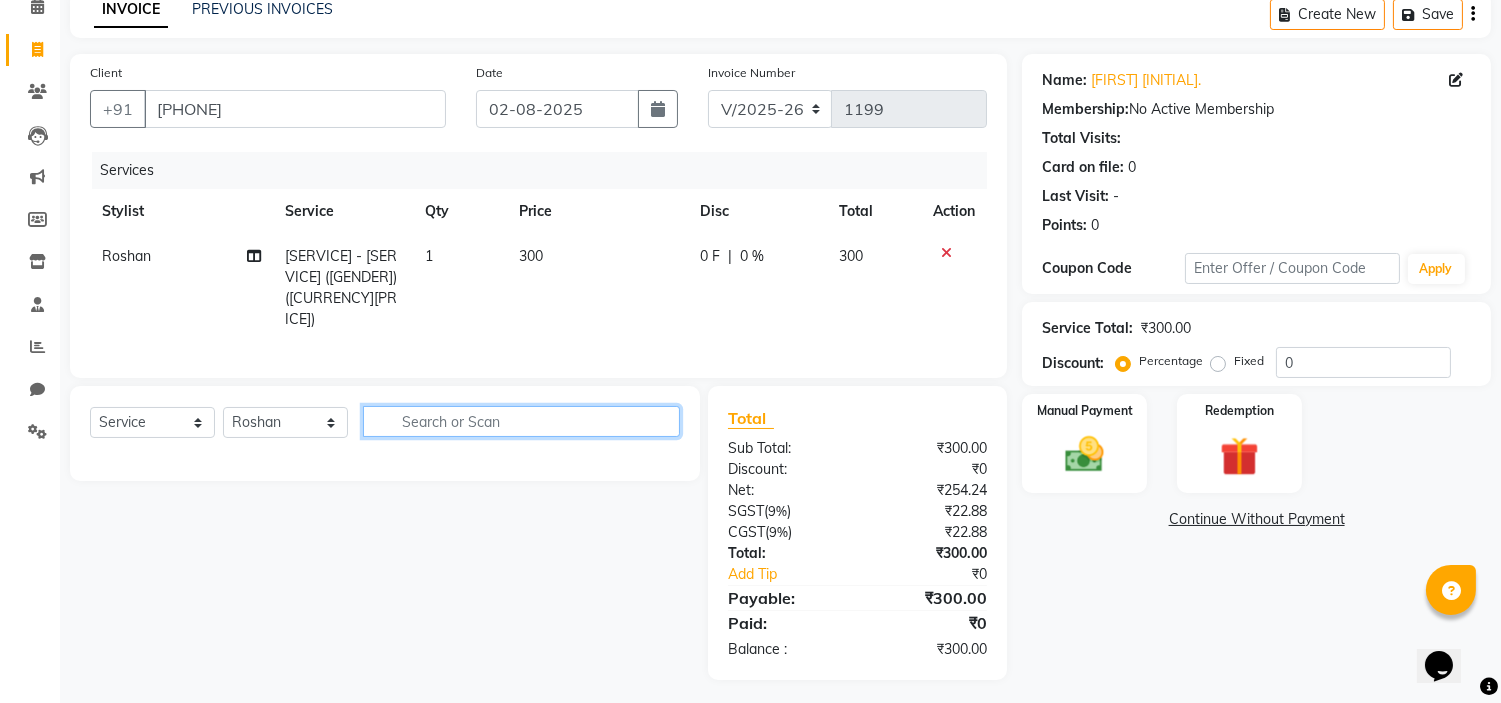scroll, scrollTop: 97, scrollLeft: 0, axis: vertical 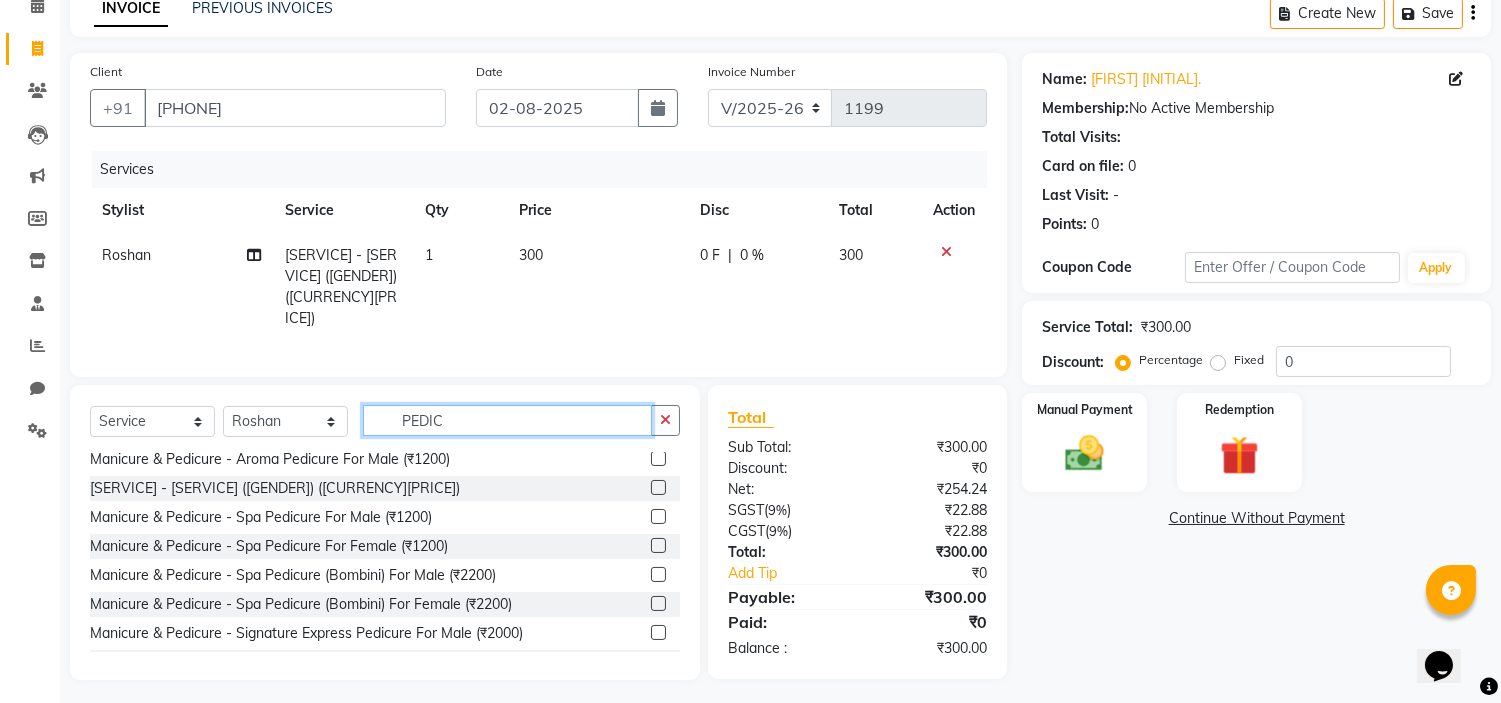 type on "PEDIC" 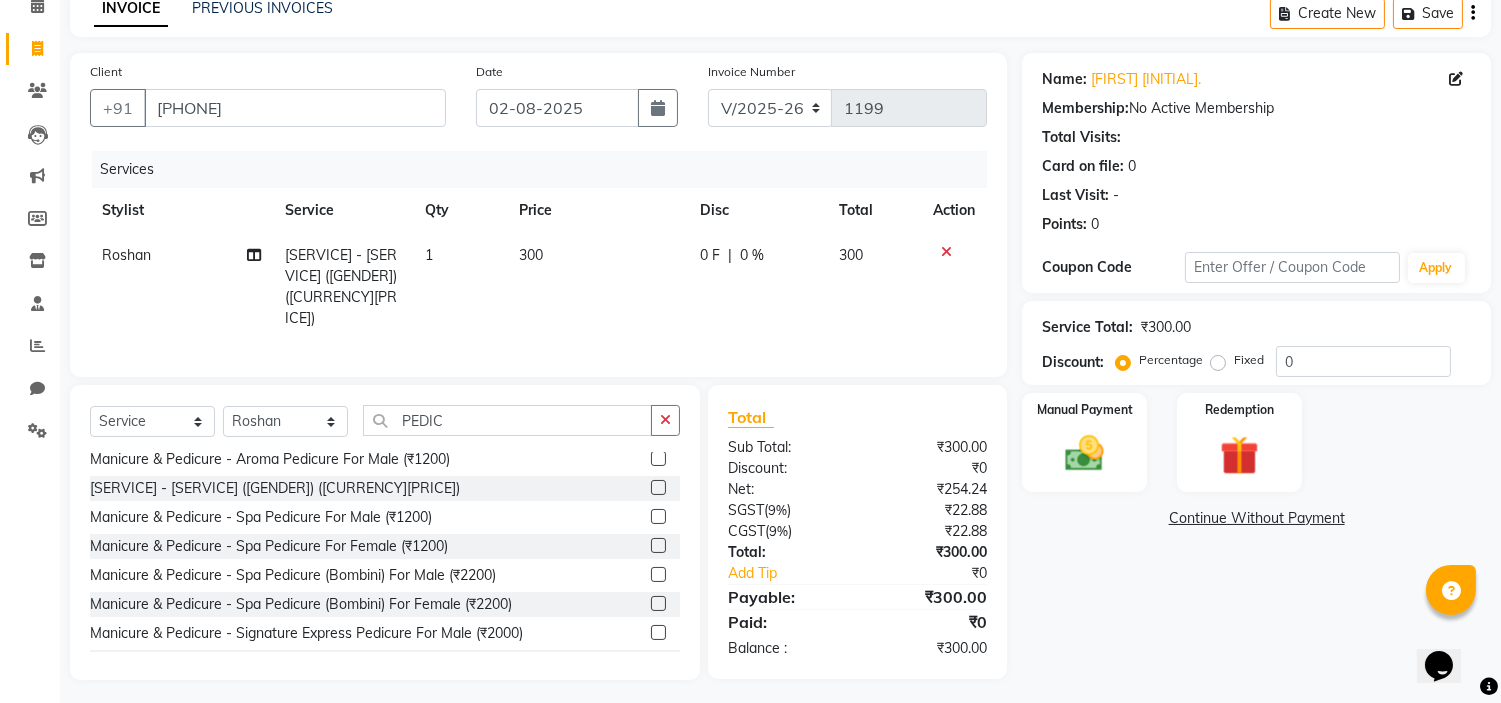 click 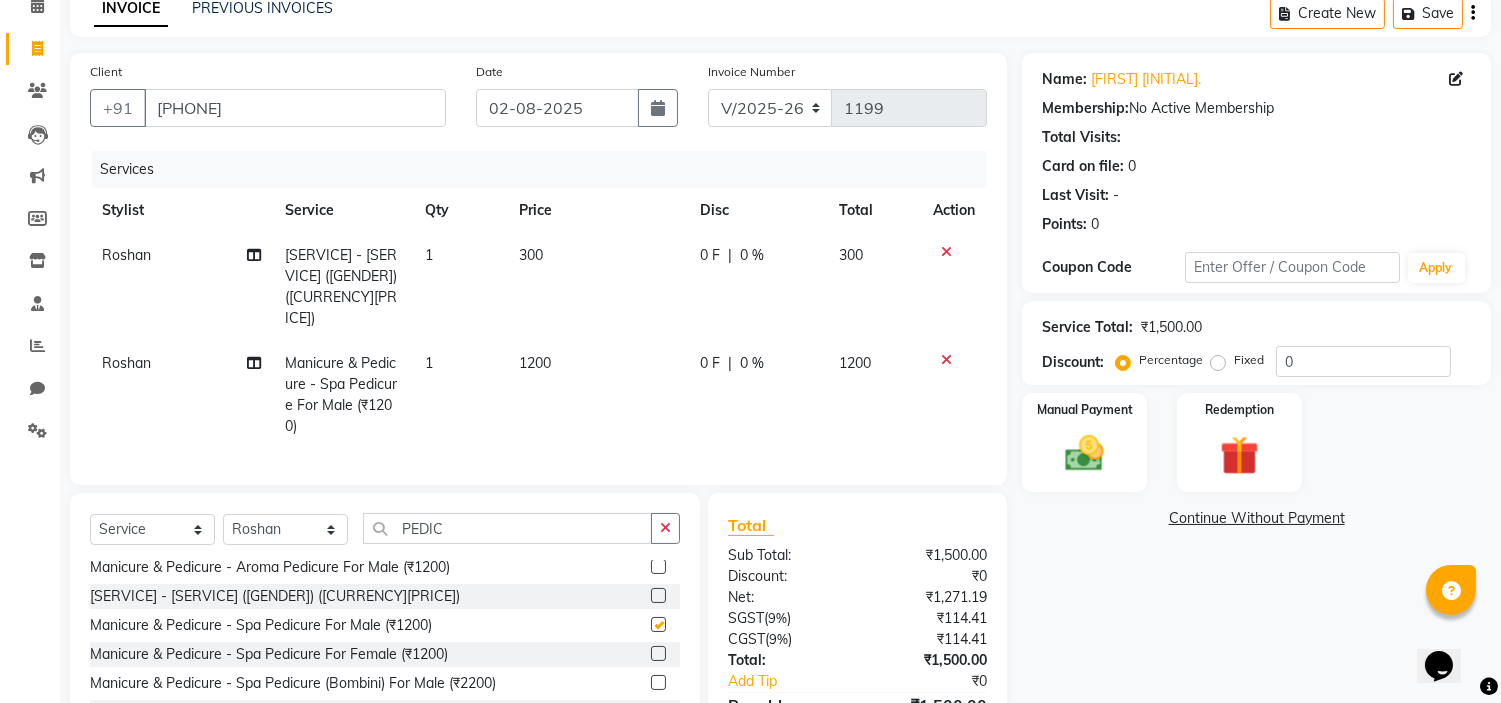 checkbox on "false" 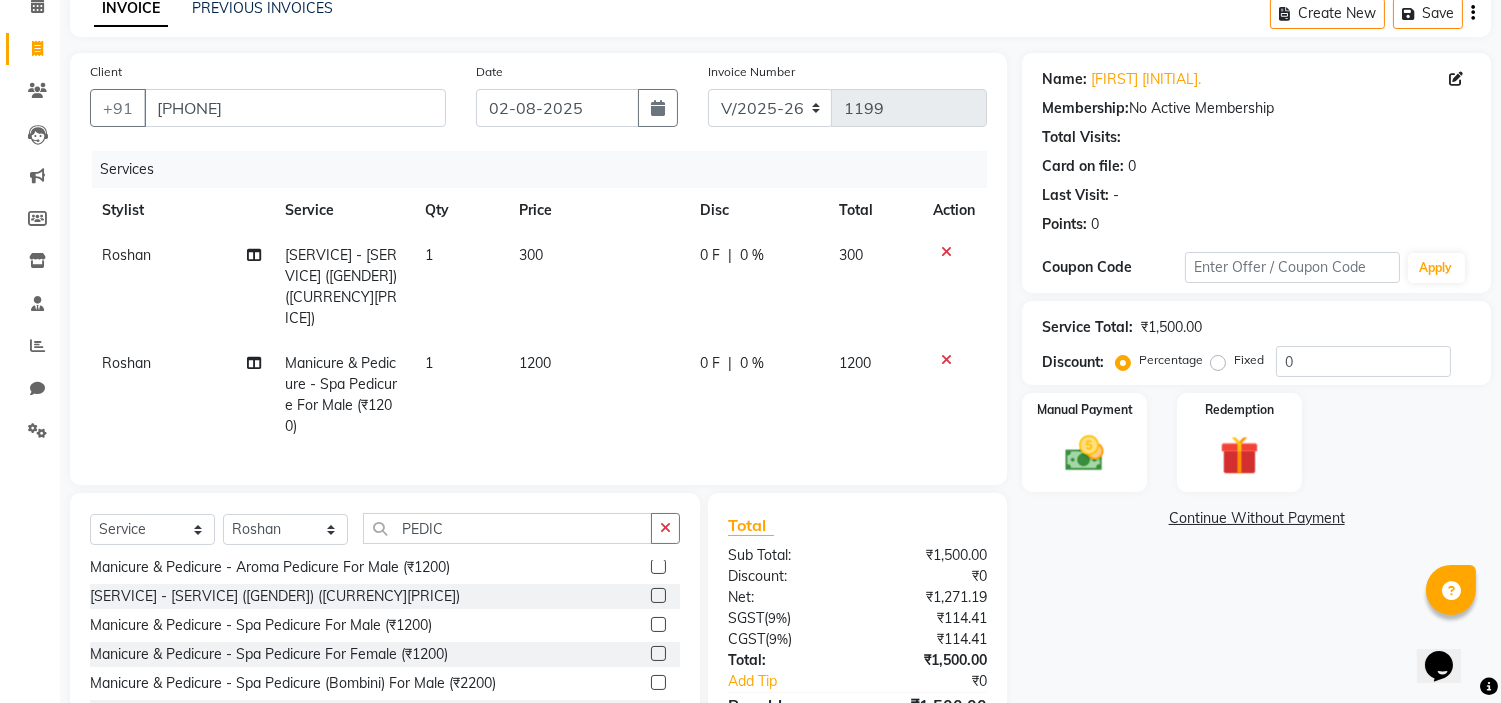 click on "1200" 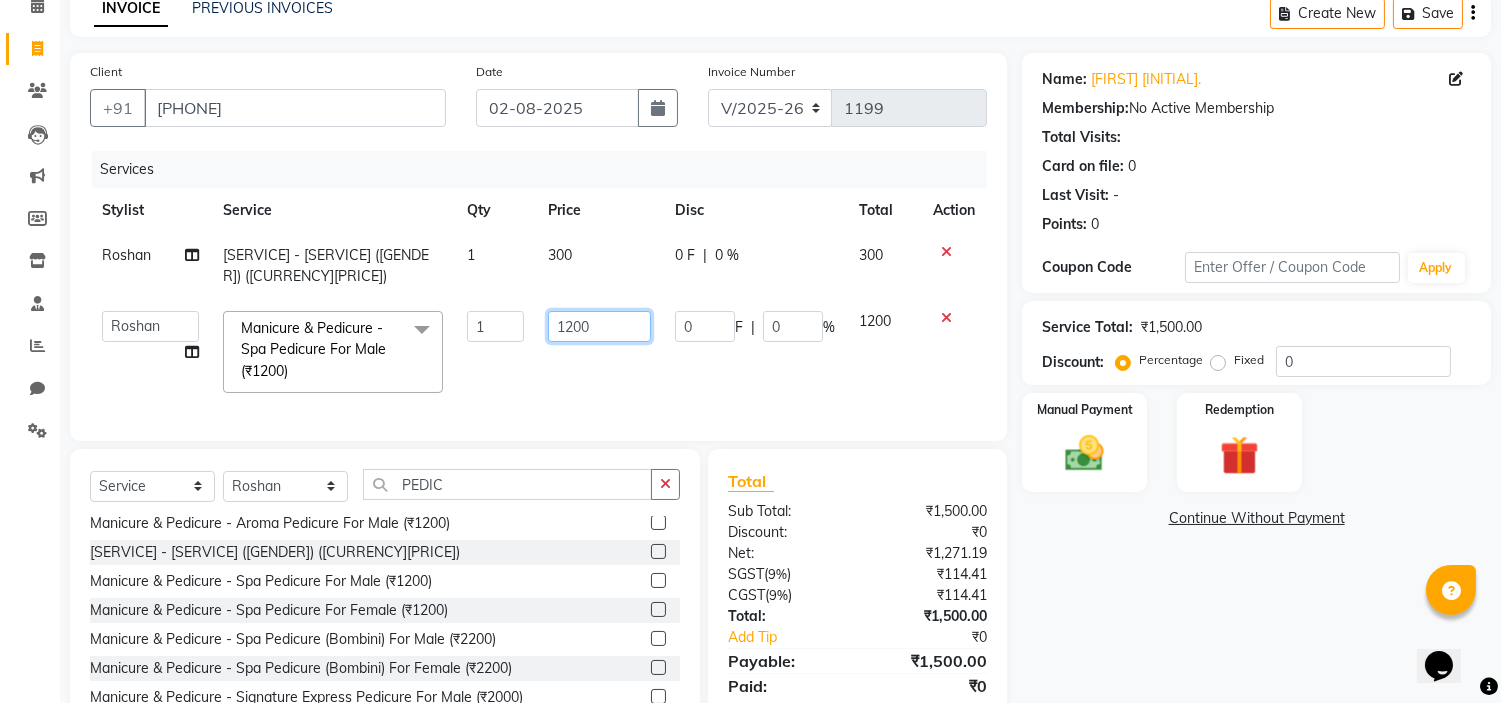 click on "1200" 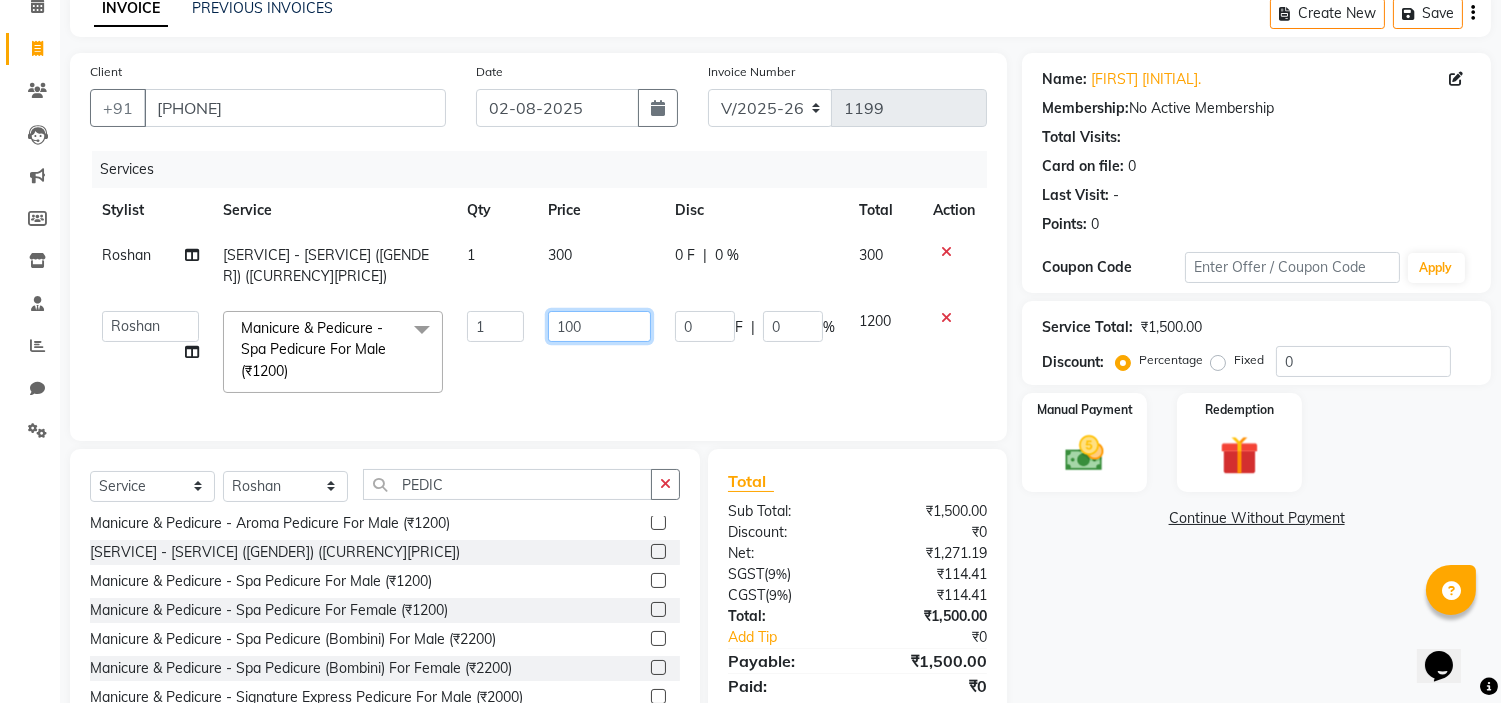 type on "1500" 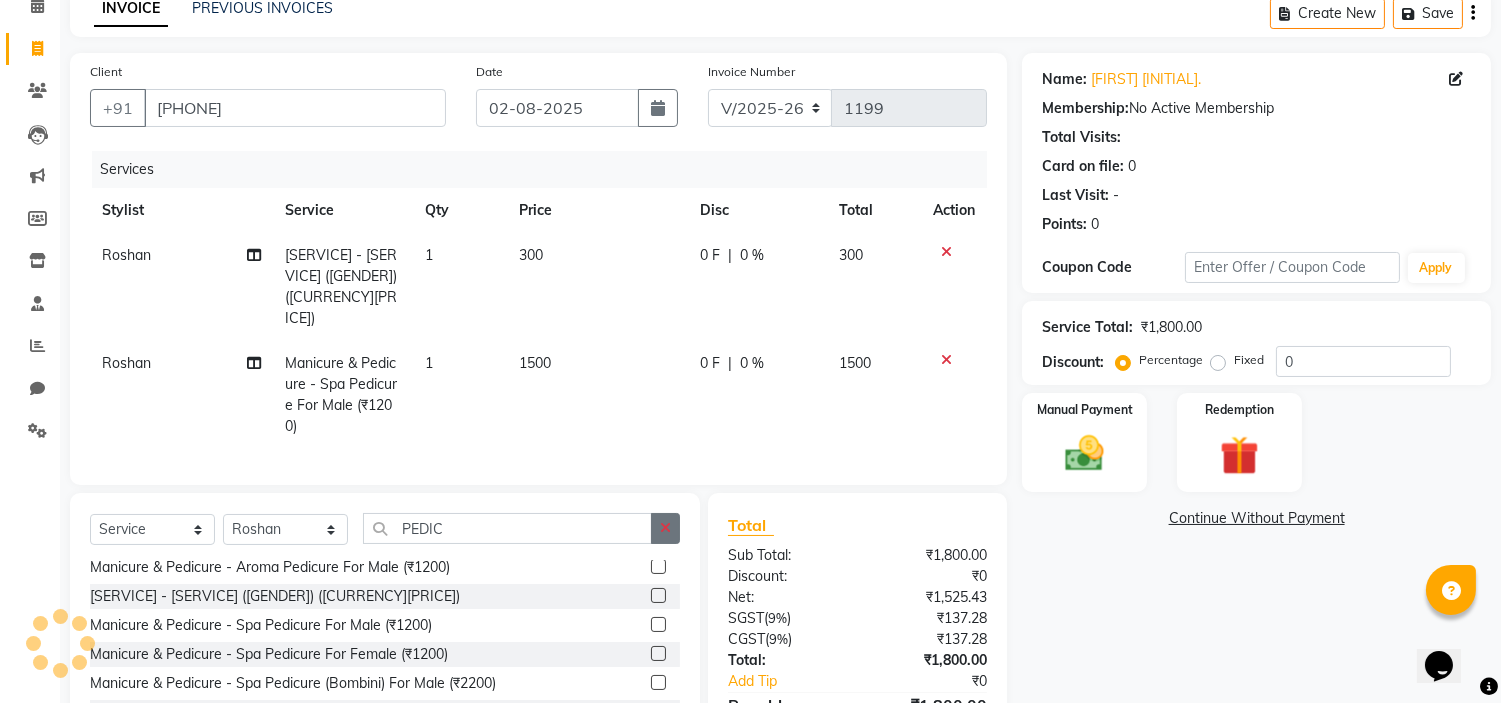 click 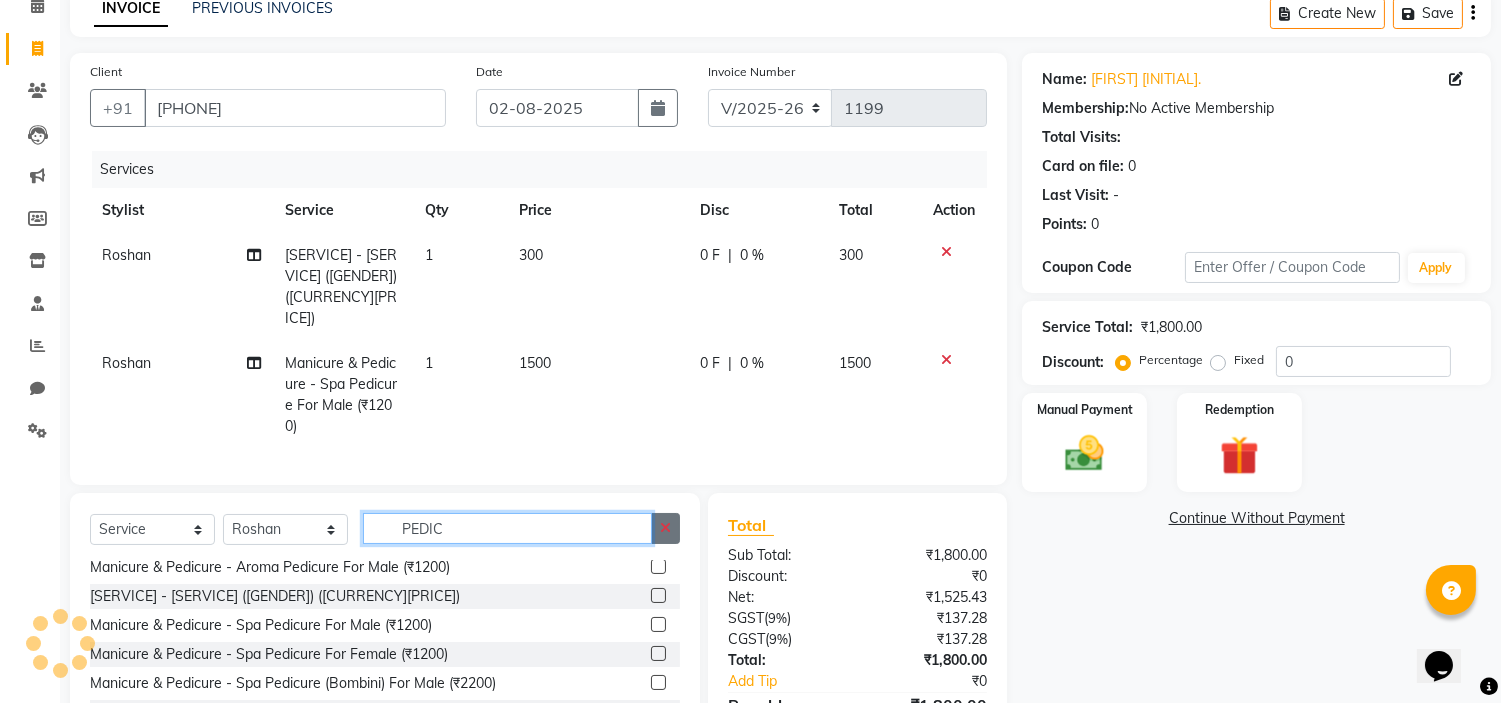 type 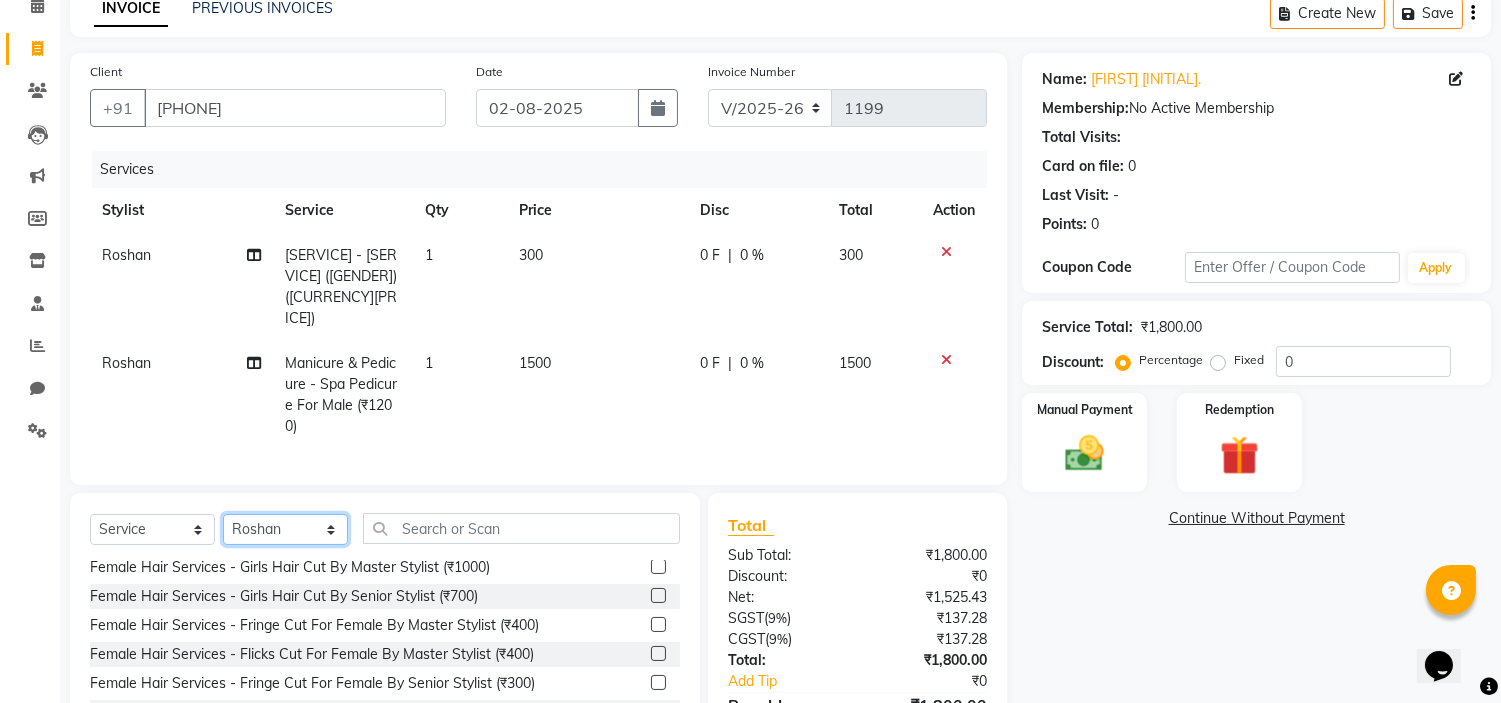 click on "Select Stylist AAYUSHREE admin Alisha creado ANAO Angela Jyoti Kailash Komal mamta Mamtaben Mamtaben Nisha Pooja Punit Raj Rajesh Ranjeet Ranjeet Shinde Roshan Salman Sanjay shalinee burpute suraj sharma Suresh Talib Tanvi Uditya Vijay wallking" 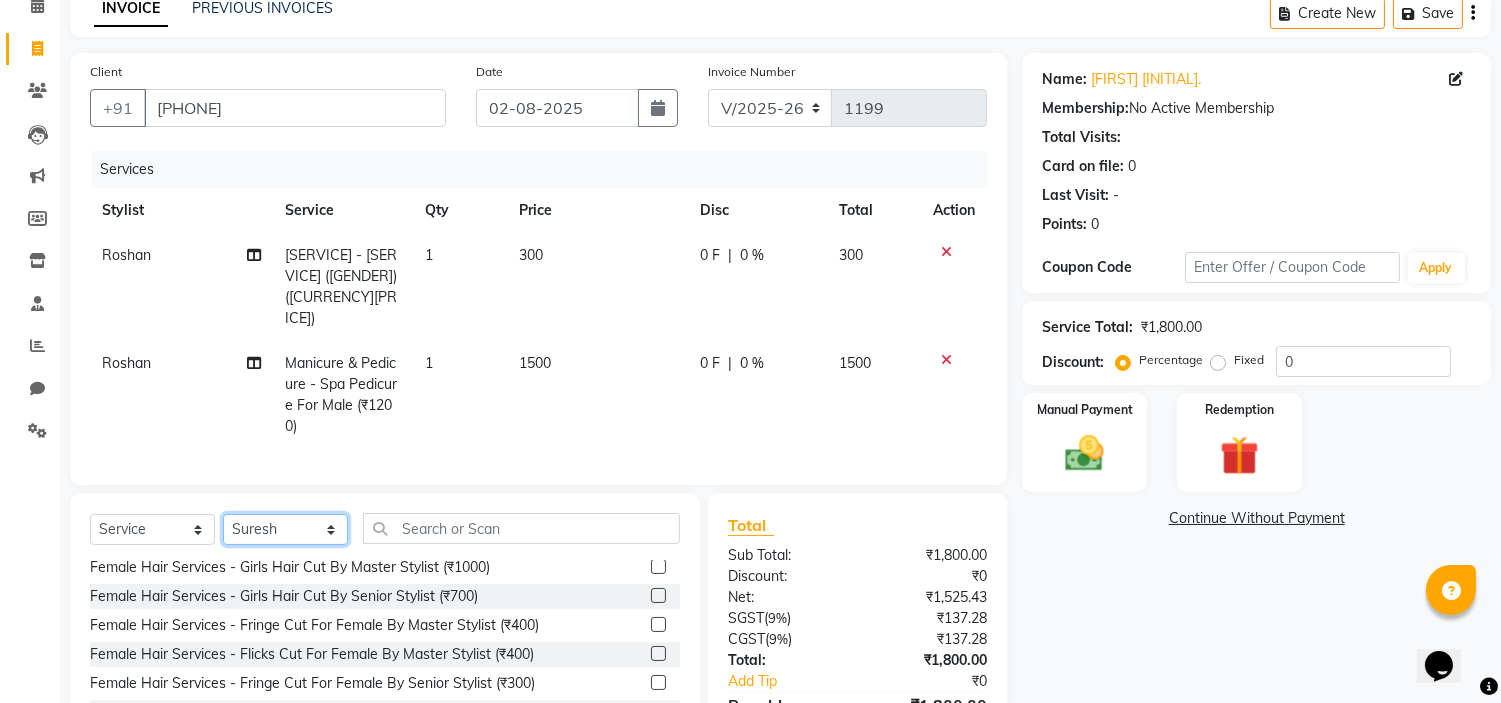 click on "Select Stylist AAYUSHREE admin Alisha creado ANAO Angela Jyoti Kailash Komal mamta Mamtaben Mamtaben Nisha Pooja Punit Raj Rajesh Ranjeet Ranjeet Shinde Roshan Salman Sanjay shalinee burpute suraj sharma Suresh Talib Tanvi Uditya Vijay wallking" 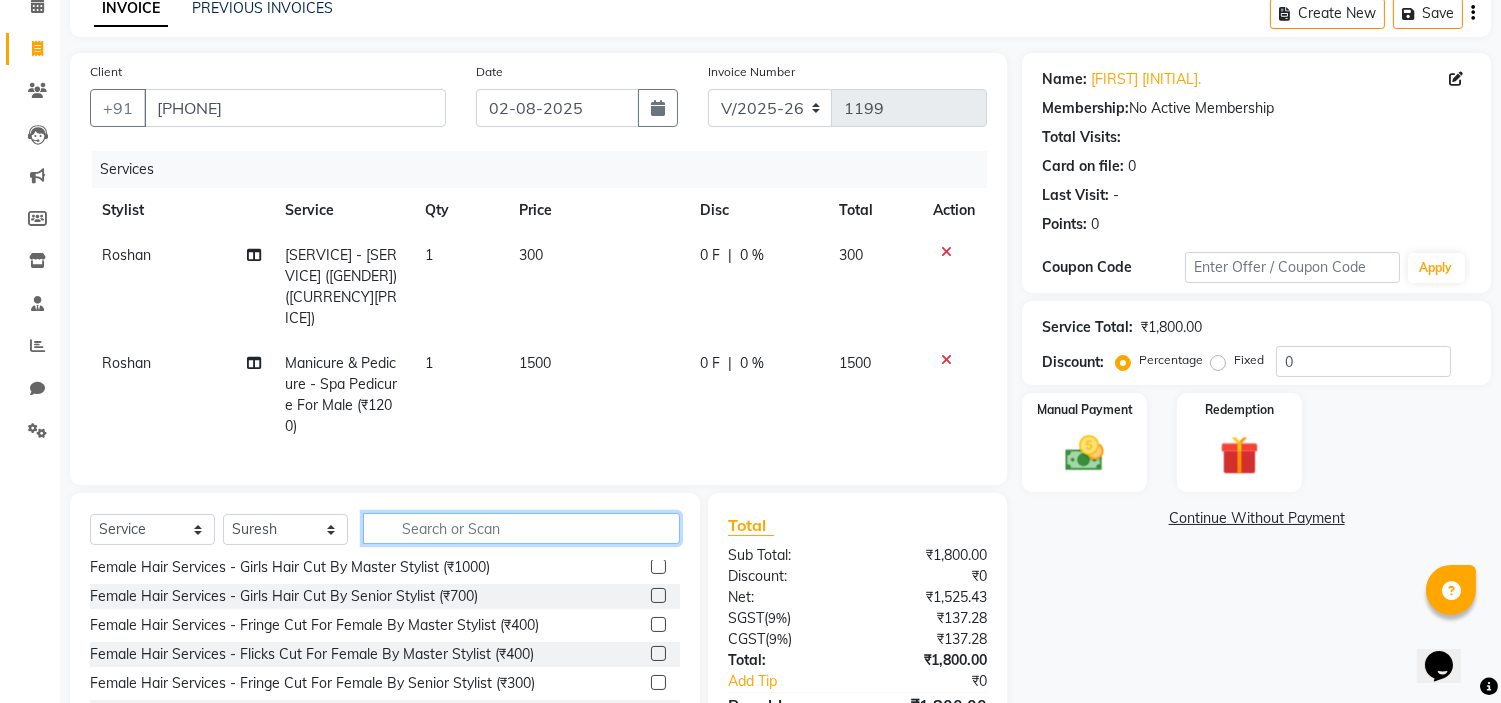 click 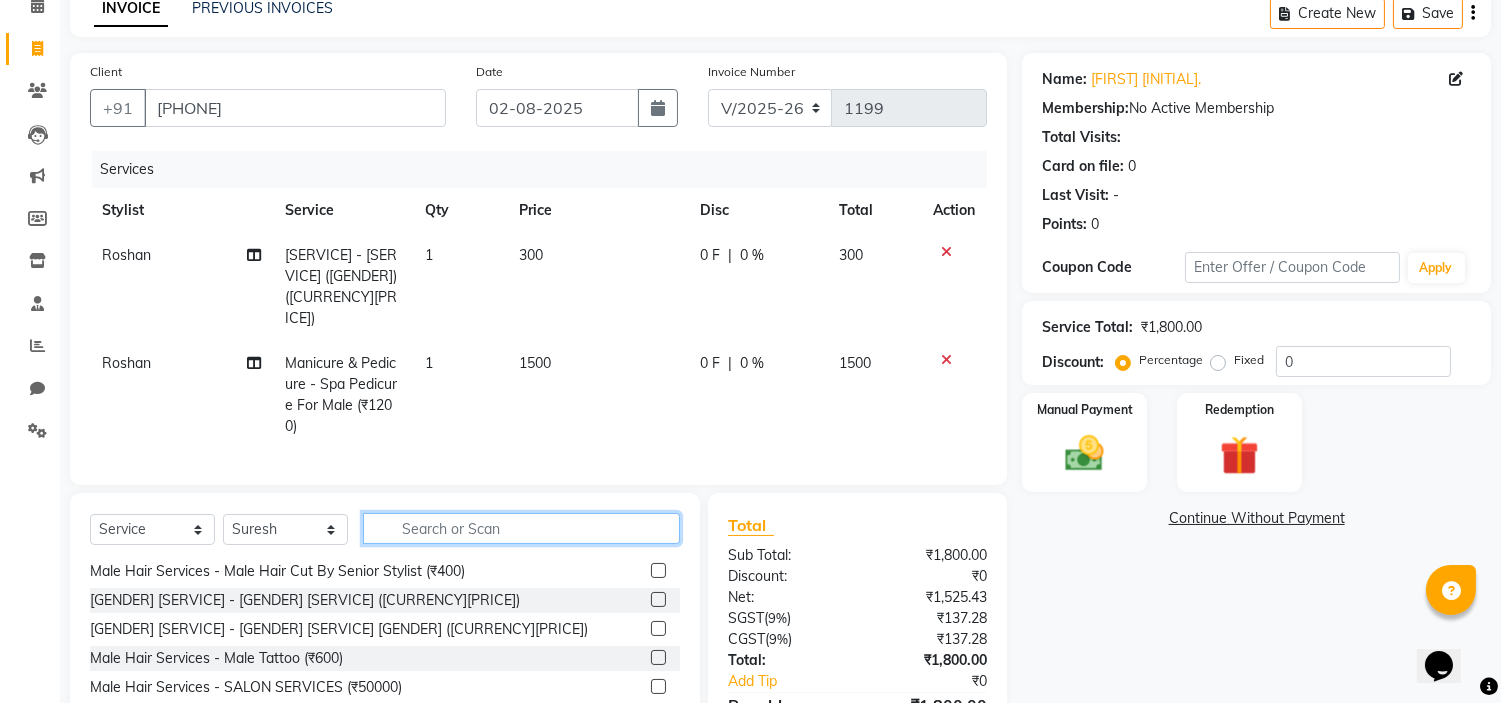 scroll, scrollTop: 0, scrollLeft: 0, axis: both 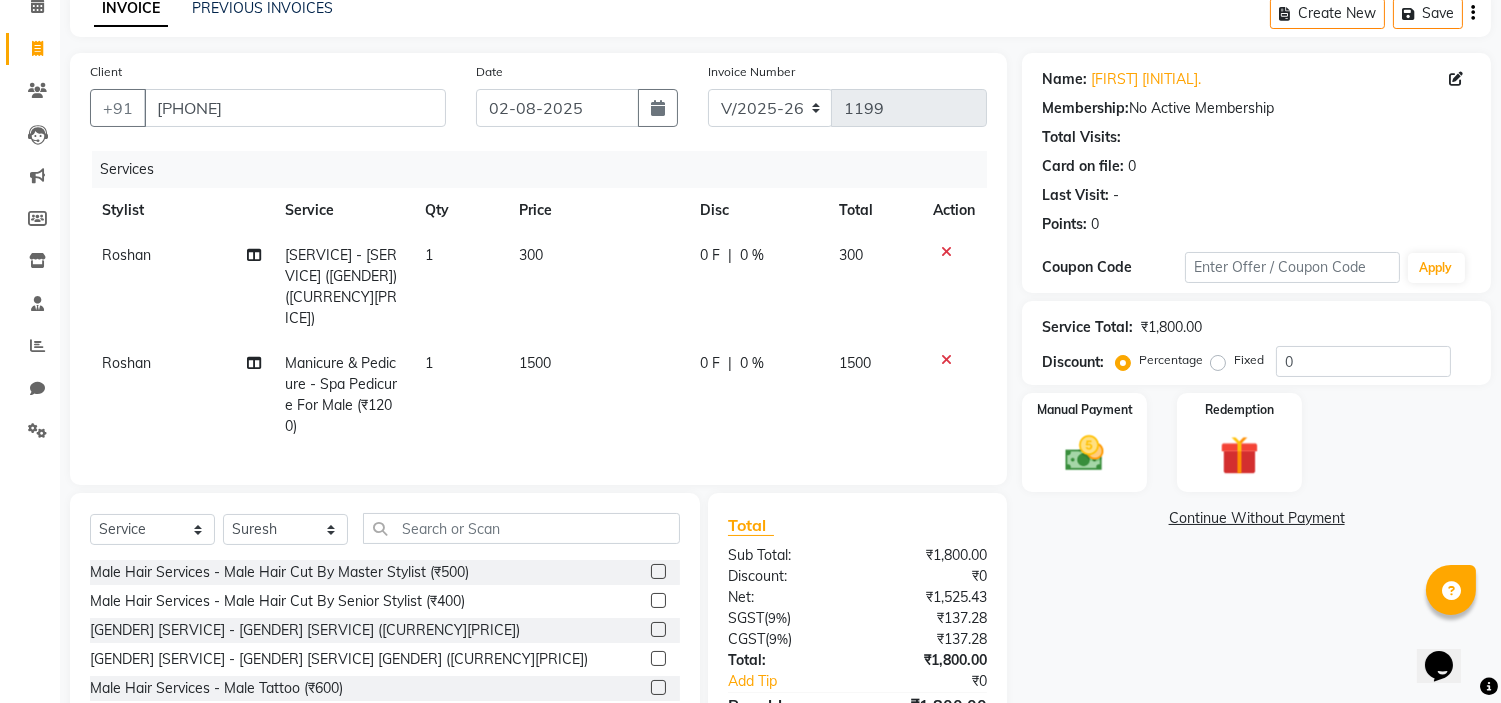 click 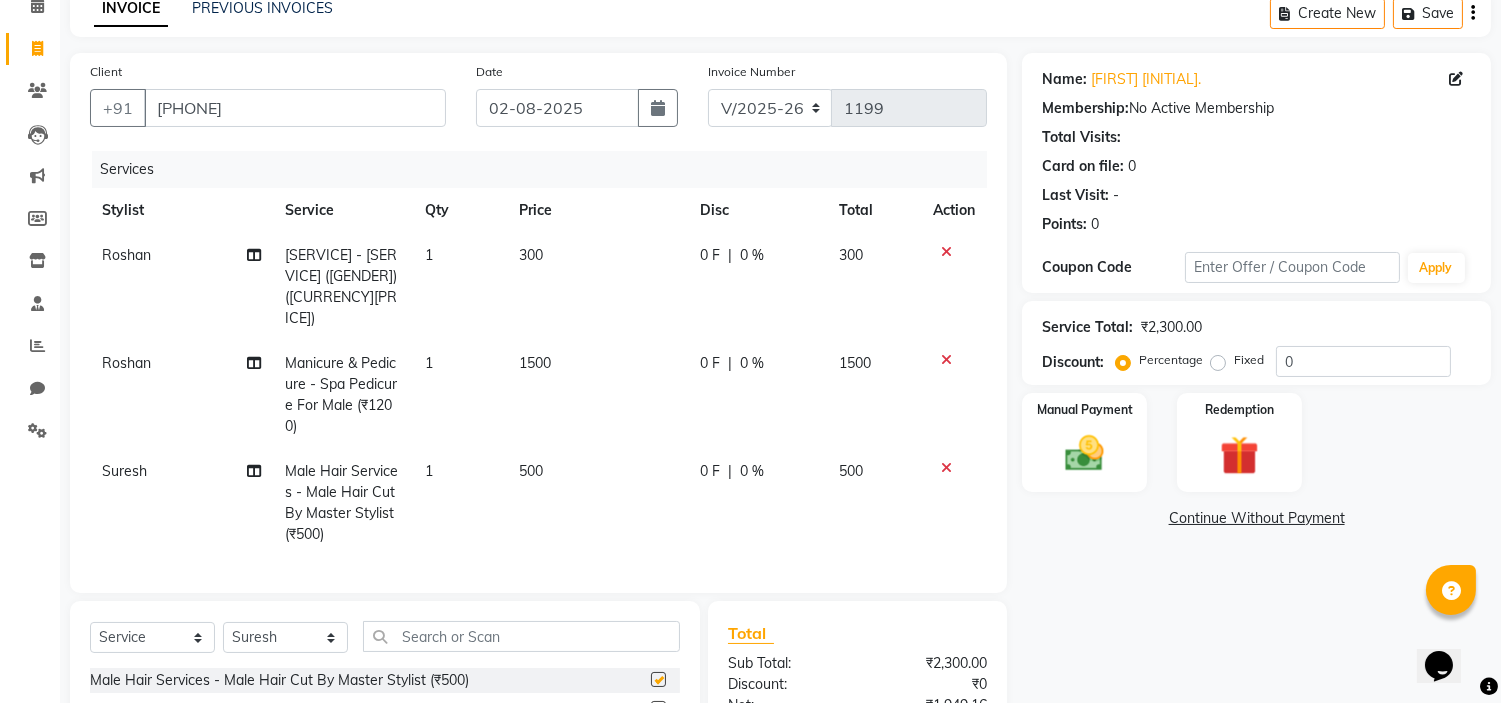 checkbox on "false" 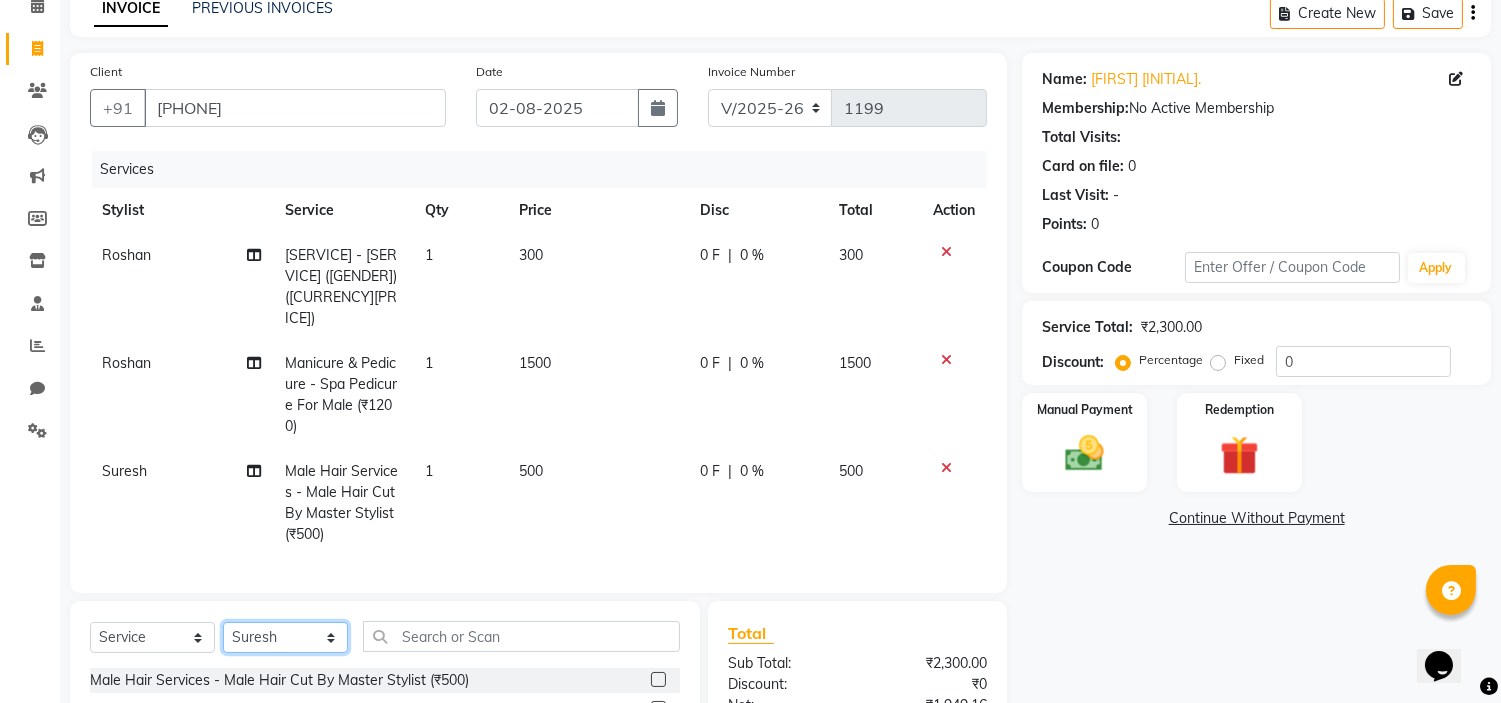 click on "Select Stylist AAYUSHREE admin Alisha creado ANAO Angela Jyoti Kailash Komal mamta Mamtaben Mamtaben Nisha Pooja Punit Raj Rajesh Ranjeet Ranjeet Shinde Roshan Salman Sanjay shalinee burpute suraj sharma Suresh Talib Tanvi Uditya Vijay wallking" 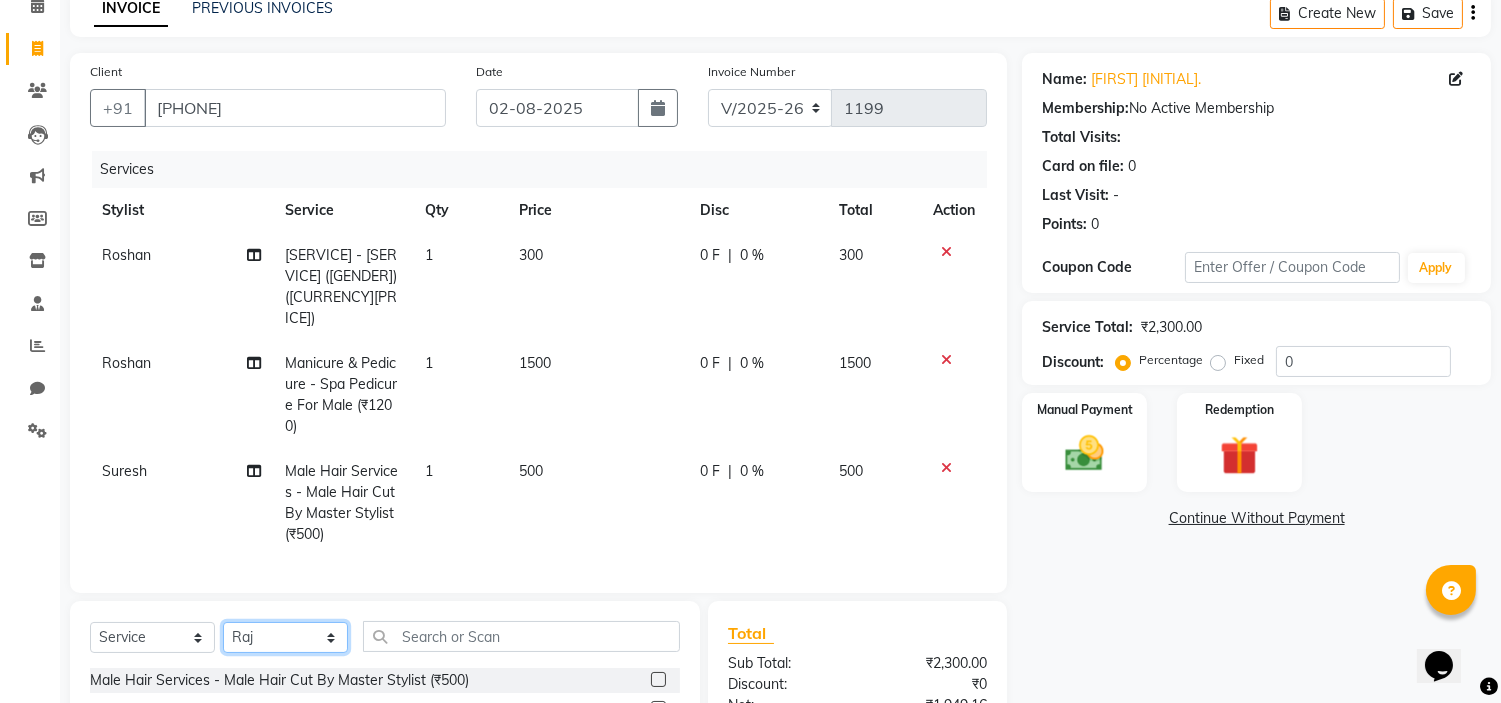 click on "Select Stylist AAYUSHREE admin Alisha creado ANAO Angela Jyoti Kailash Komal mamta Mamtaben Mamtaben Nisha Pooja Punit Raj Rajesh Ranjeet Ranjeet Shinde Roshan Salman Sanjay shalinee burpute suraj sharma Suresh Talib Tanvi Uditya Vijay wallking" 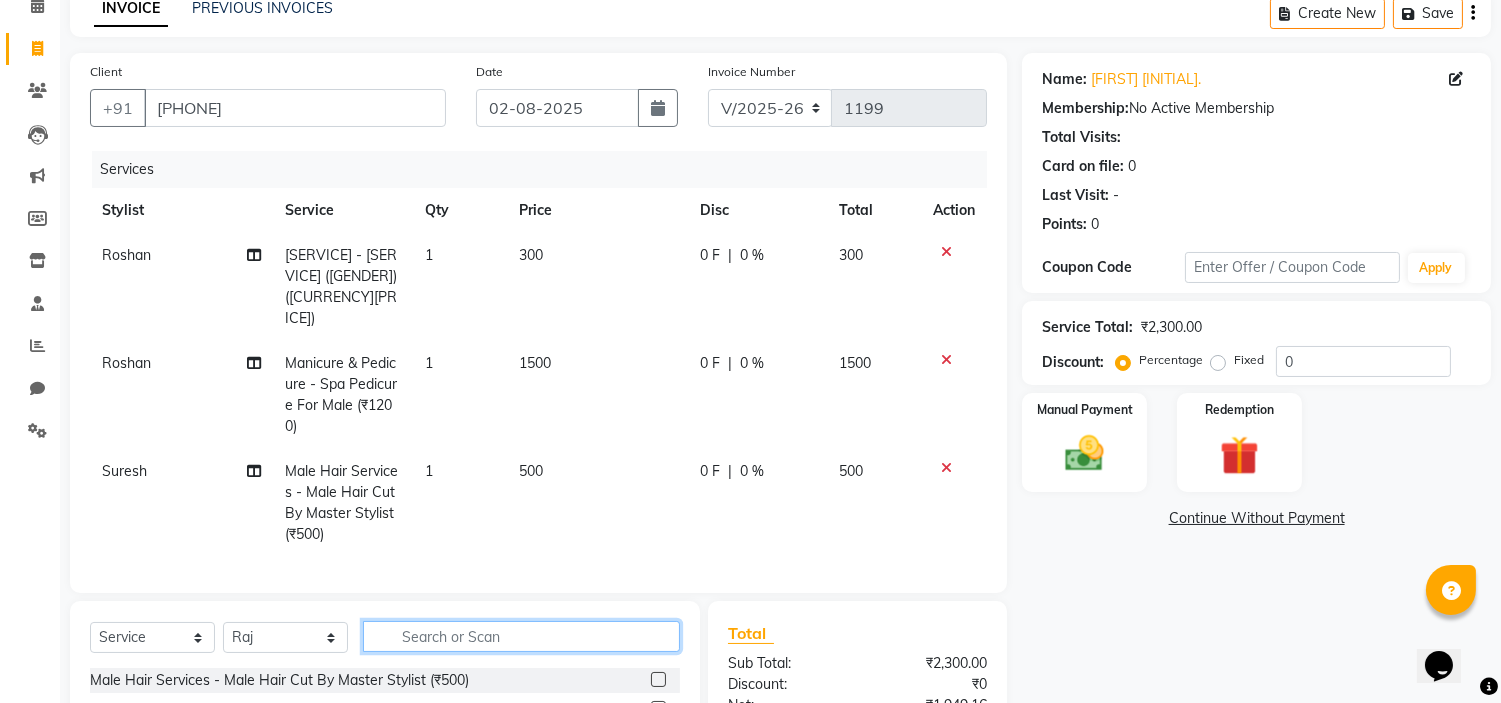 click 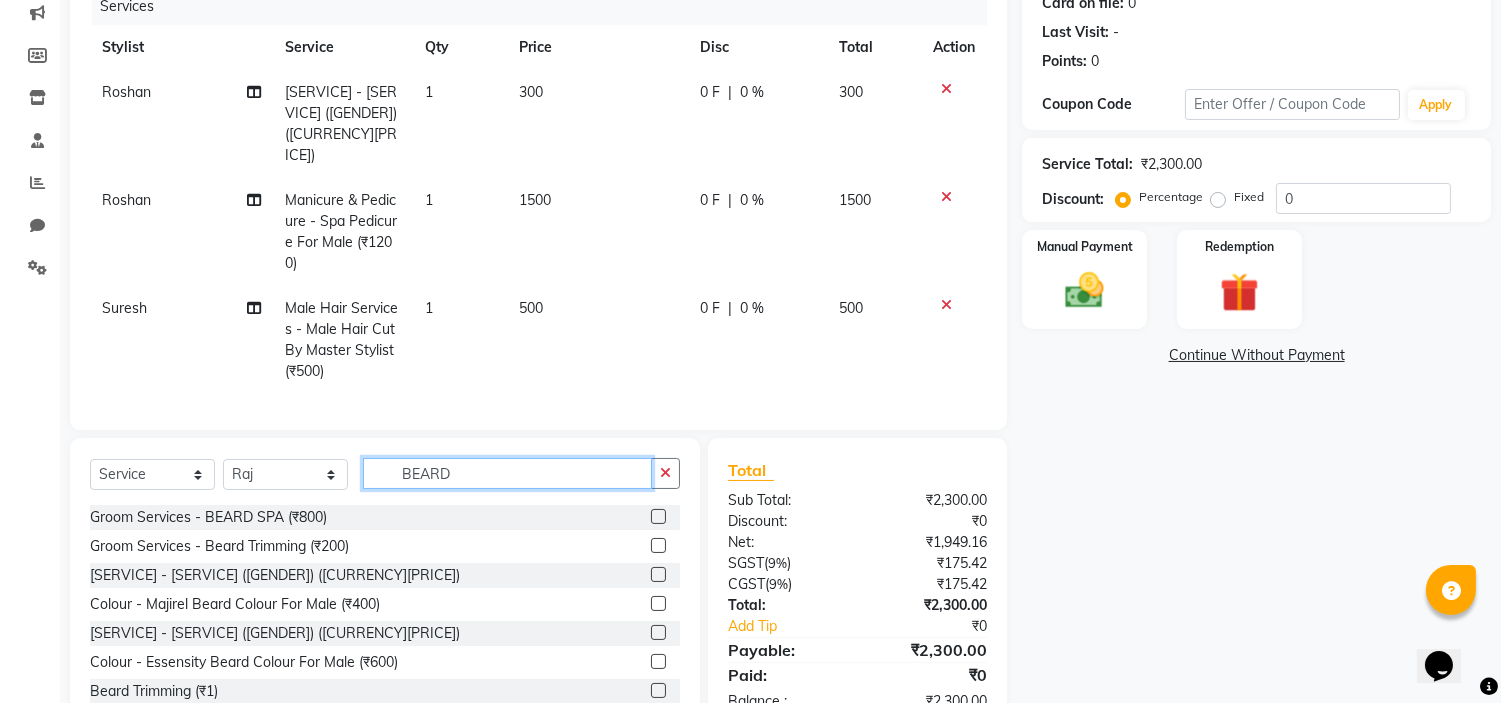 scroll, scrollTop: 294, scrollLeft: 0, axis: vertical 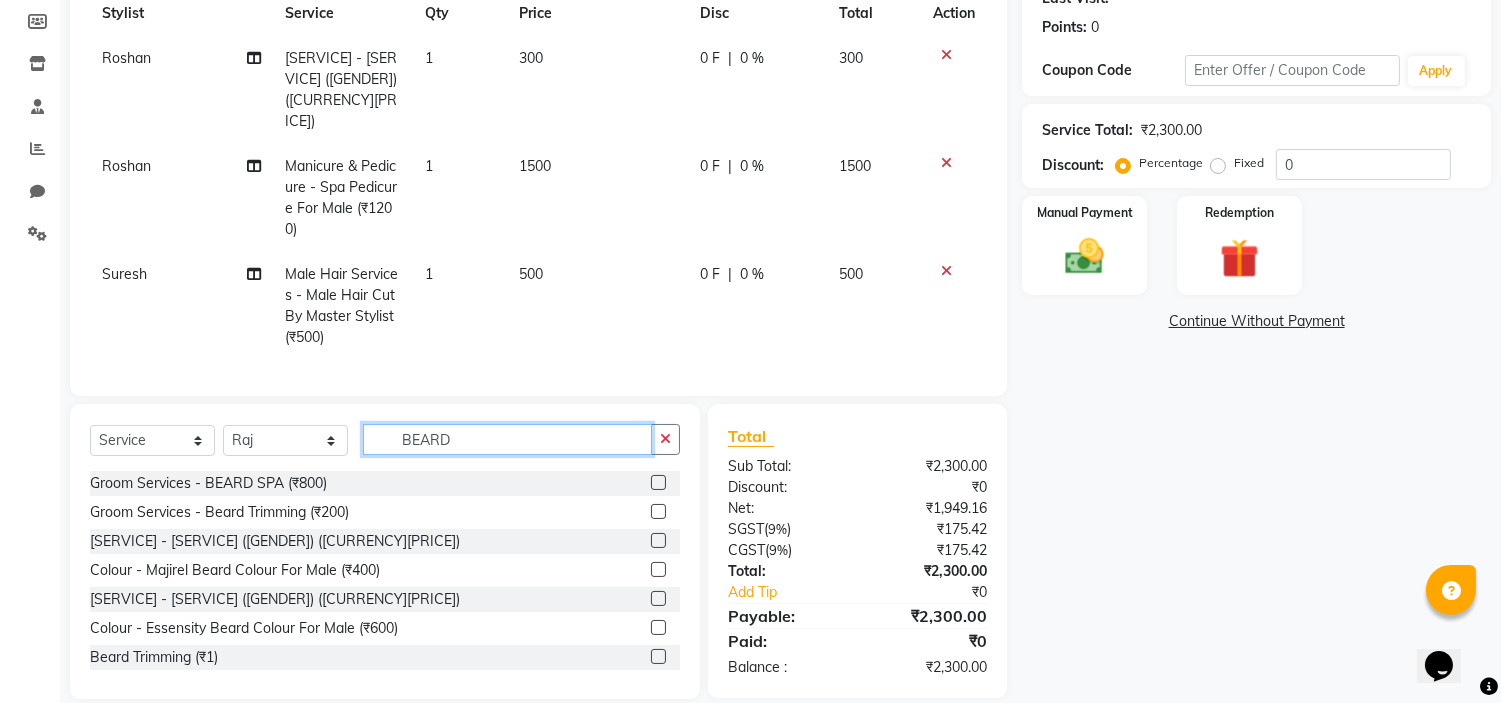 type on "BEARD" 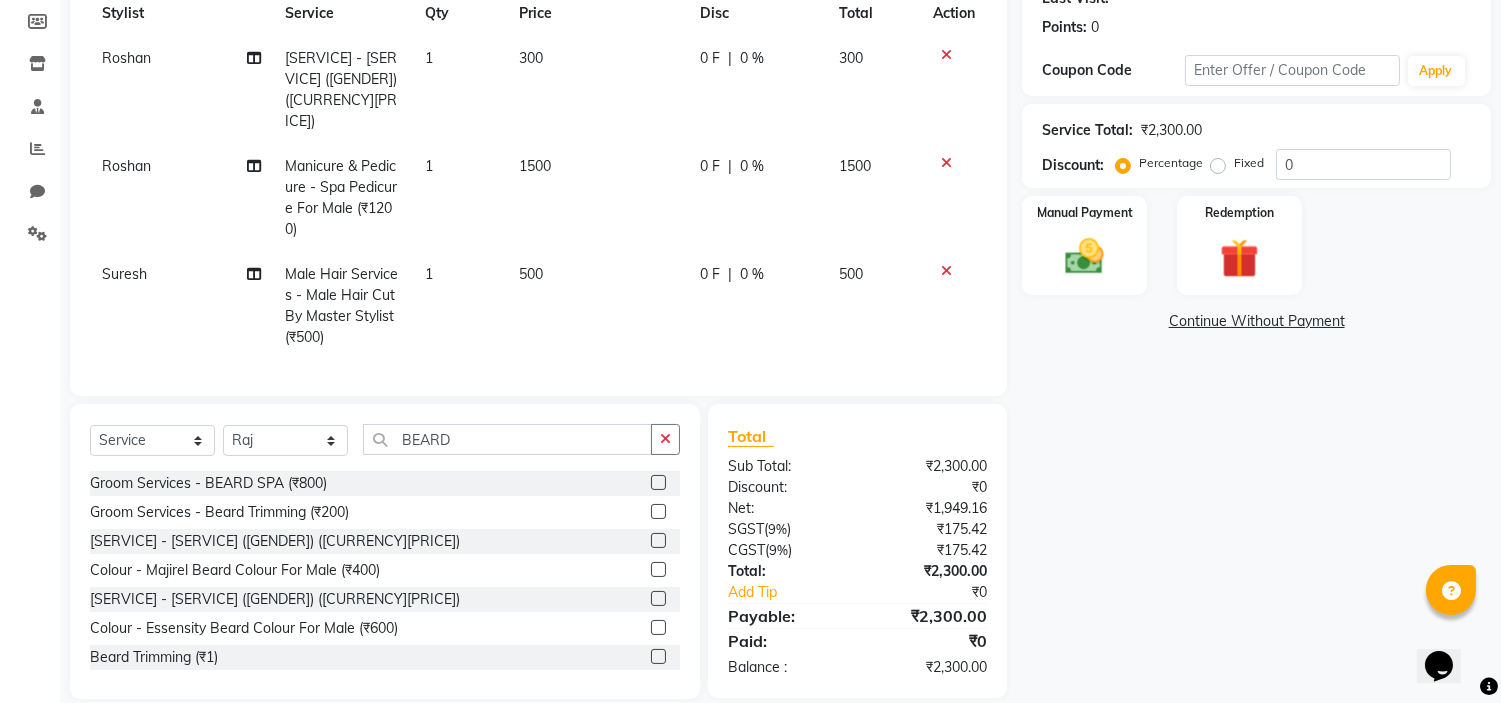 click 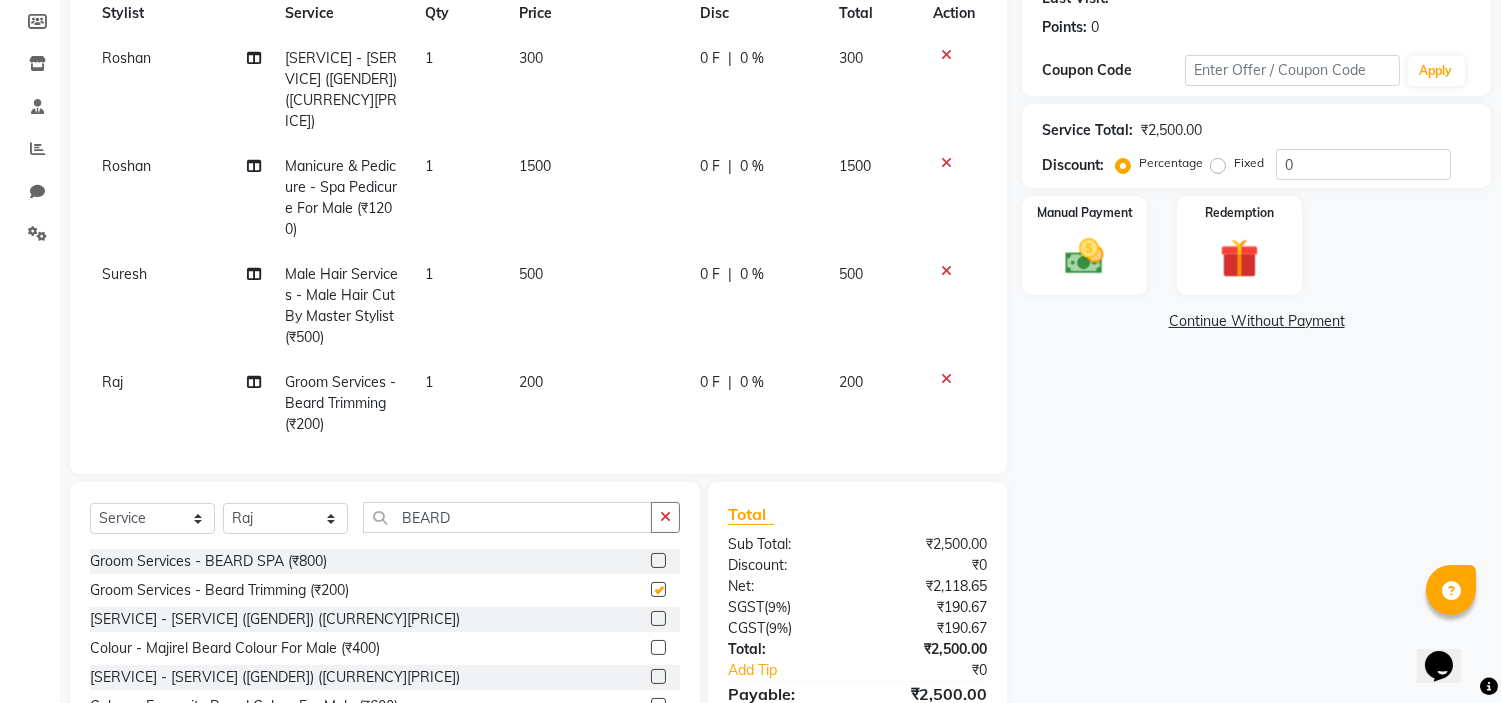 checkbox on "false" 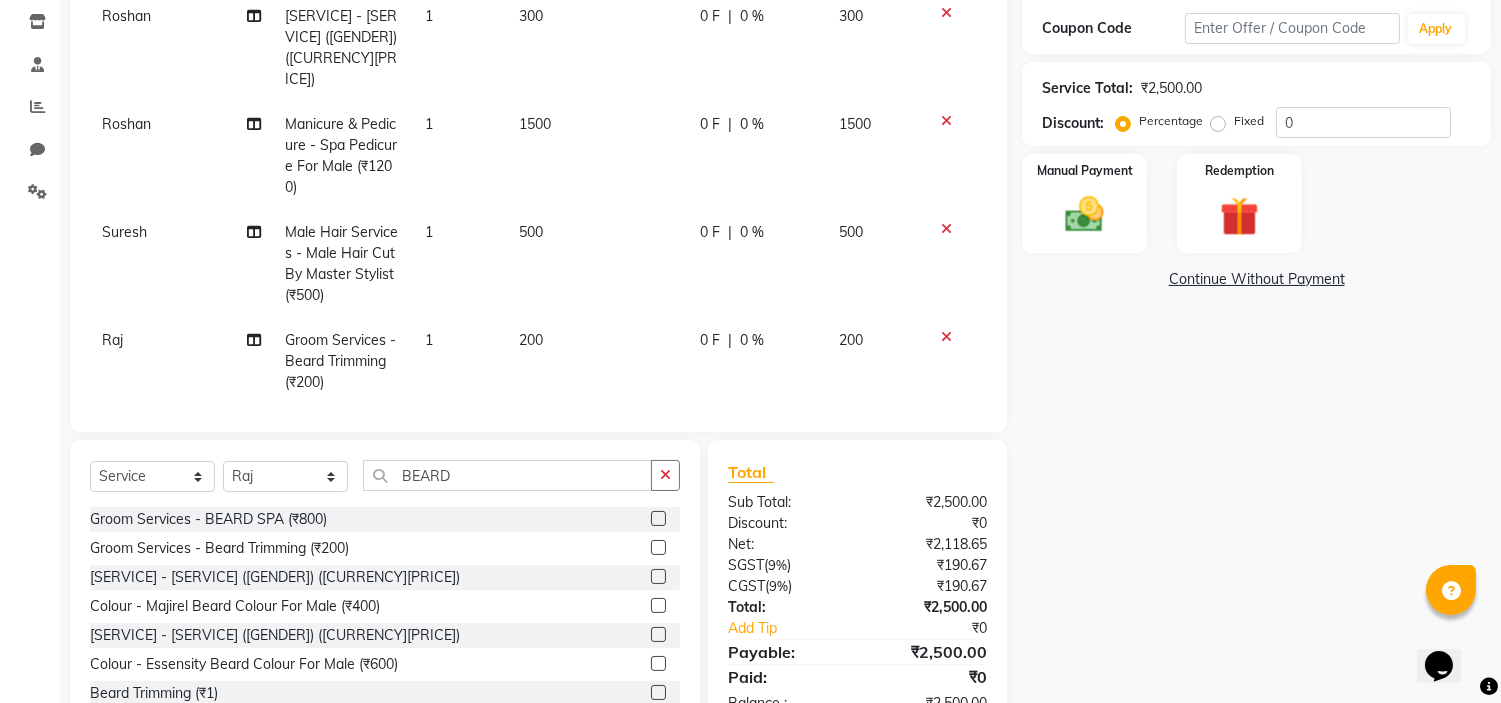 scroll, scrollTop: 381, scrollLeft: 0, axis: vertical 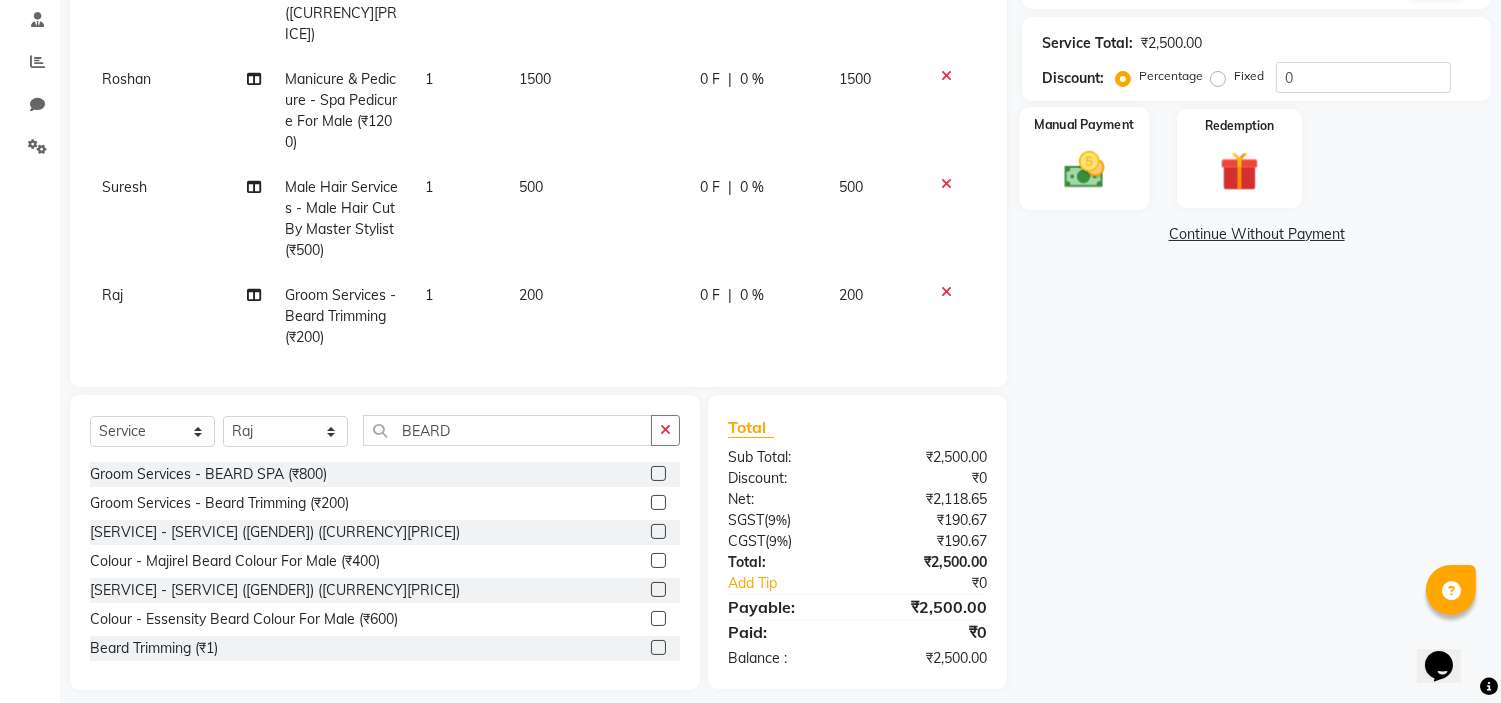 click on "Manual Payment" 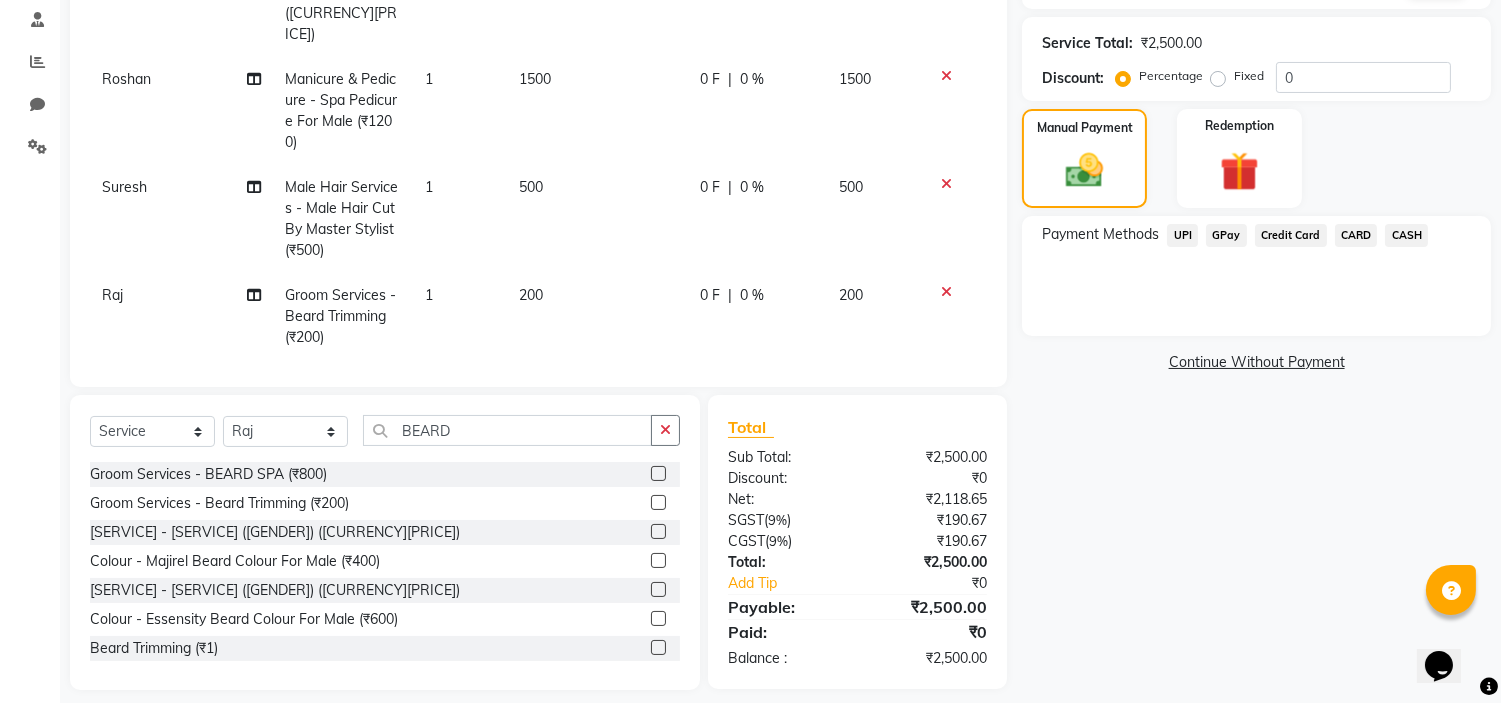 click on "UPI" 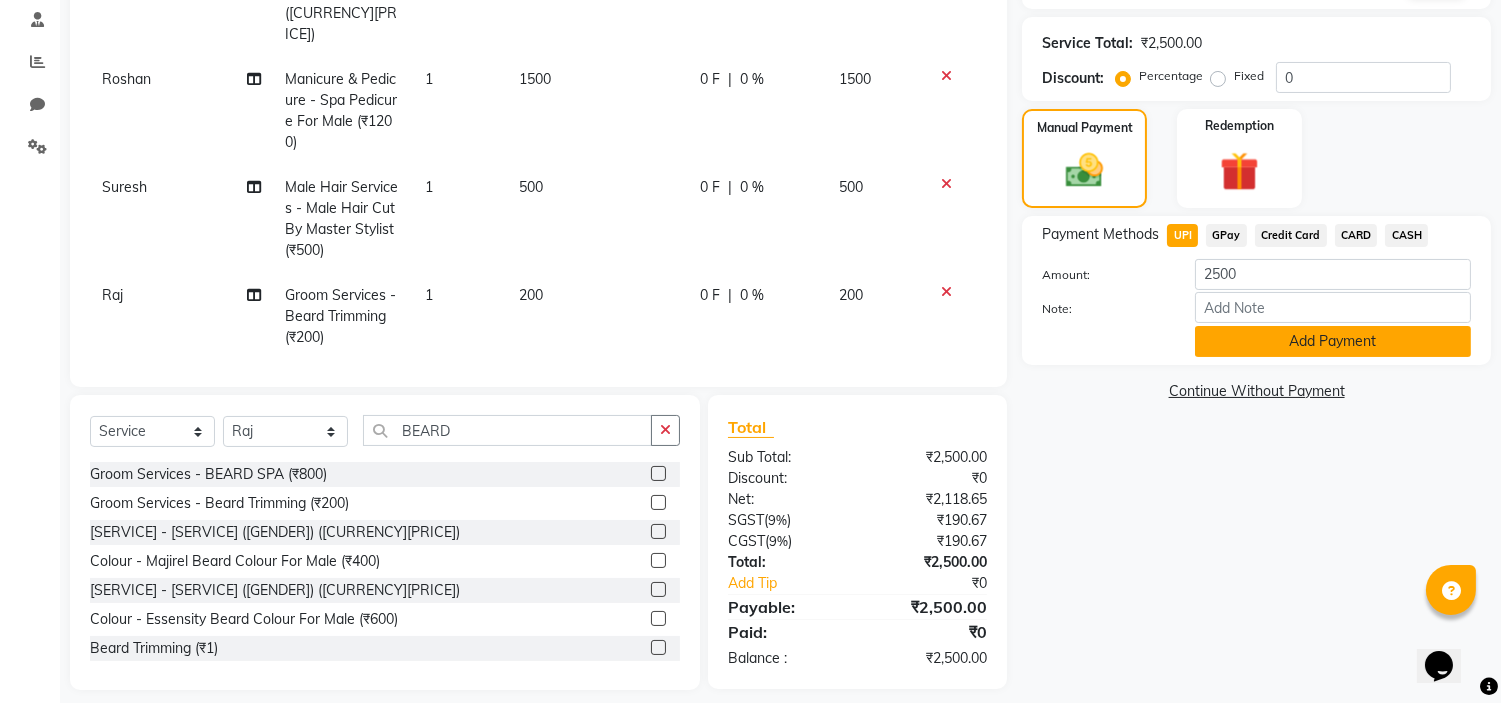 click on "Add Payment" 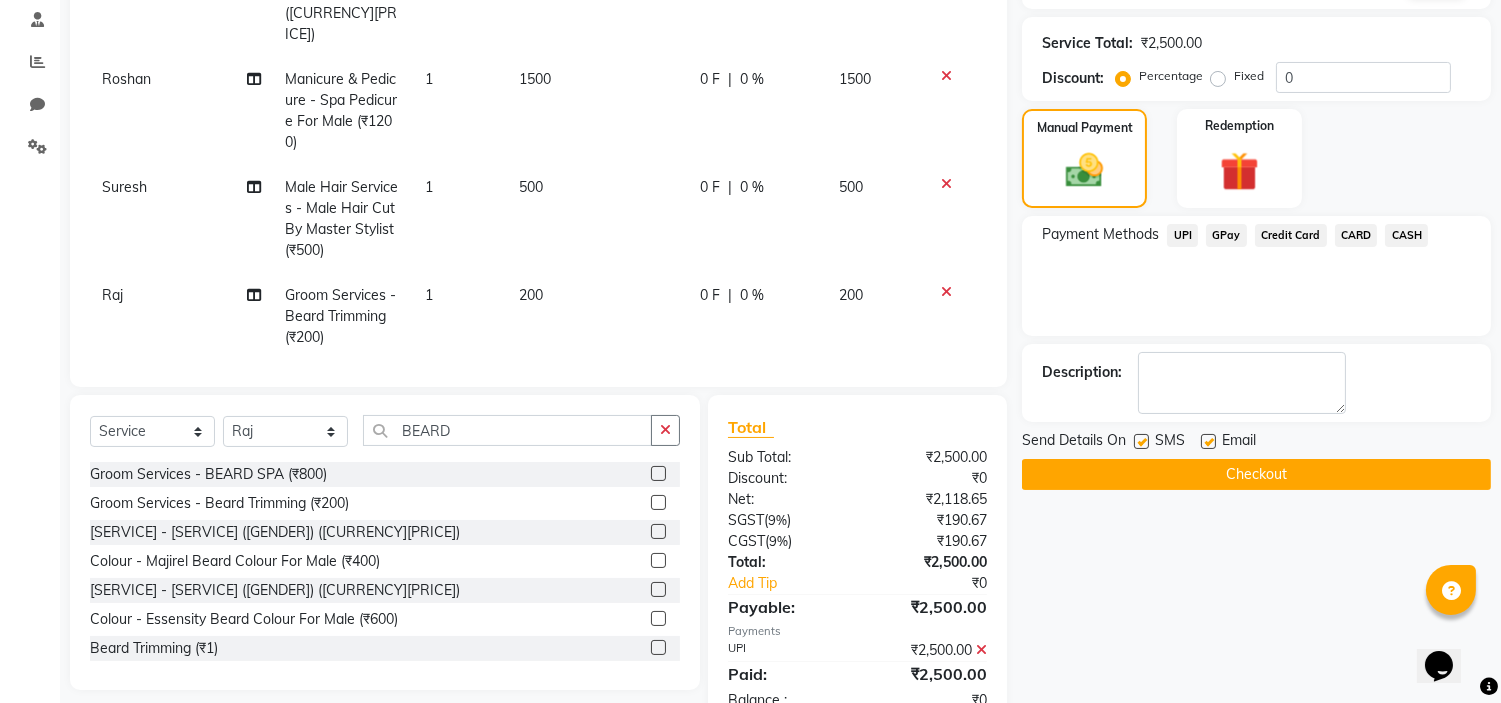 click 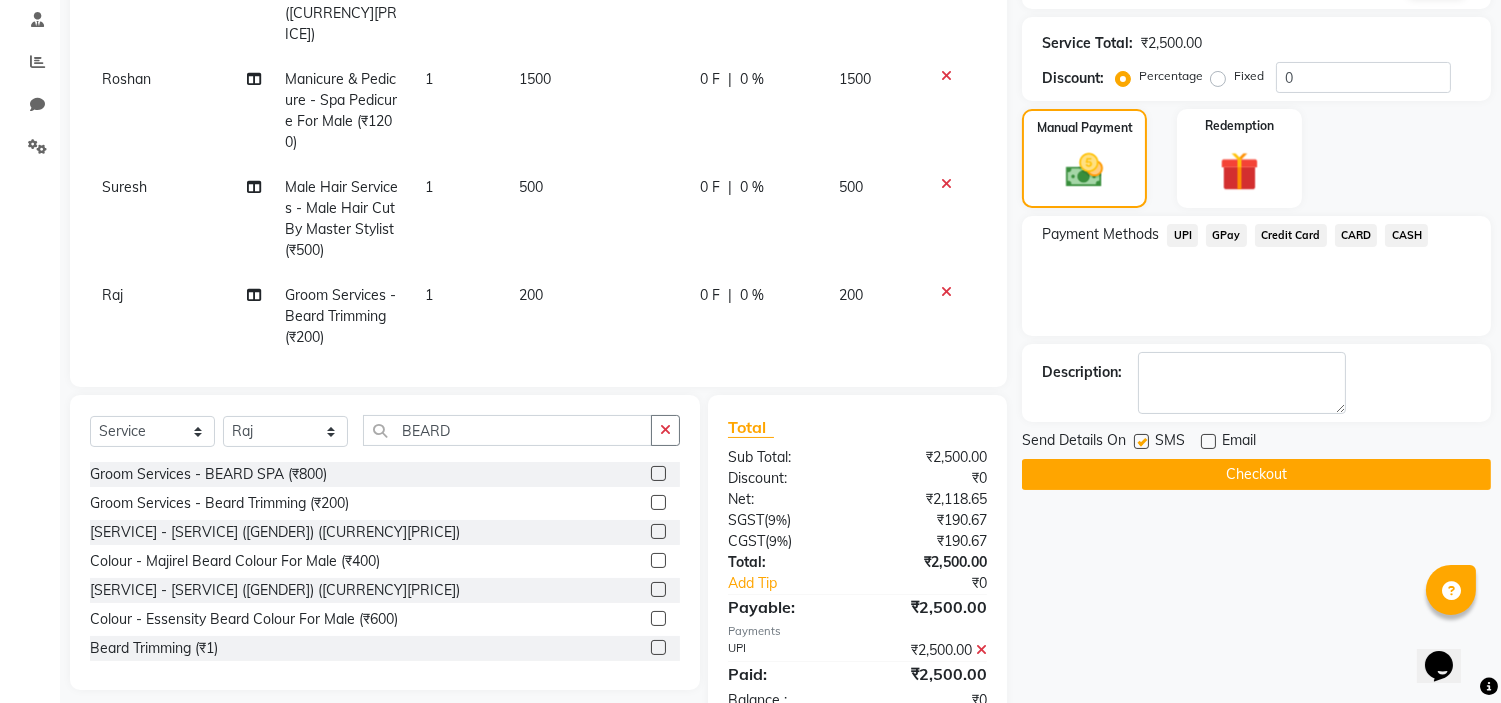 click 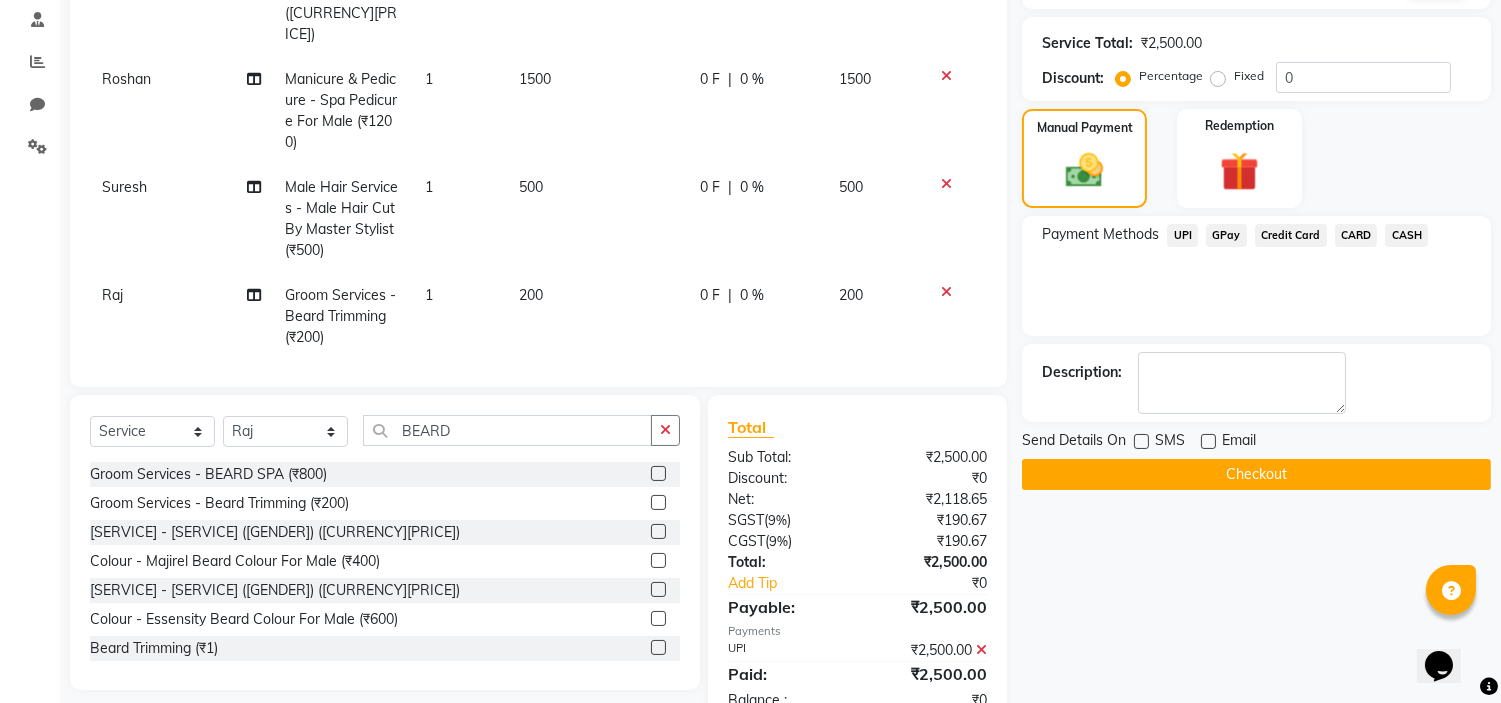 click on "Checkout" 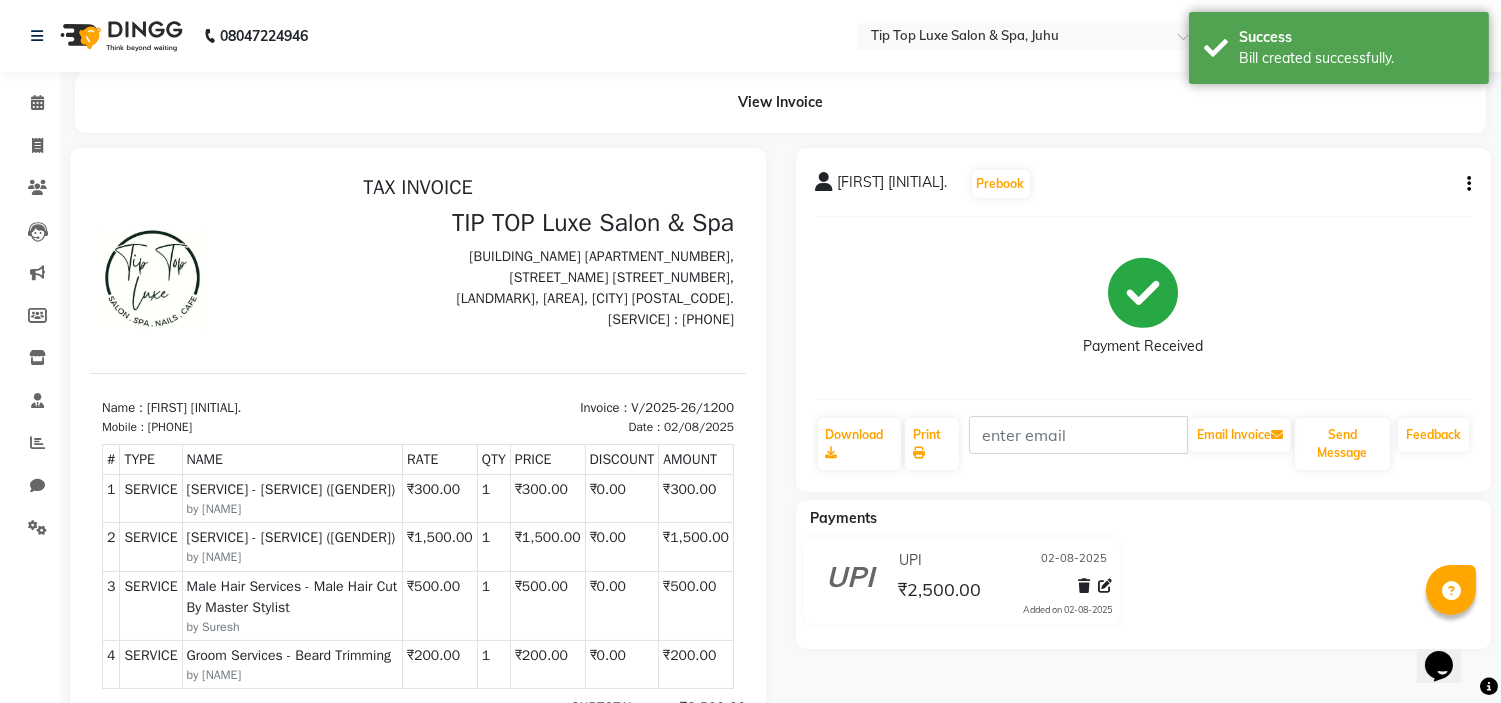 scroll, scrollTop: 0, scrollLeft: 0, axis: both 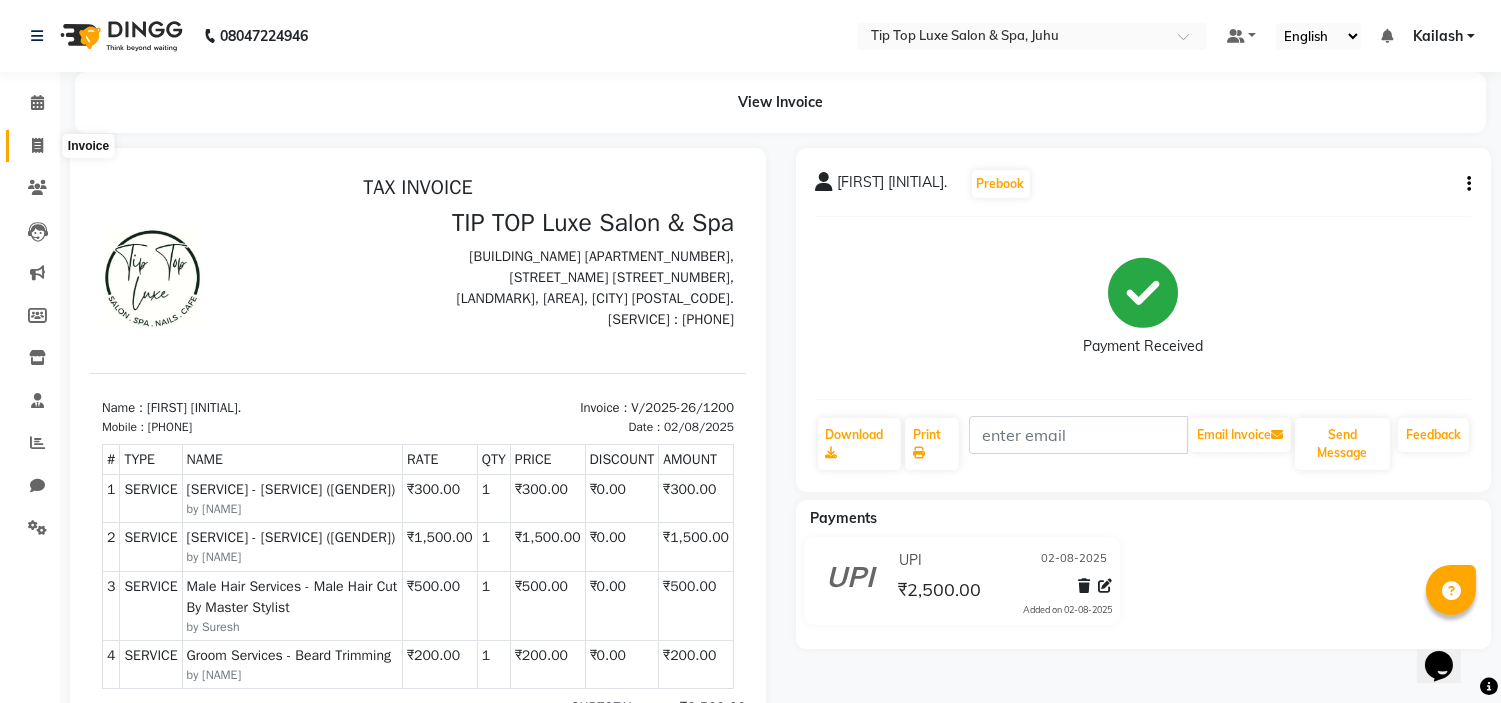 click 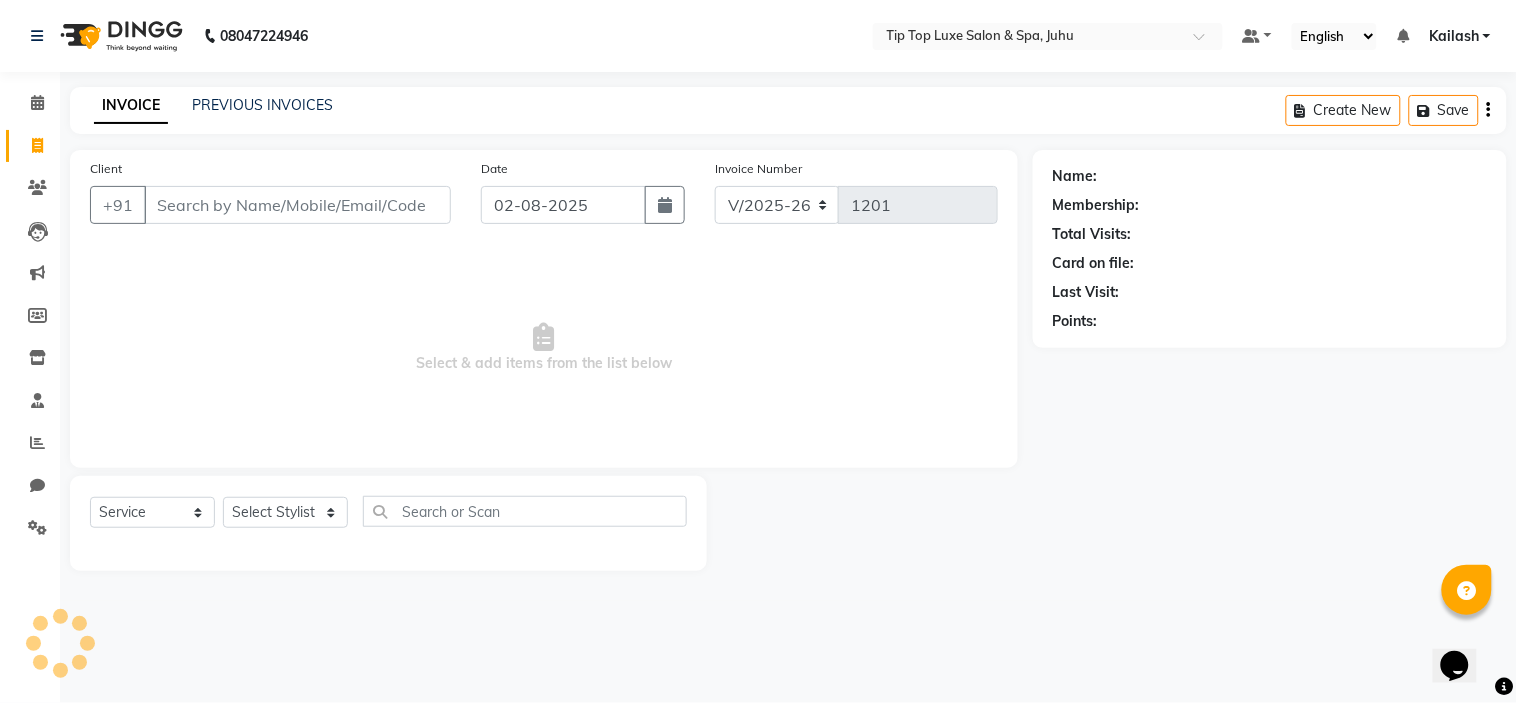 click on "Client" at bounding box center (297, 205) 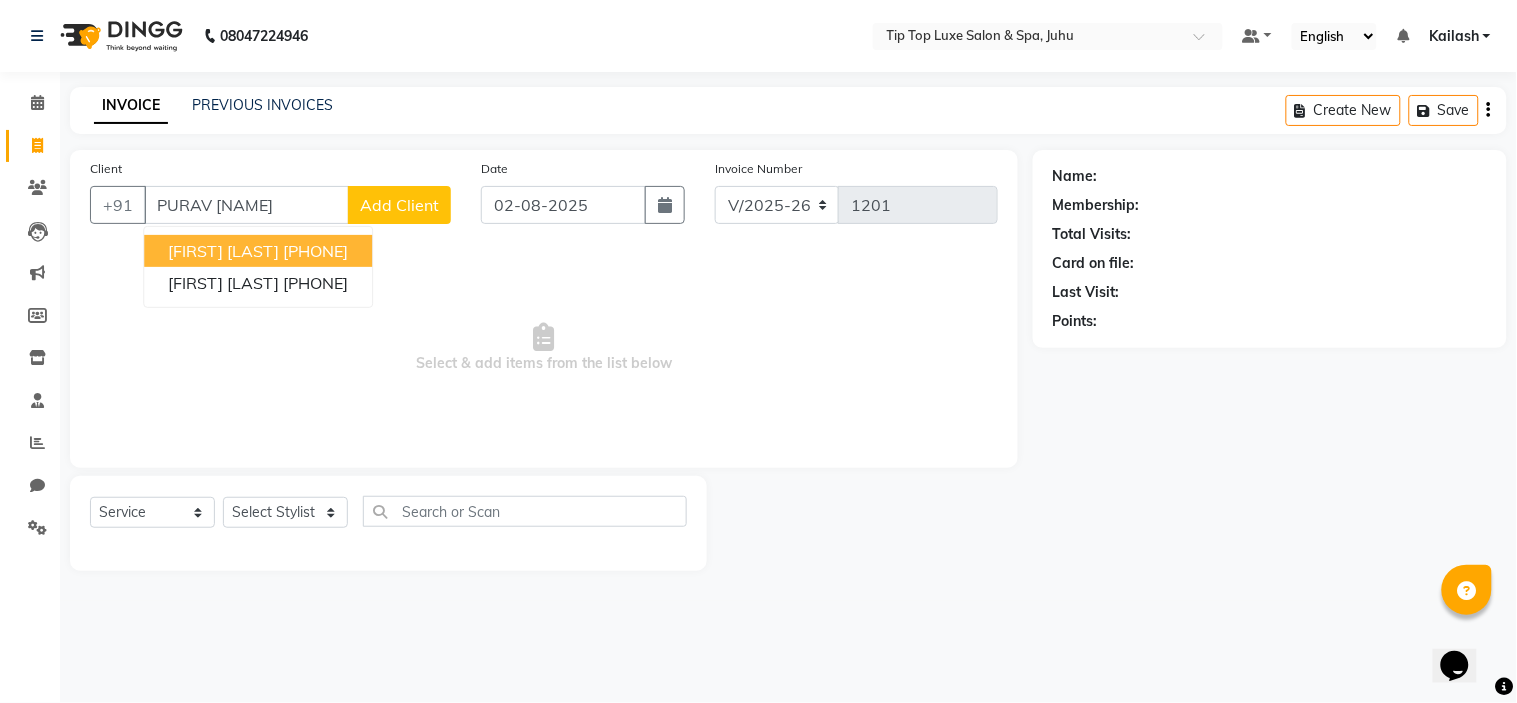 click on "[PHONE]" at bounding box center (315, 251) 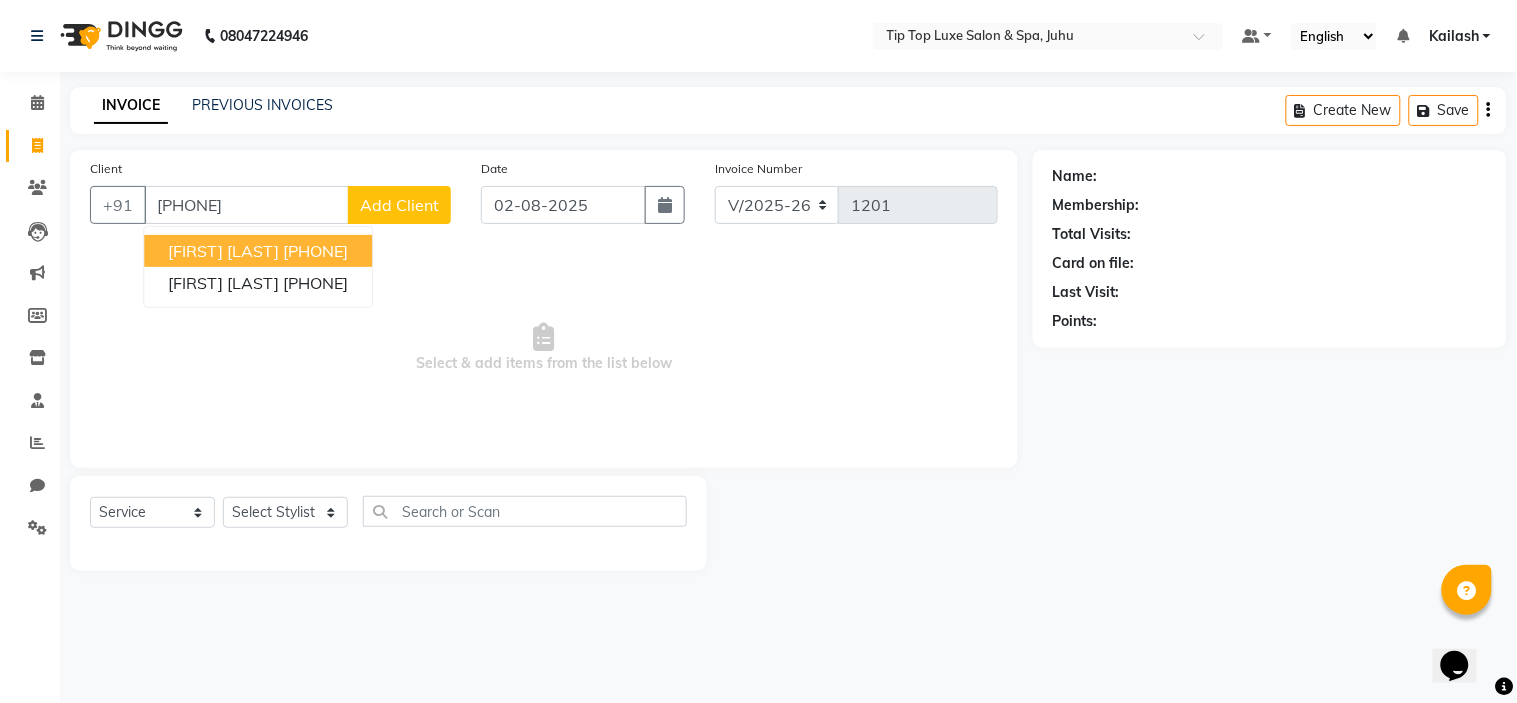 type on "[PHONE]" 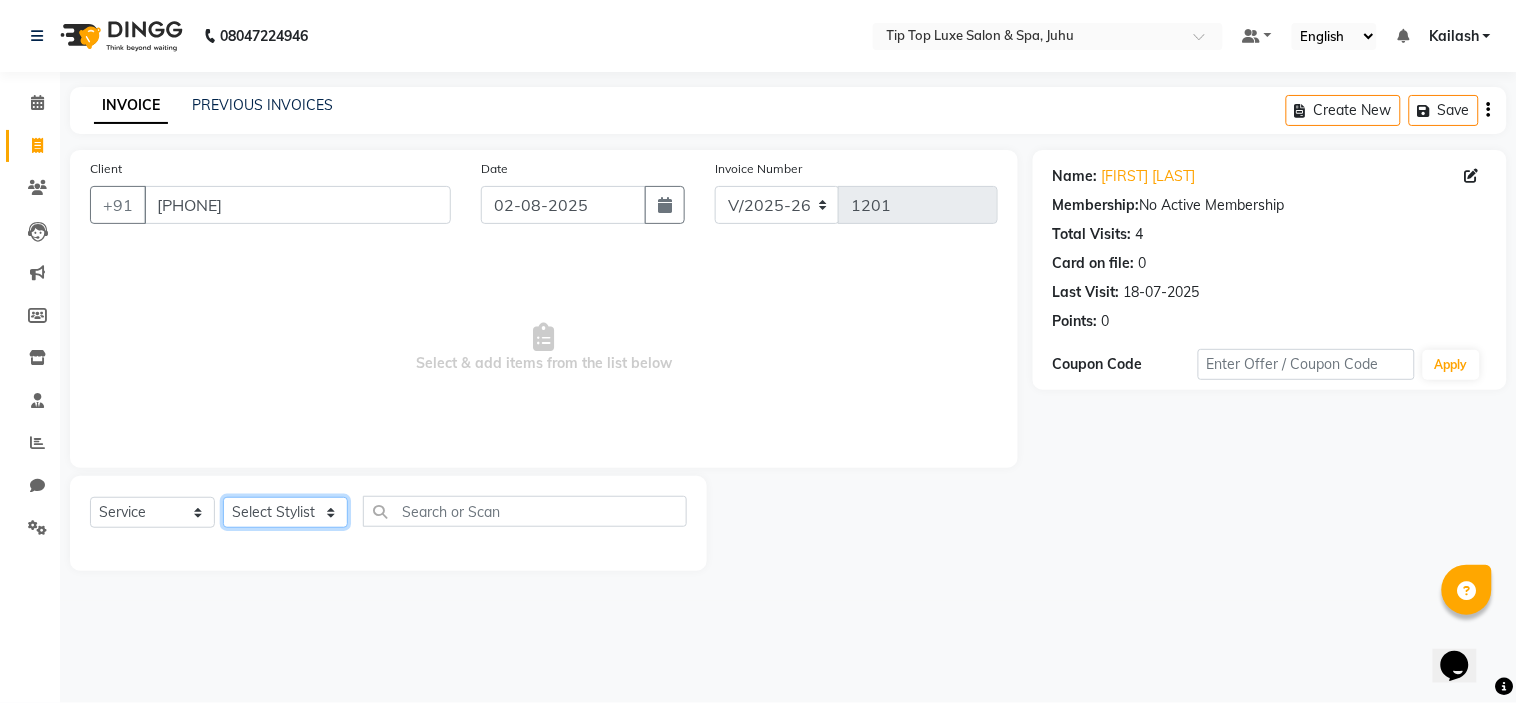 click on "Select Stylist AAYUSHREE admin Alisha creado ANAO Angela Jyoti Kailash Komal mamta Mamtaben Mamtaben Nisha Pooja Punit Raj Rajesh Ranjeet Ranjeet Shinde Roshan Salman Sanjay shalinee burpute suraj sharma Suresh Talib Tanvi Uditya Vijay wallking" 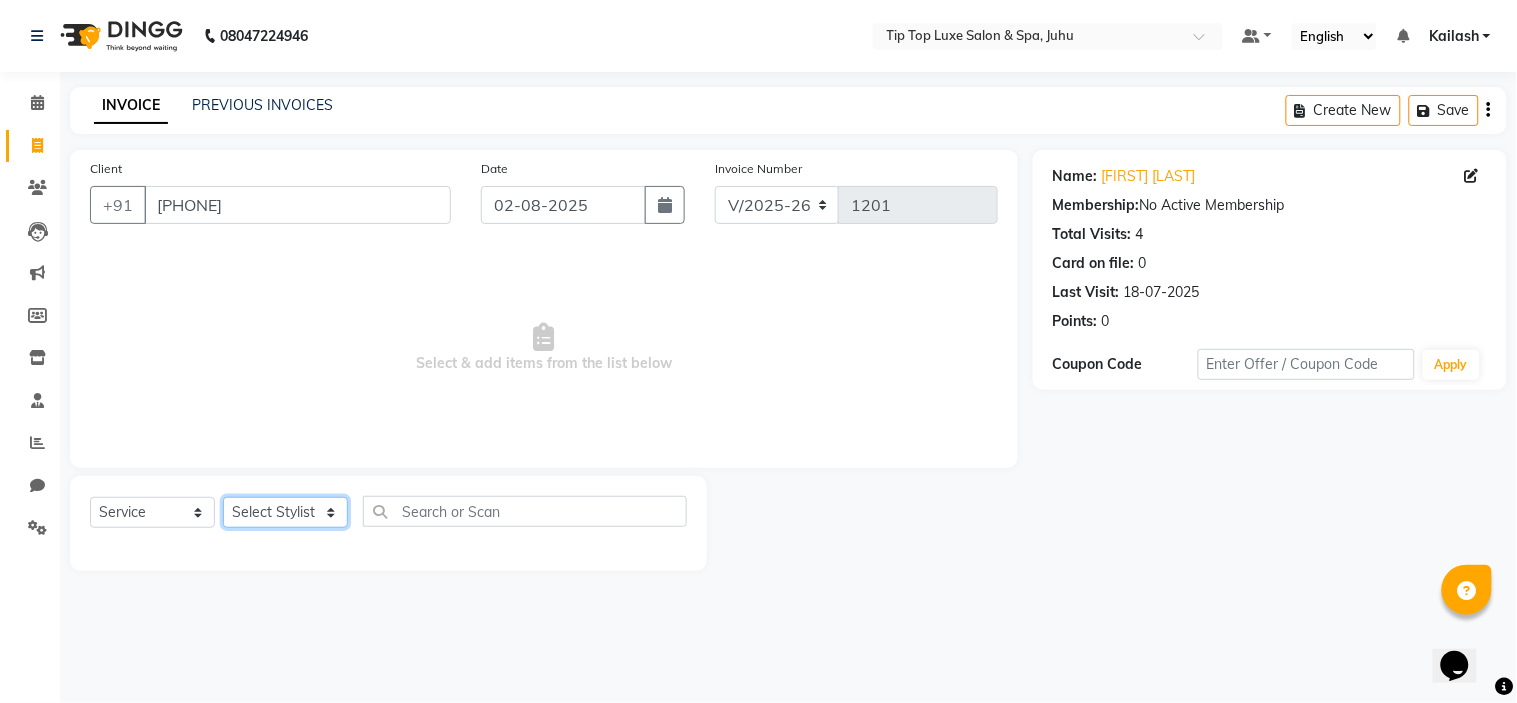 select on "82311" 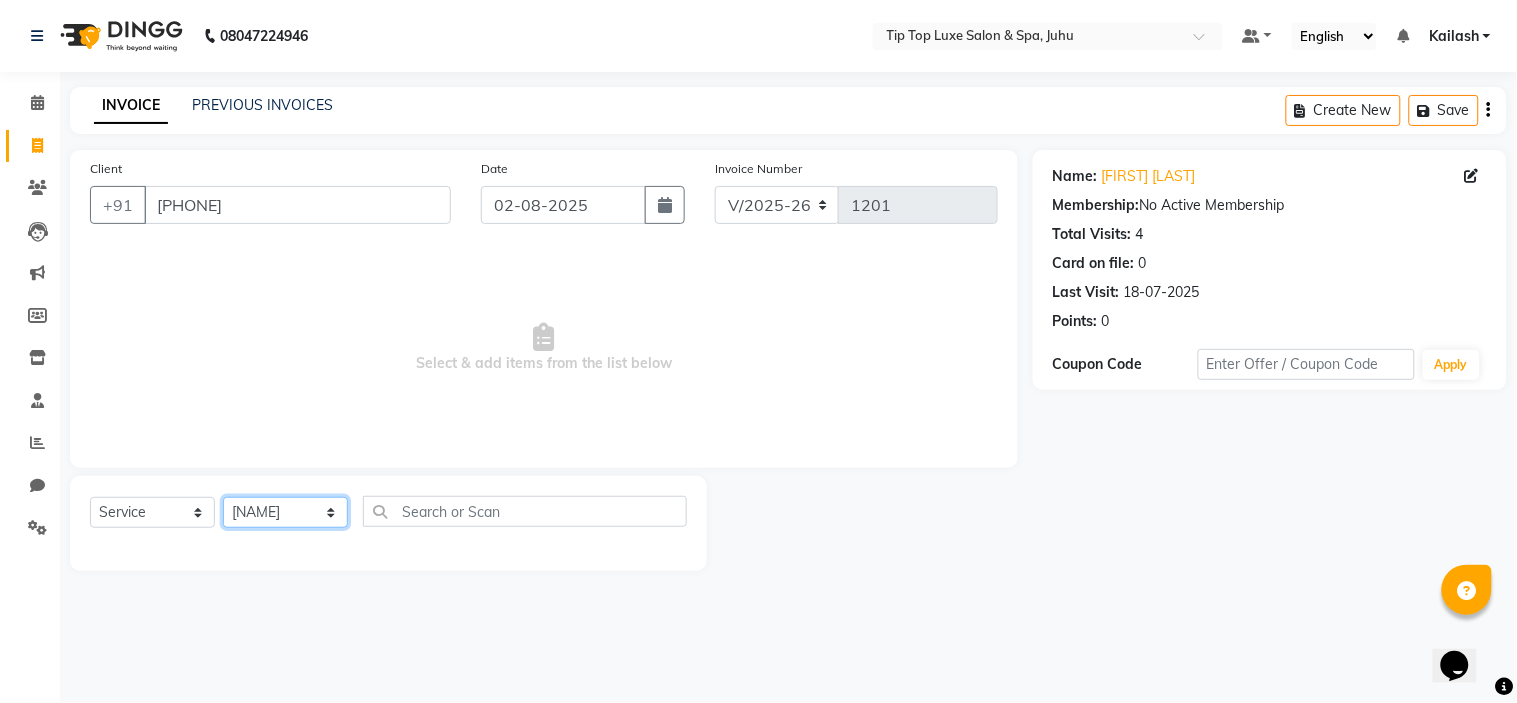 click on "Select Stylist AAYUSHREE admin Alisha creado ANAO Angela Jyoti Kailash Komal mamta Mamtaben Mamtaben Nisha Pooja Punit Raj Rajesh Ranjeet Ranjeet Shinde Roshan Salman Sanjay shalinee burpute suraj sharma Suresh Talib Tanvi Uditya Vijay wallking" 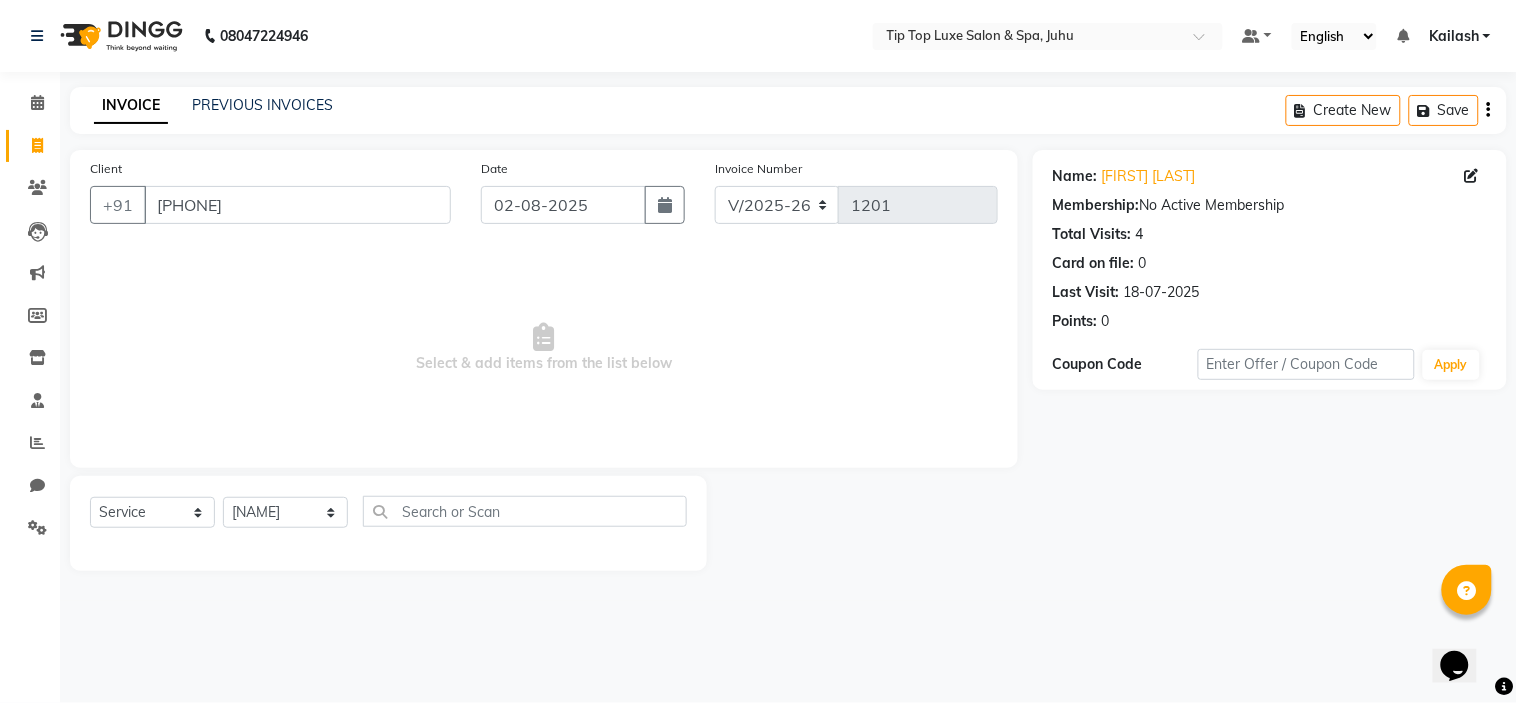 click on "Select & add items from the list below" at bounding box center [544, 348] 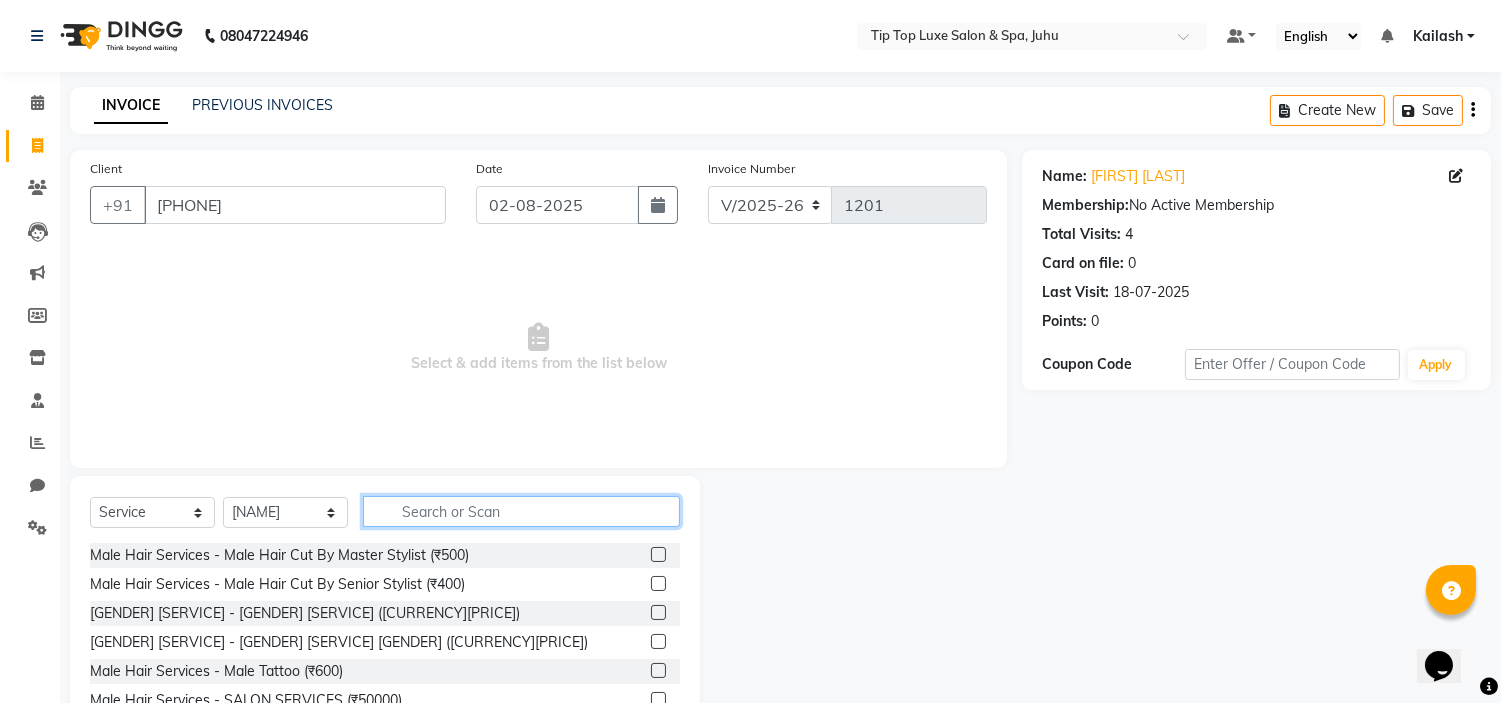 click 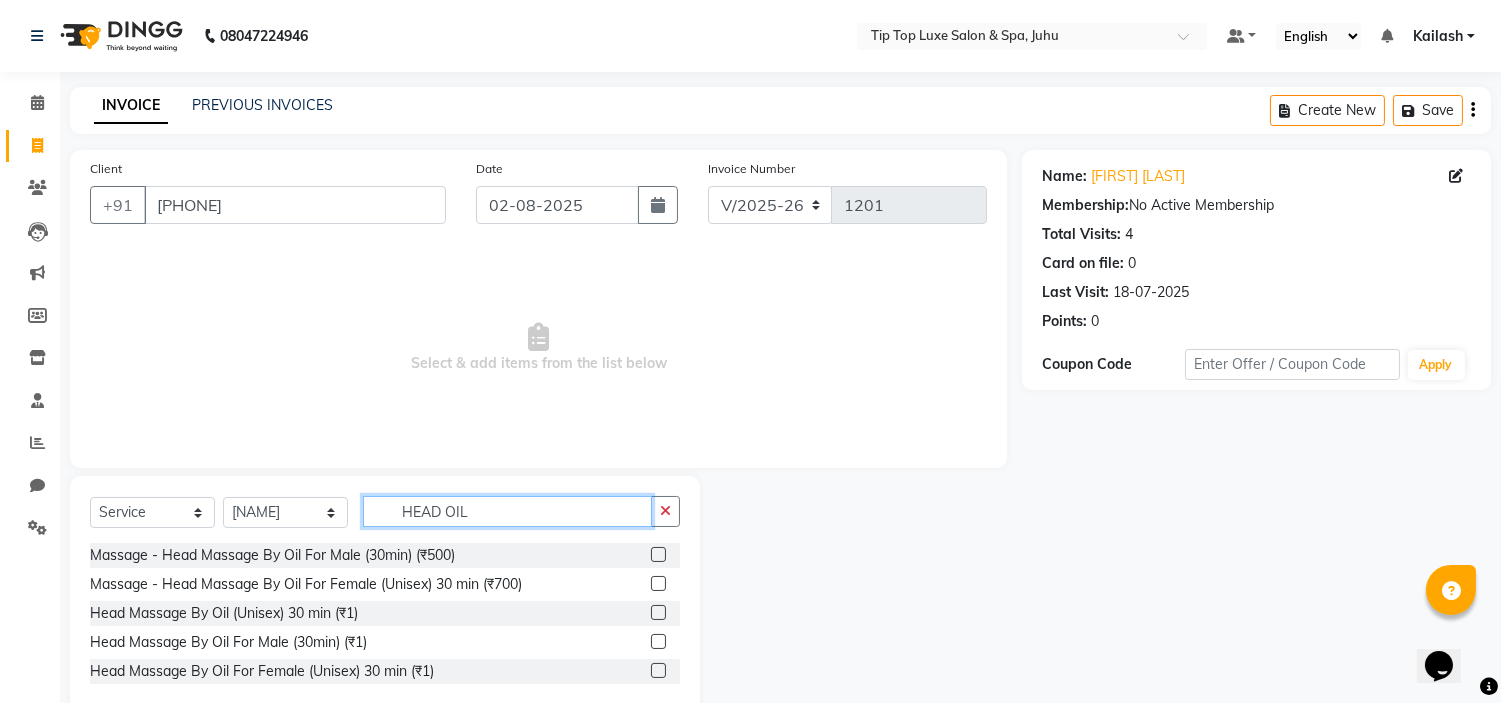 type on "HEAD OIL" 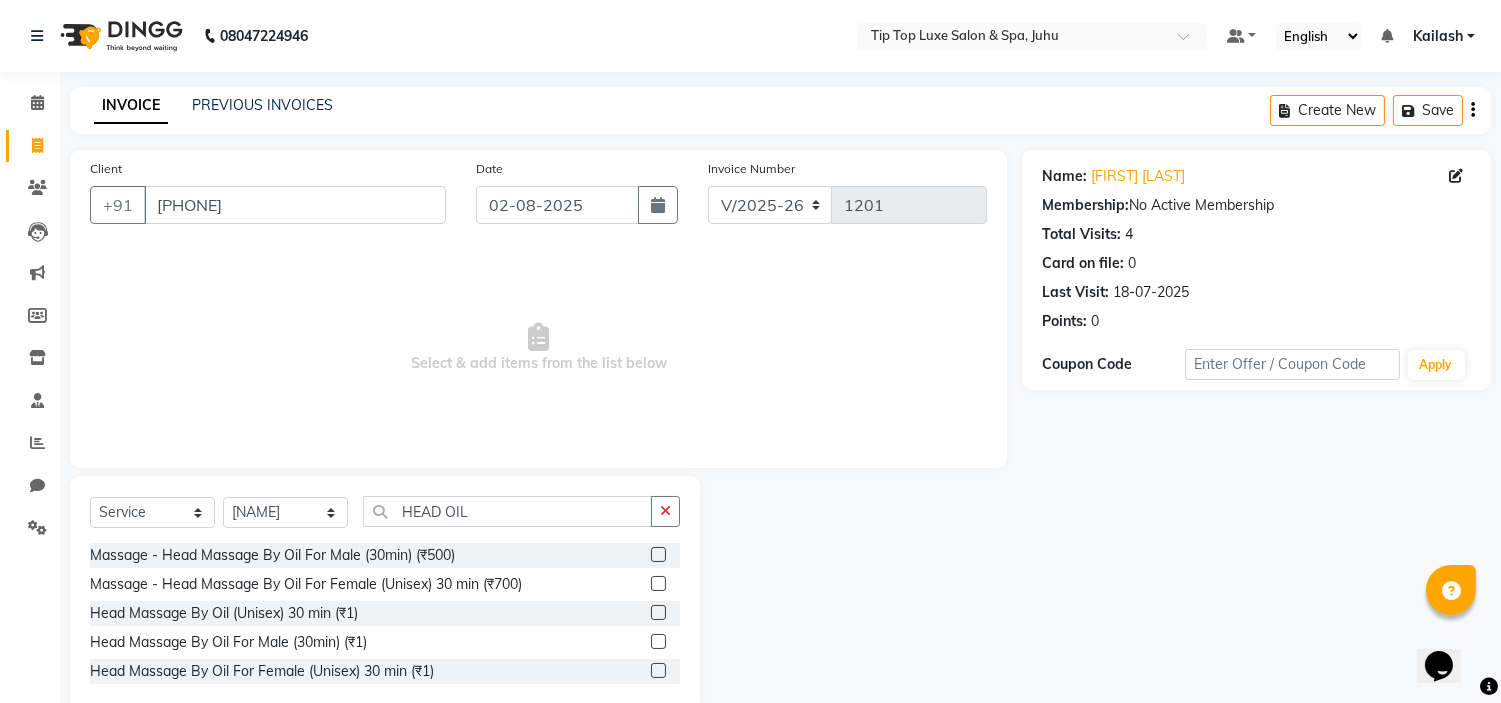 click 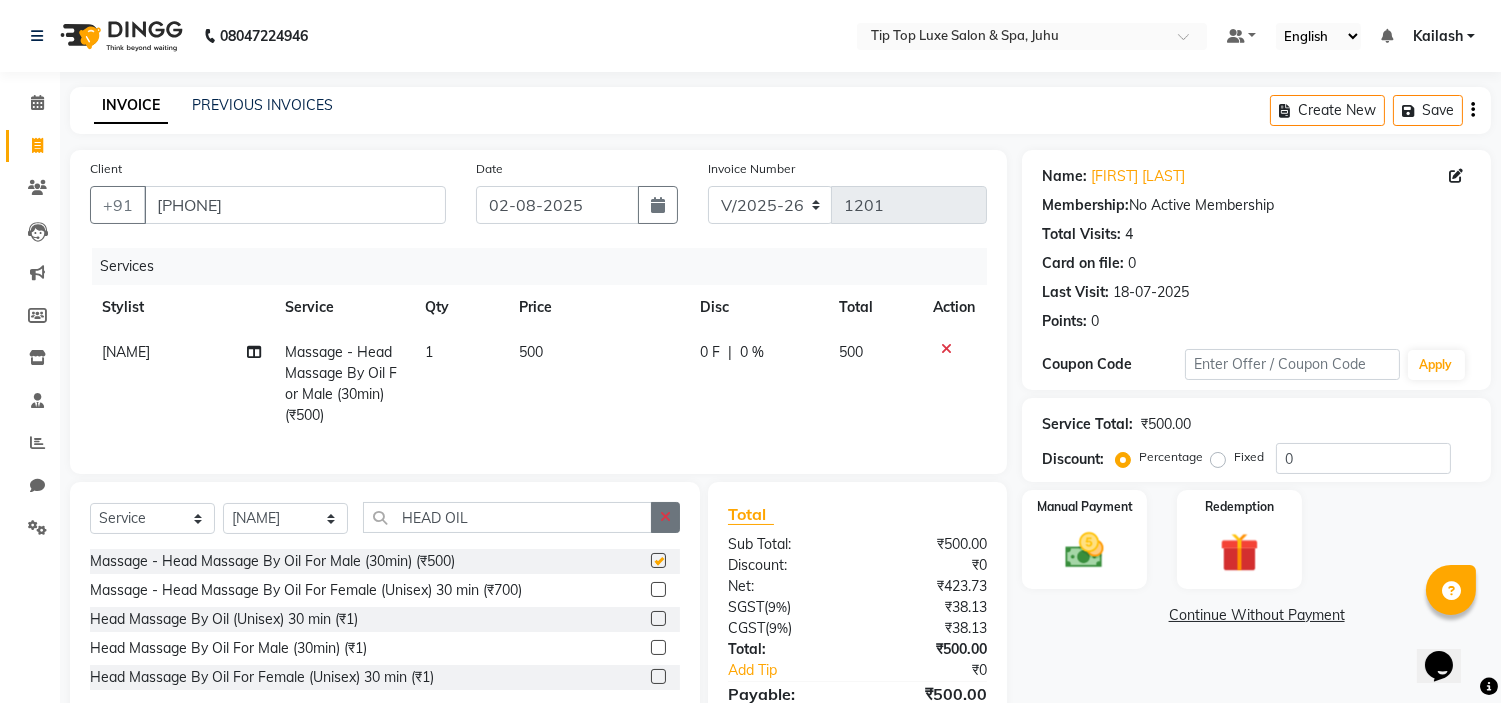checkbox on "false" 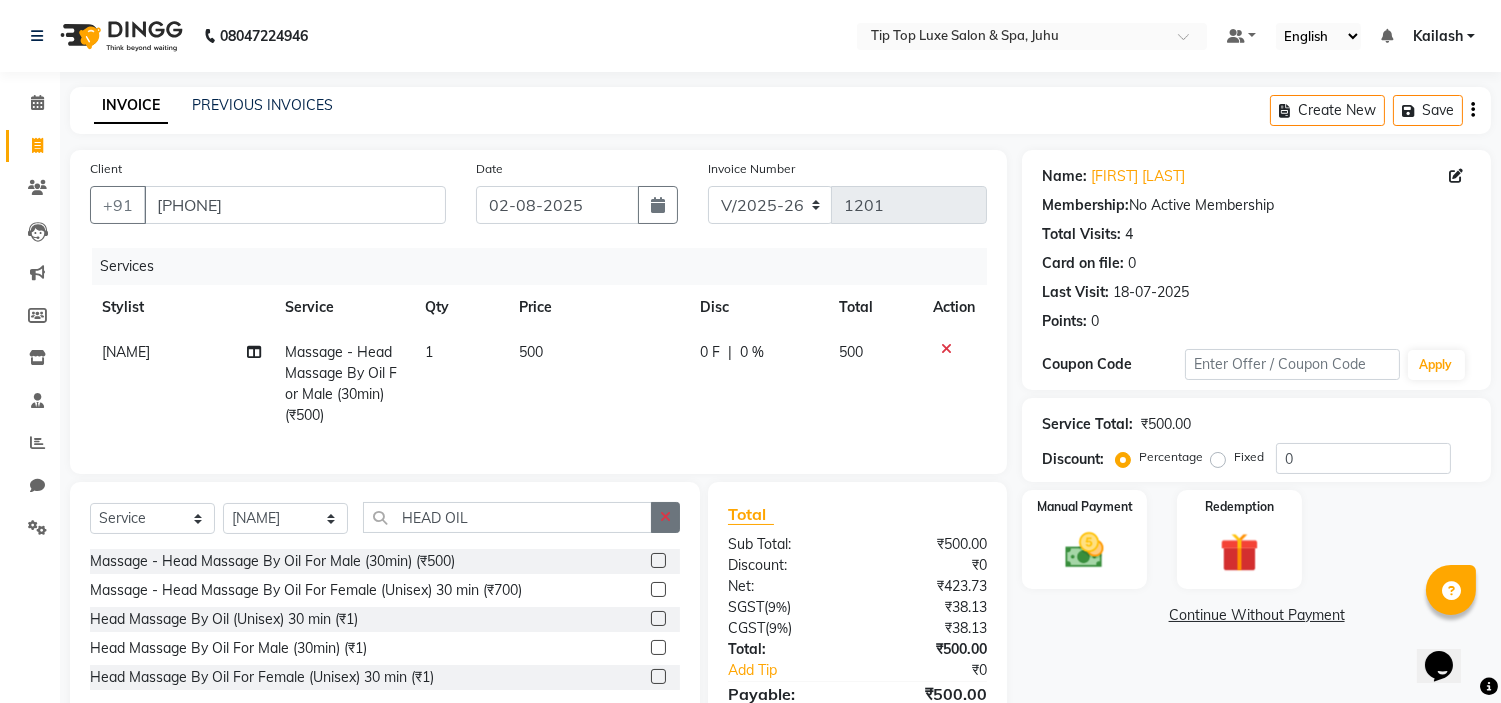 click 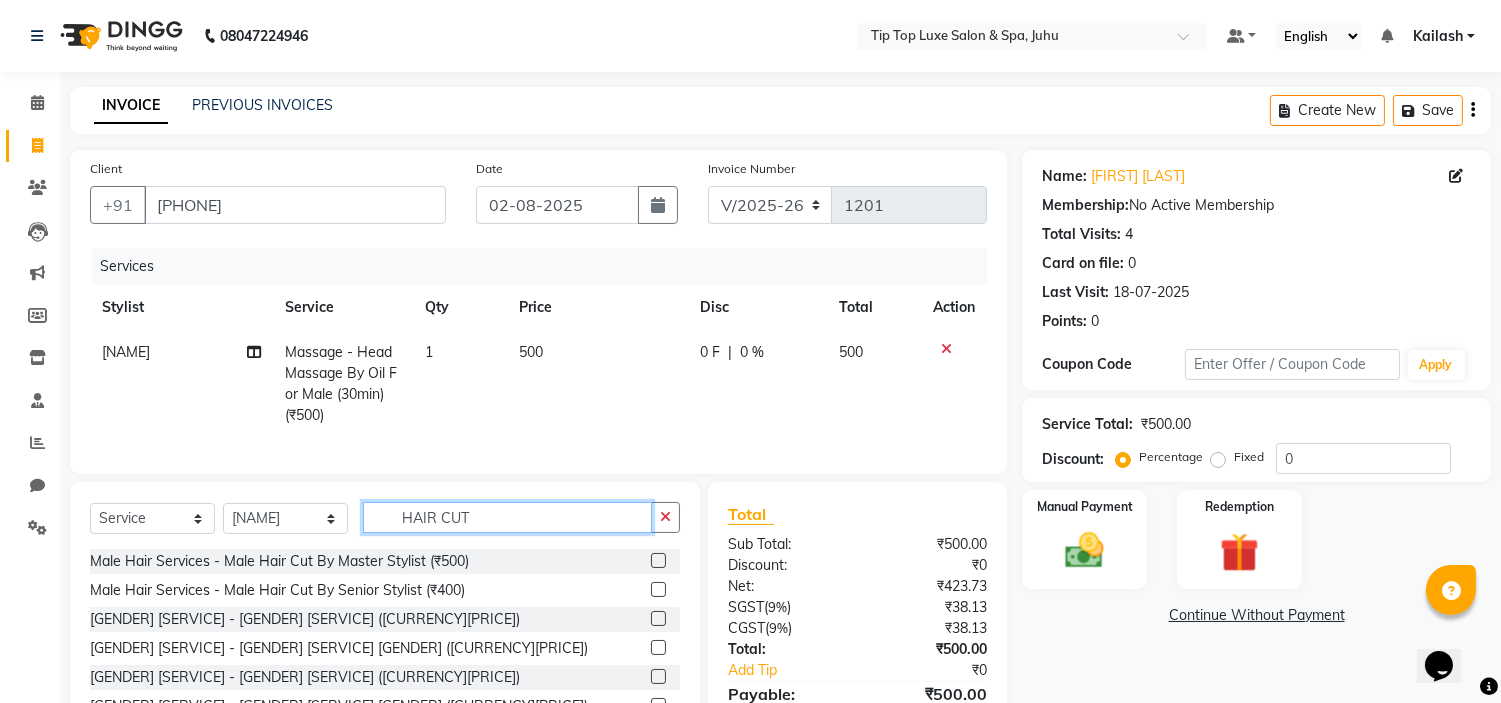 type on "HAIR CUT" 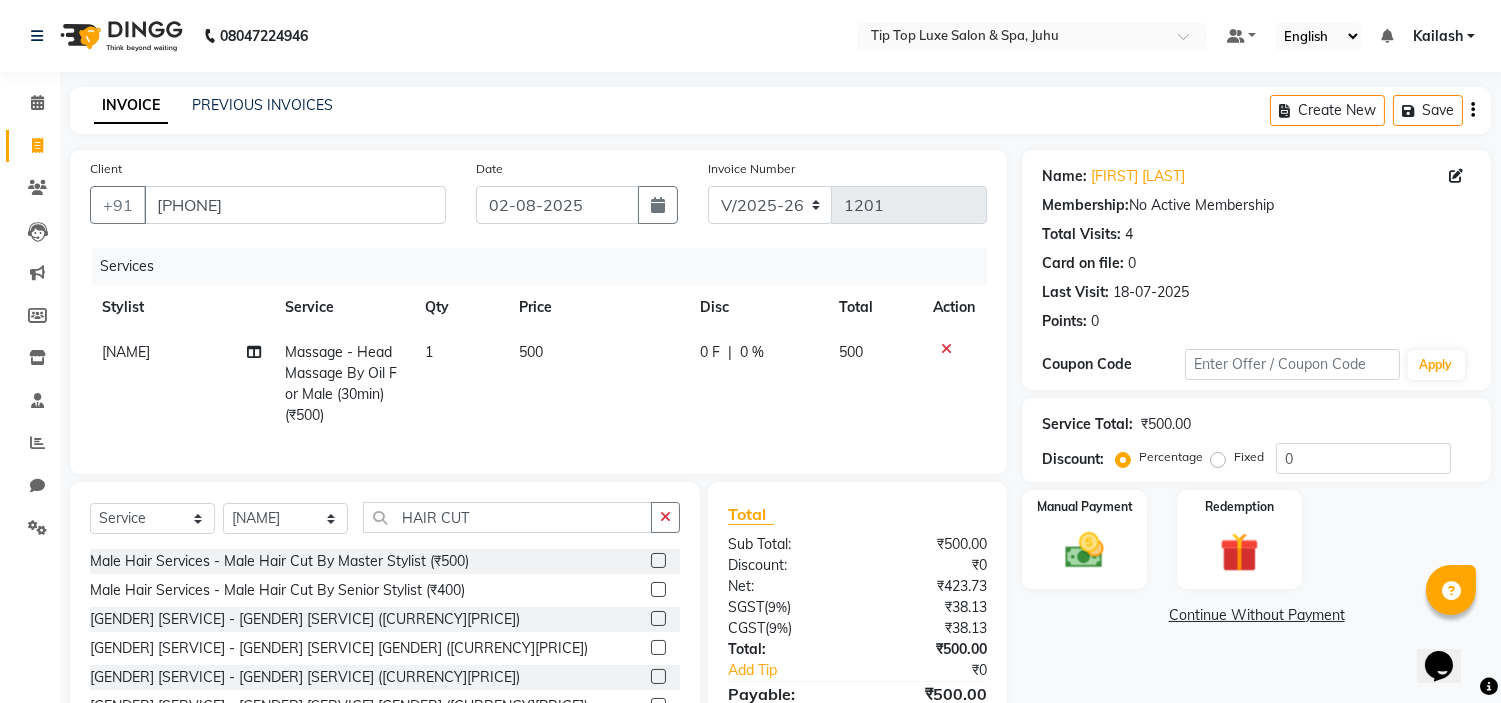 click 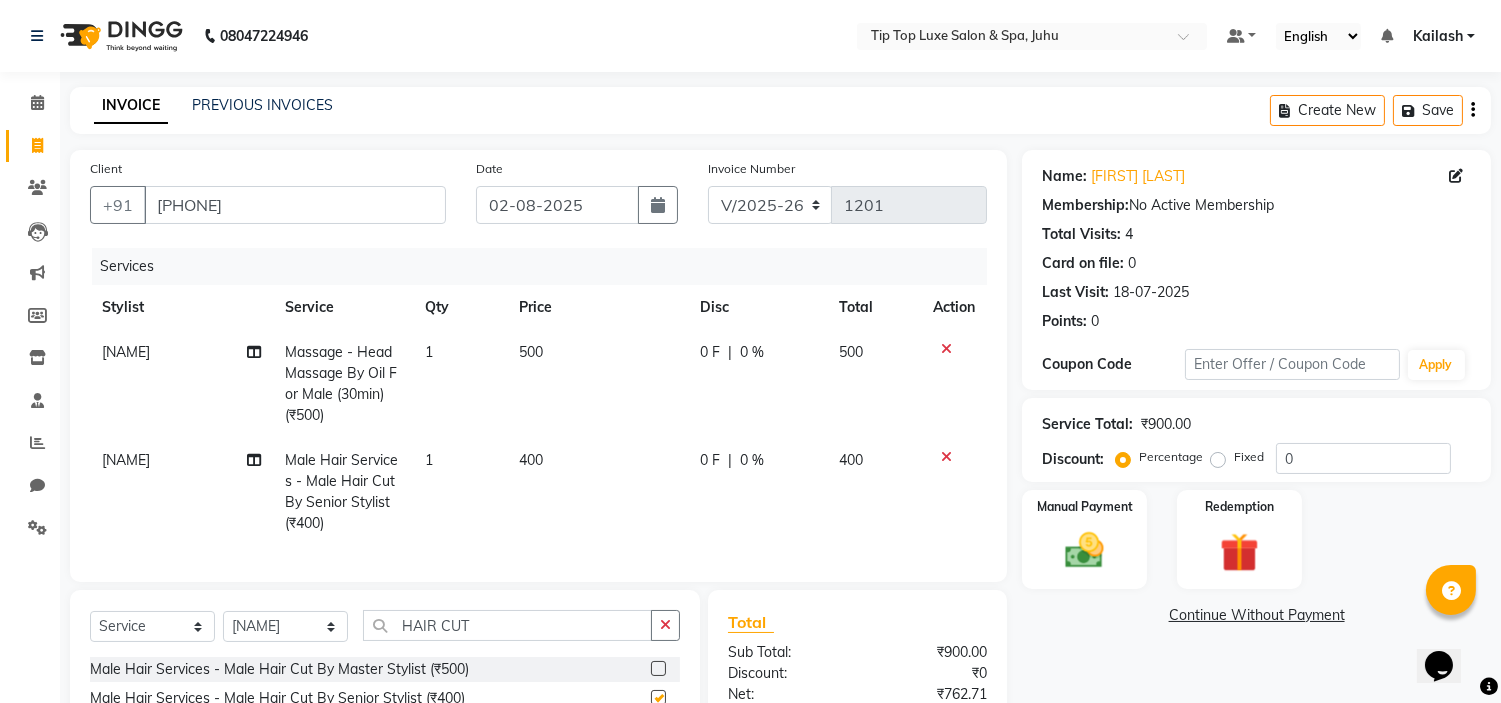 checkbox on "false" 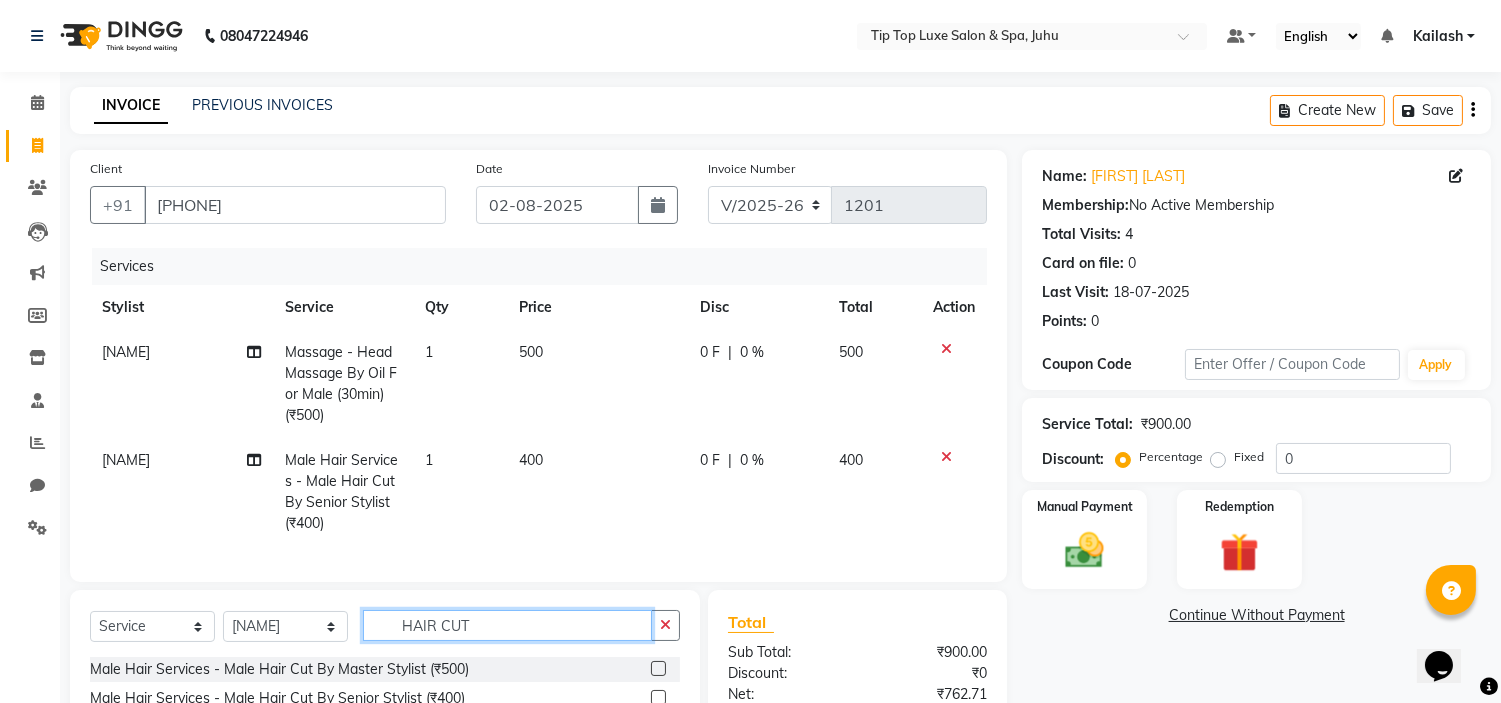 click on "HAIR CUT" 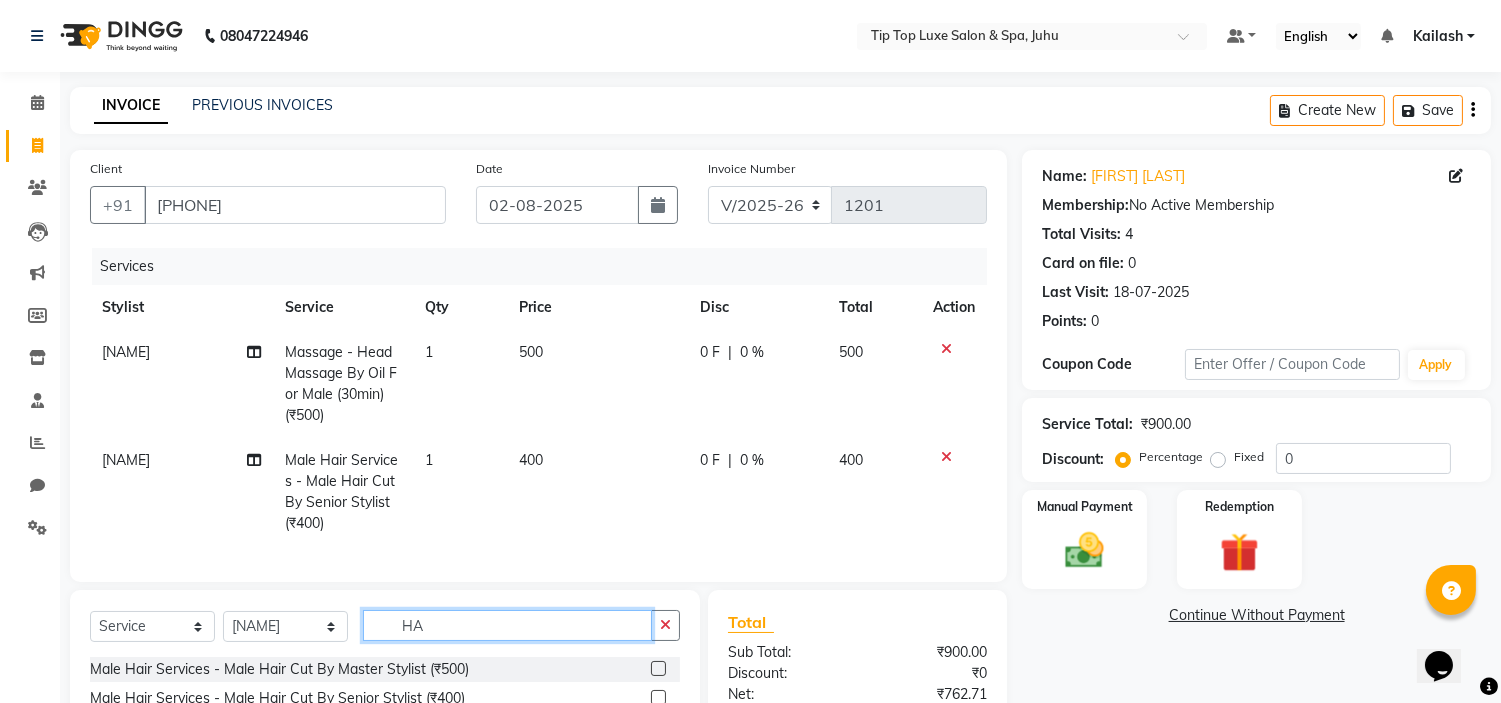type on "H" 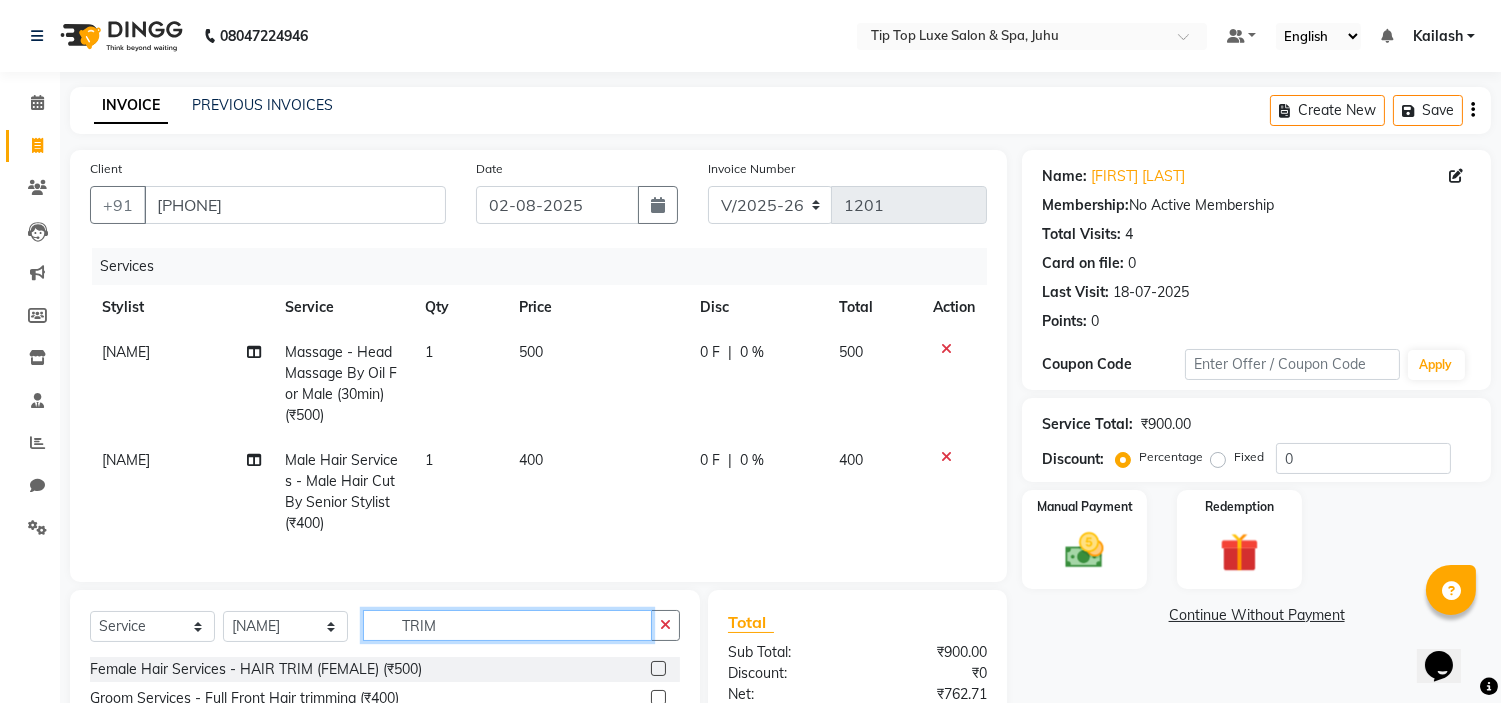 type on "TRIM" 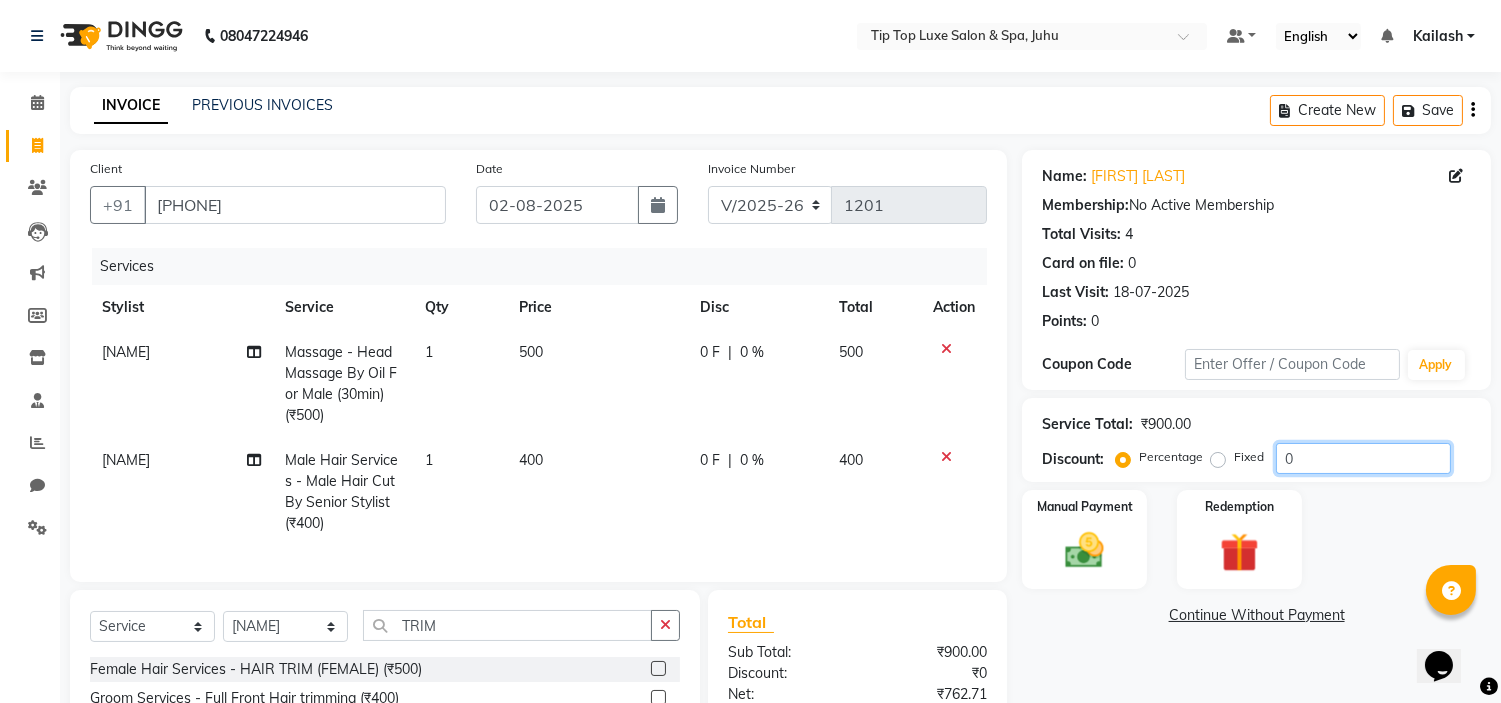 click on "Name: [FIRST] [LAST] Membership: No Active Membership Total Visits: 4 Card on file: 0 Last Visit: 18-07-2025 Points: 0 Coupon Code Apply Service Total: ₹900.00 Discount: Percentage Fixed 0 Manual Payment Redemption Continue Without Payment" 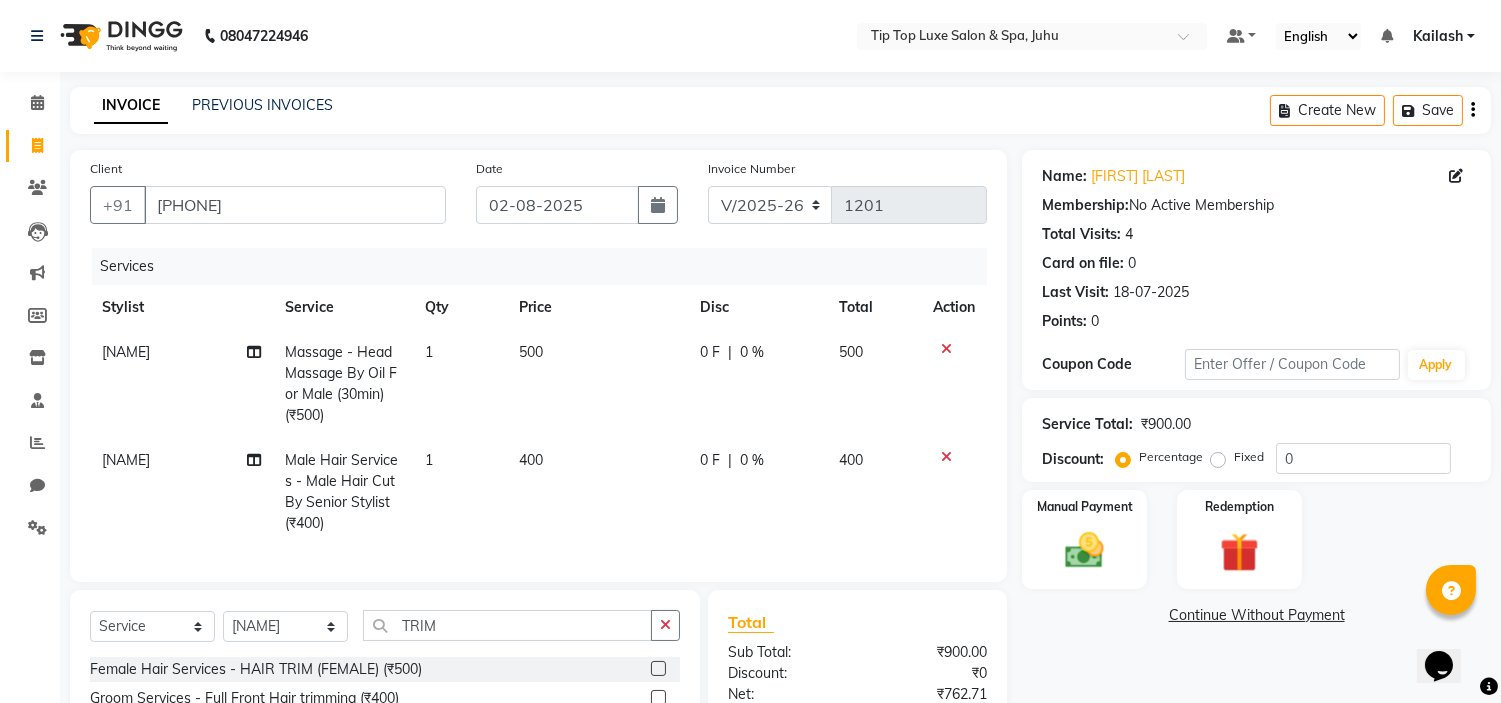 click on "Name: [FIRST] [LAST] Membership: No Active Membership Total Visits: 4 Card on file: 0 Last Visit: 18-07-2025 Points: 0 Coupon Code Apply Service Total: ₹900.00 Discount: Percentage Fixed 0 Manual Payment Redemption Continue Without Payment" 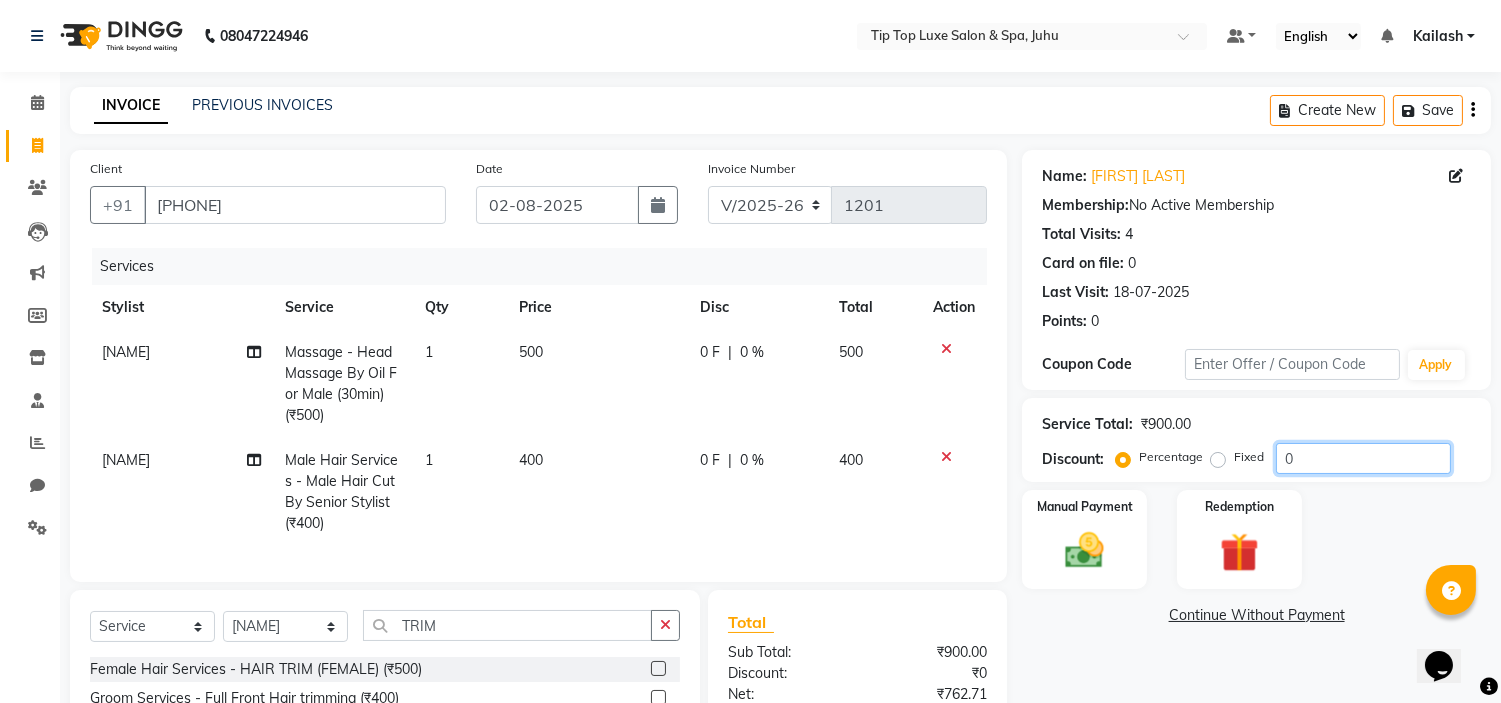 click on "Name: [FIRST] [LAST] Membership: No Active Membership Total Visits: 4 Card on file: 0 Last Visit: 18-07-2025 Points: 0 Coupon Code Apply Service Total: ₹900.00 Discount: Percentage Fixed 0 Manual Payment Redemption Continue Without Payment" 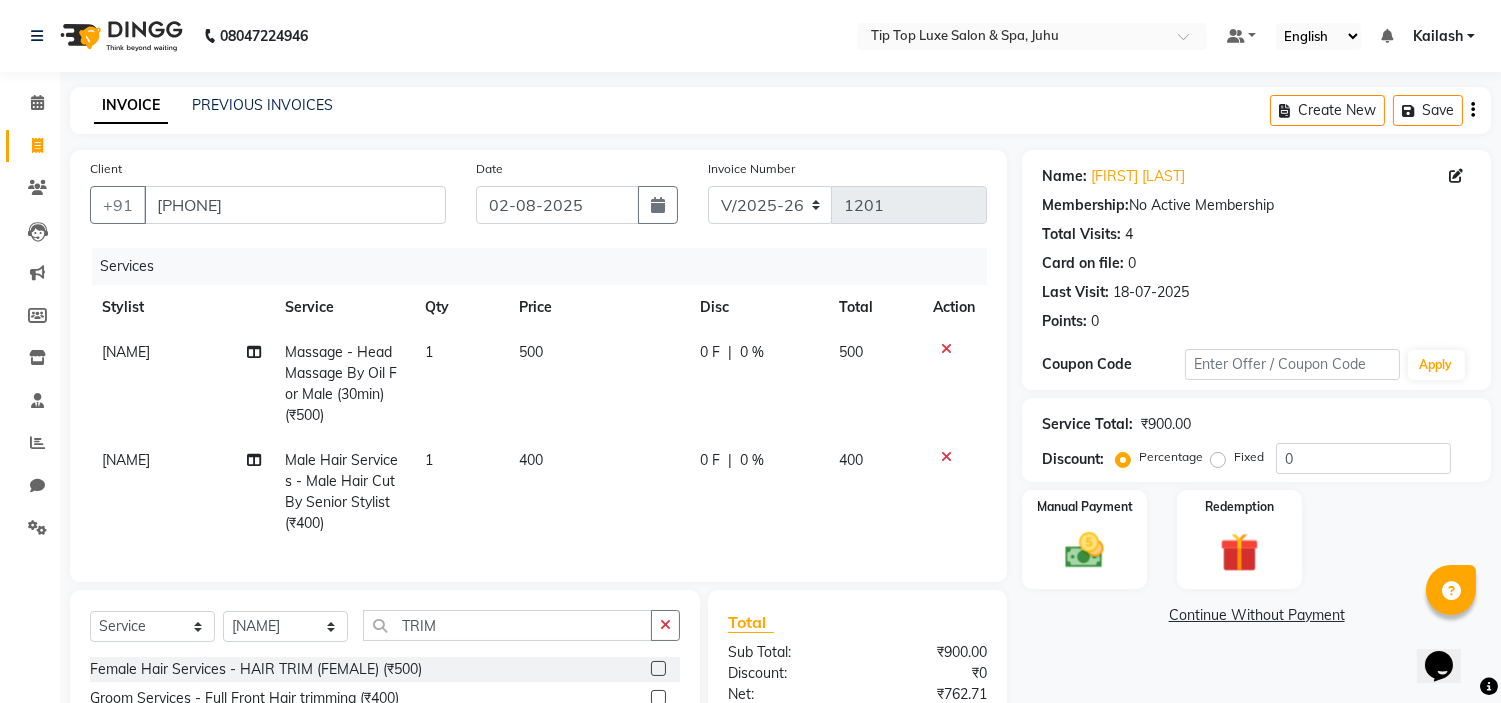 click on "Manual Payment Redemption" 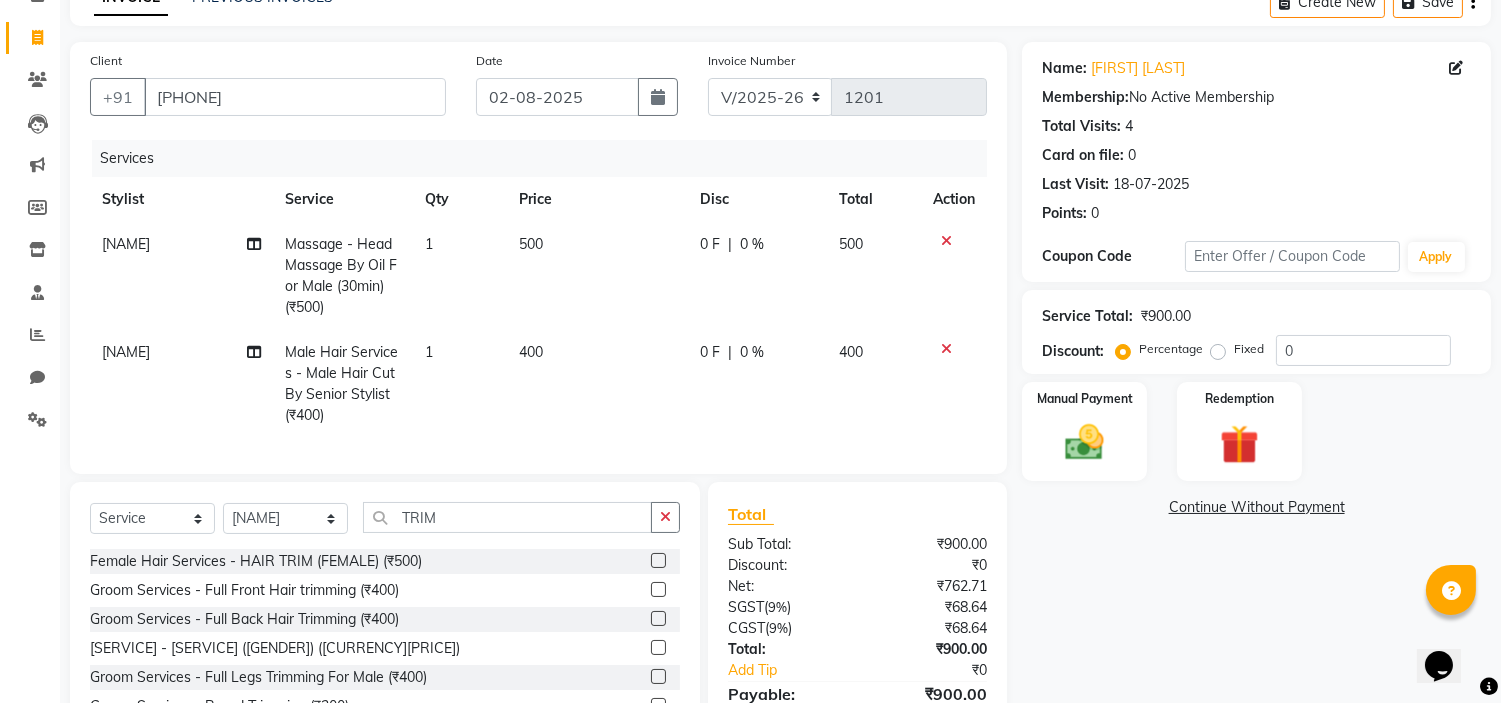 click on "Name: [FIRST] [LAST] Membership: No Active Membership Total Visits: 4 Card on file: 0 Last Visit: 18-07-2025 Points: 0 Coupon Code Apply Service Total: ₹900.00 Discount: Percentage Fixed 0 Manual Payment Redemption Continue Without Payment" 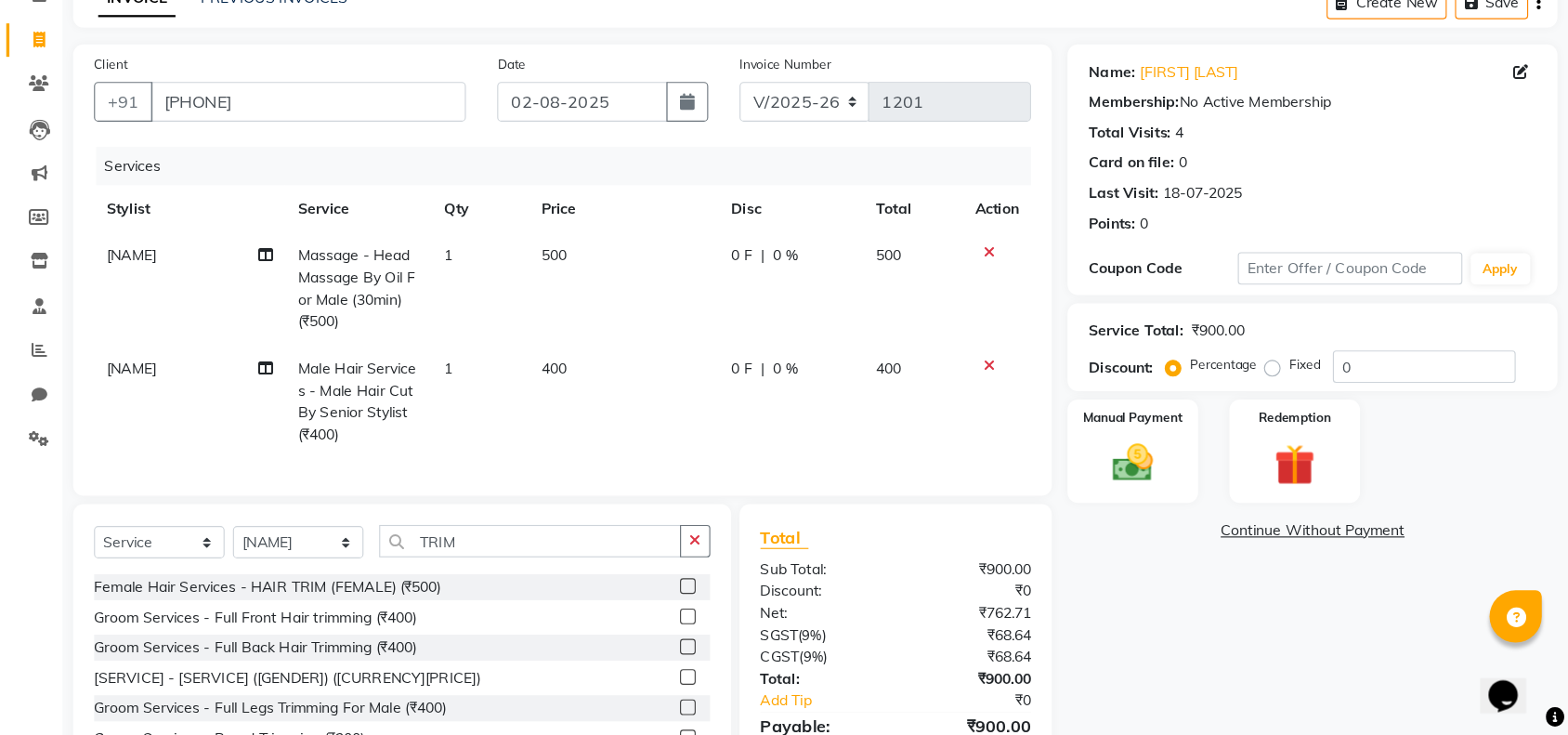 scroll, scrollTop: 100, scrollLeft: 0, axis: vertical 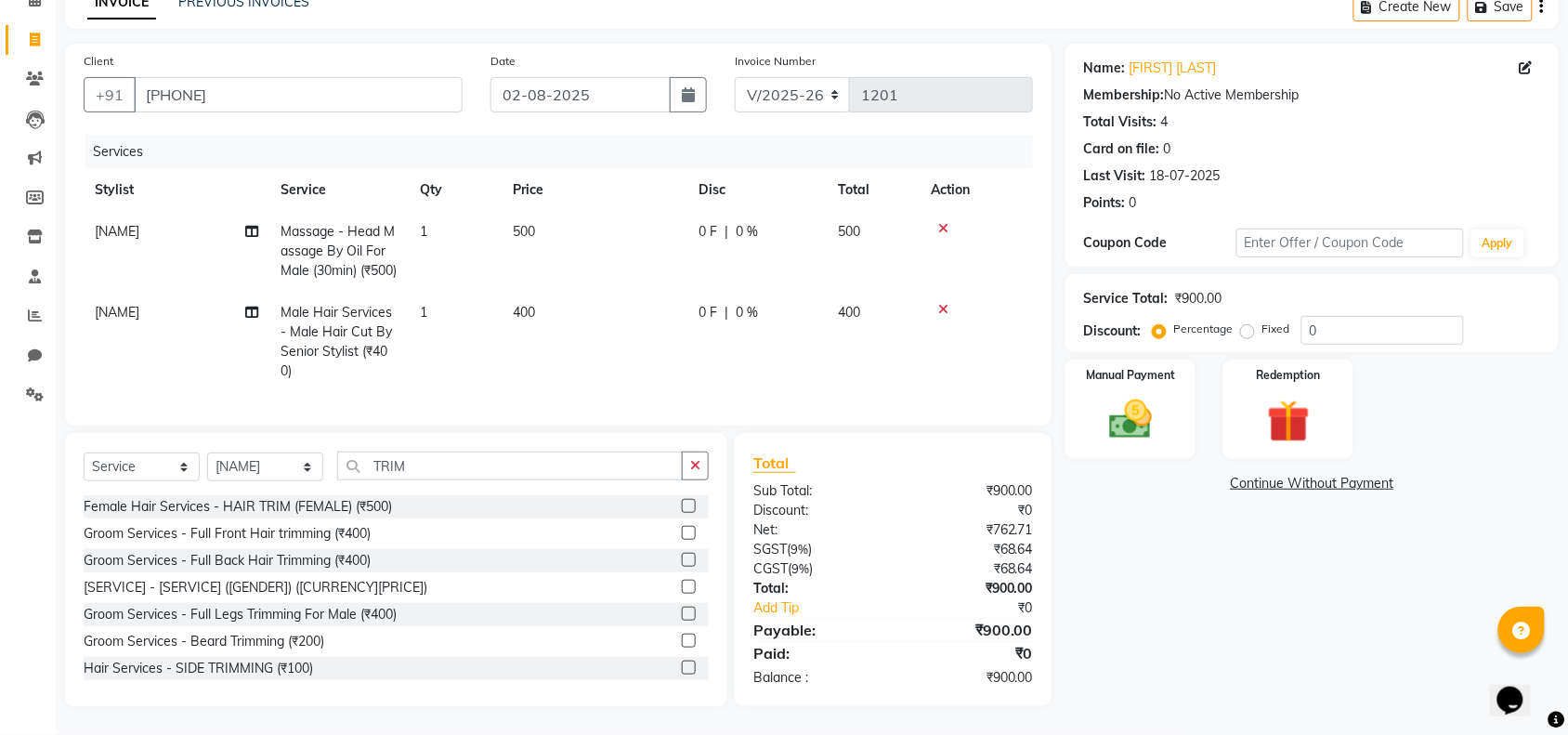 click 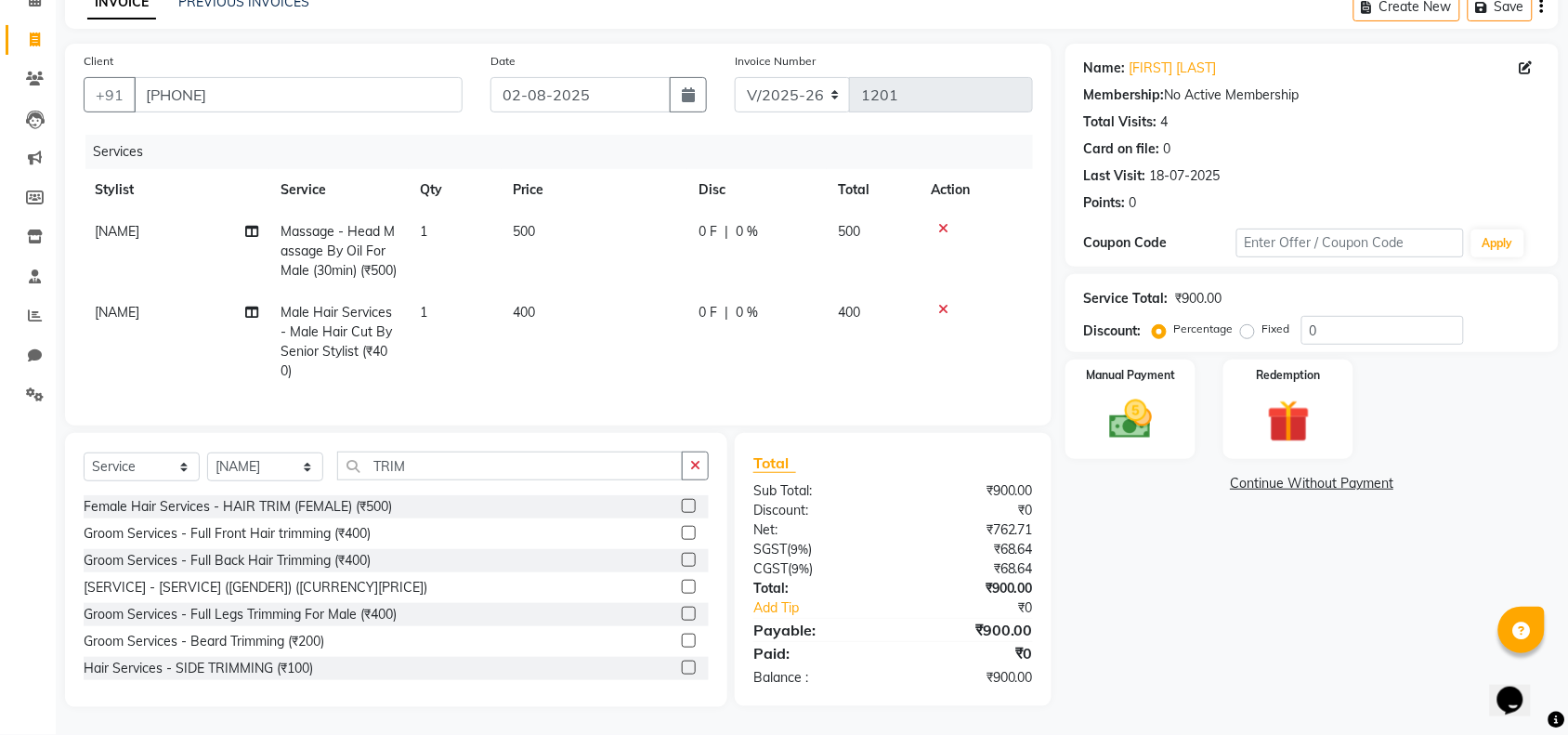 click at bounding box center (687, 641) 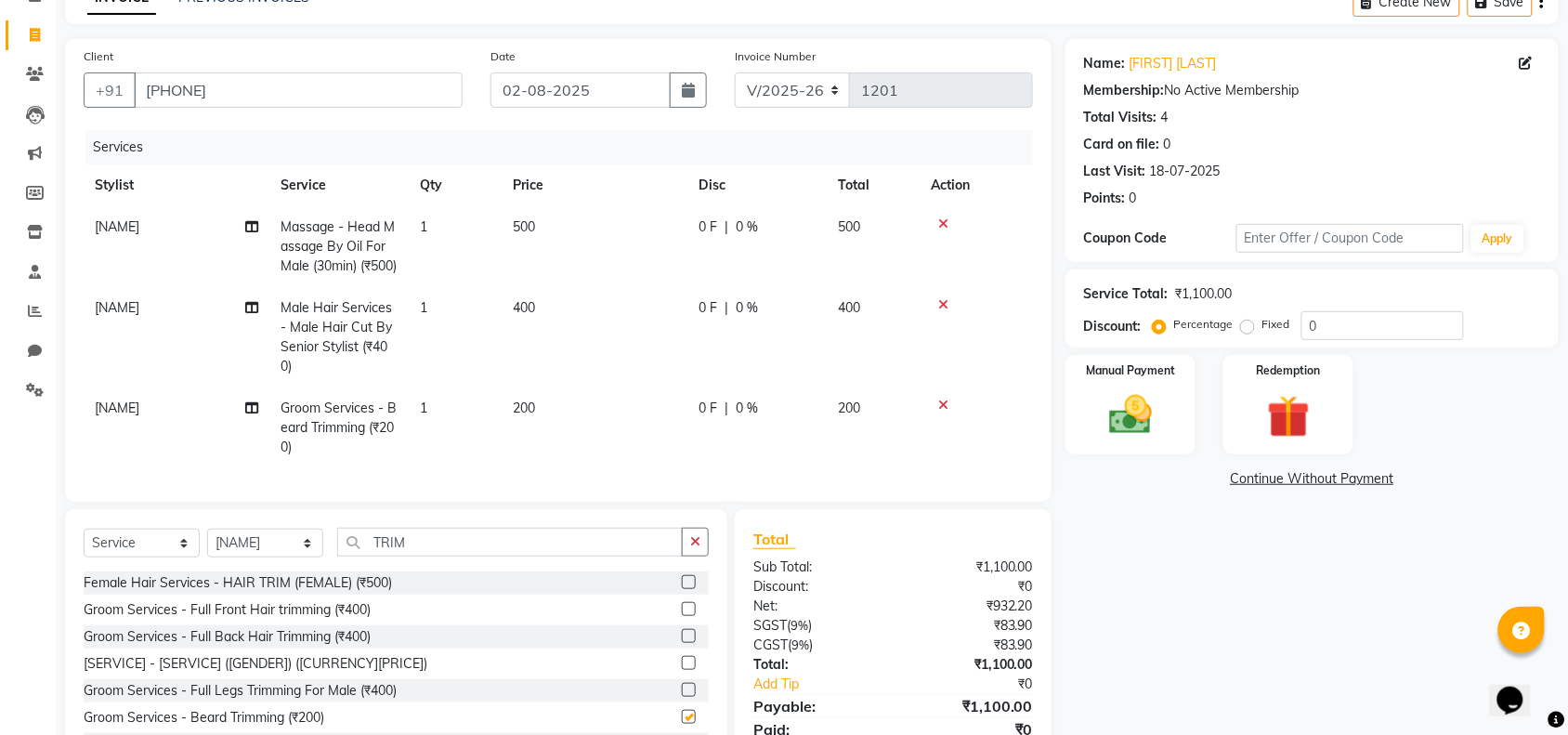 checkbox on "false" 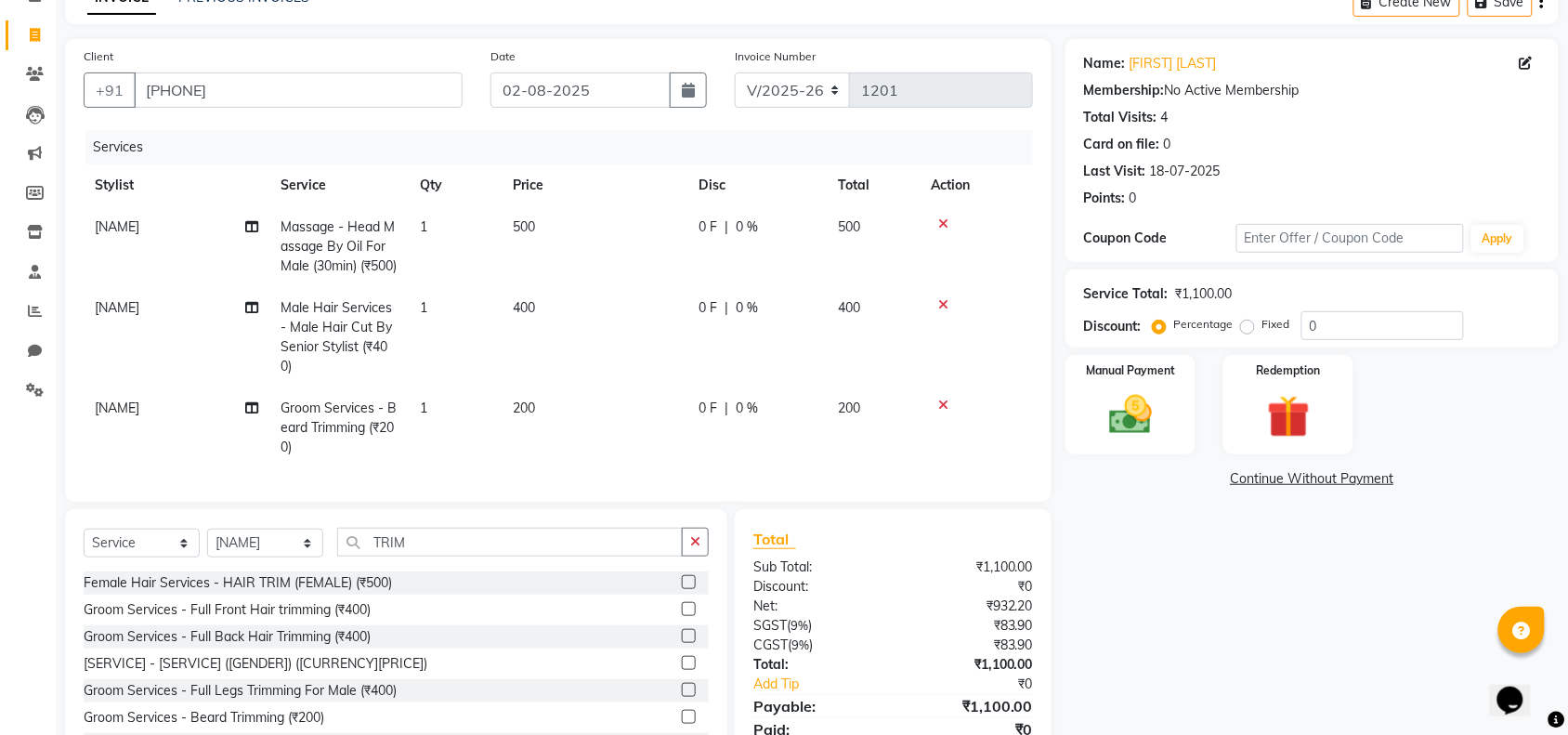 click on "400" 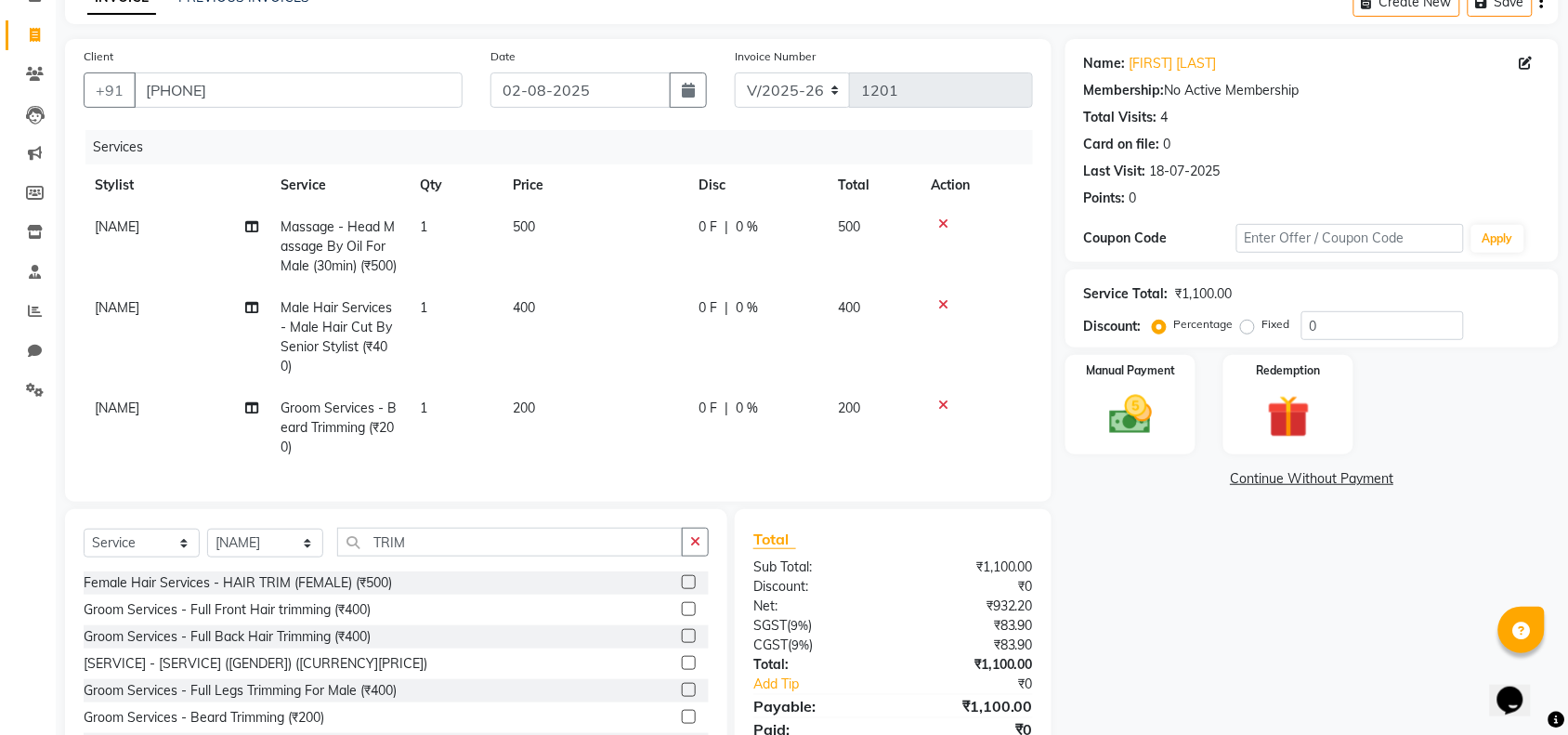 select on "82311" 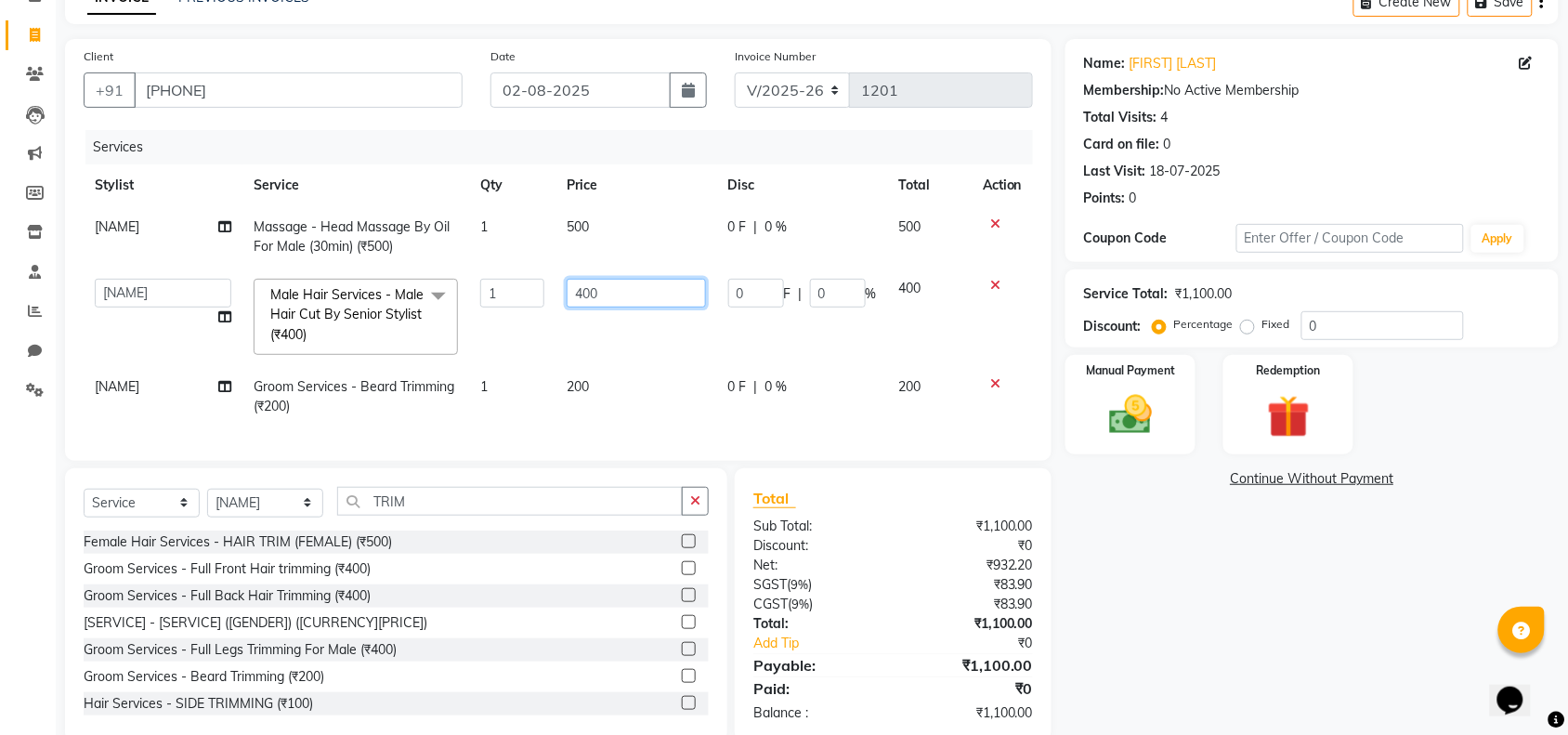 click on "400" 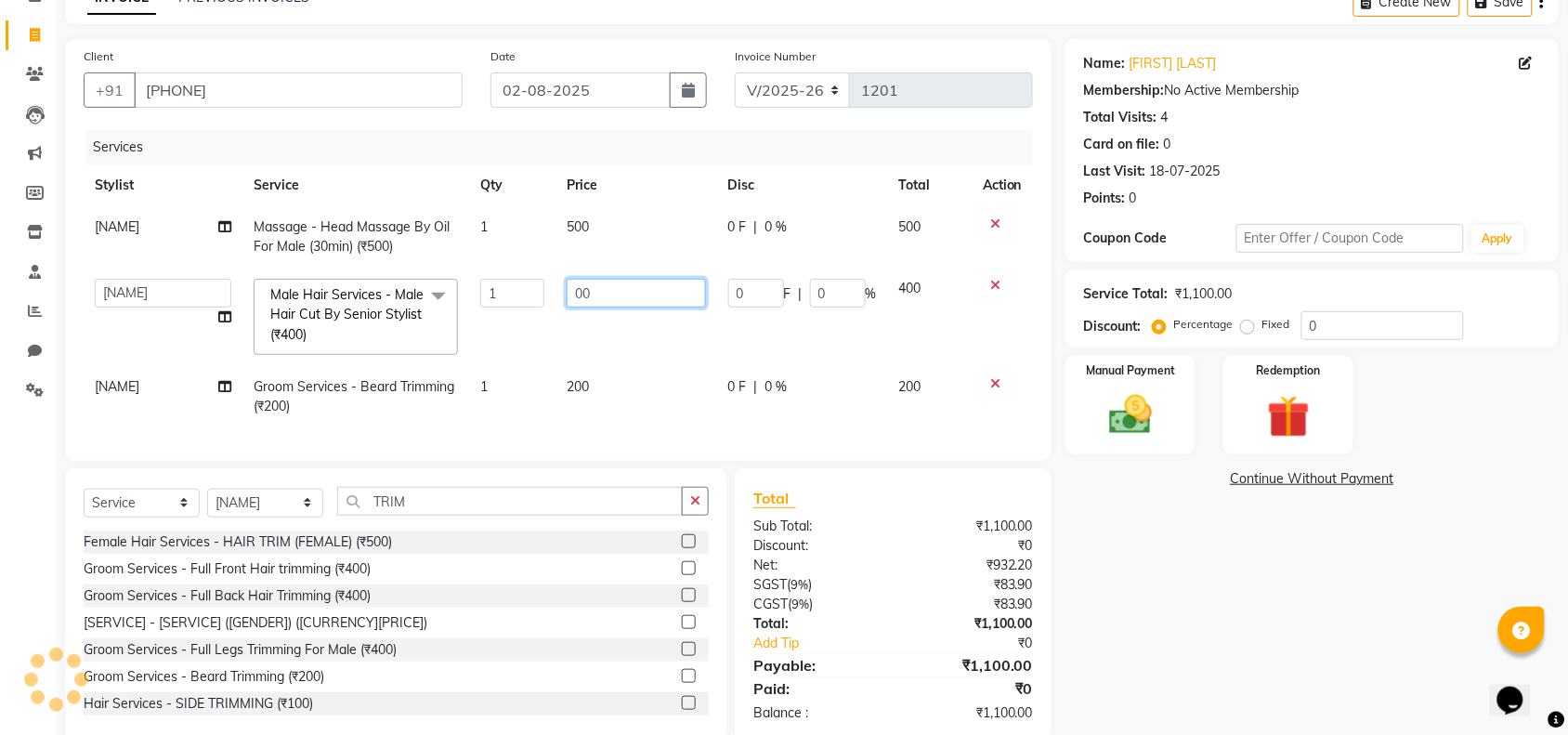 type on "500" 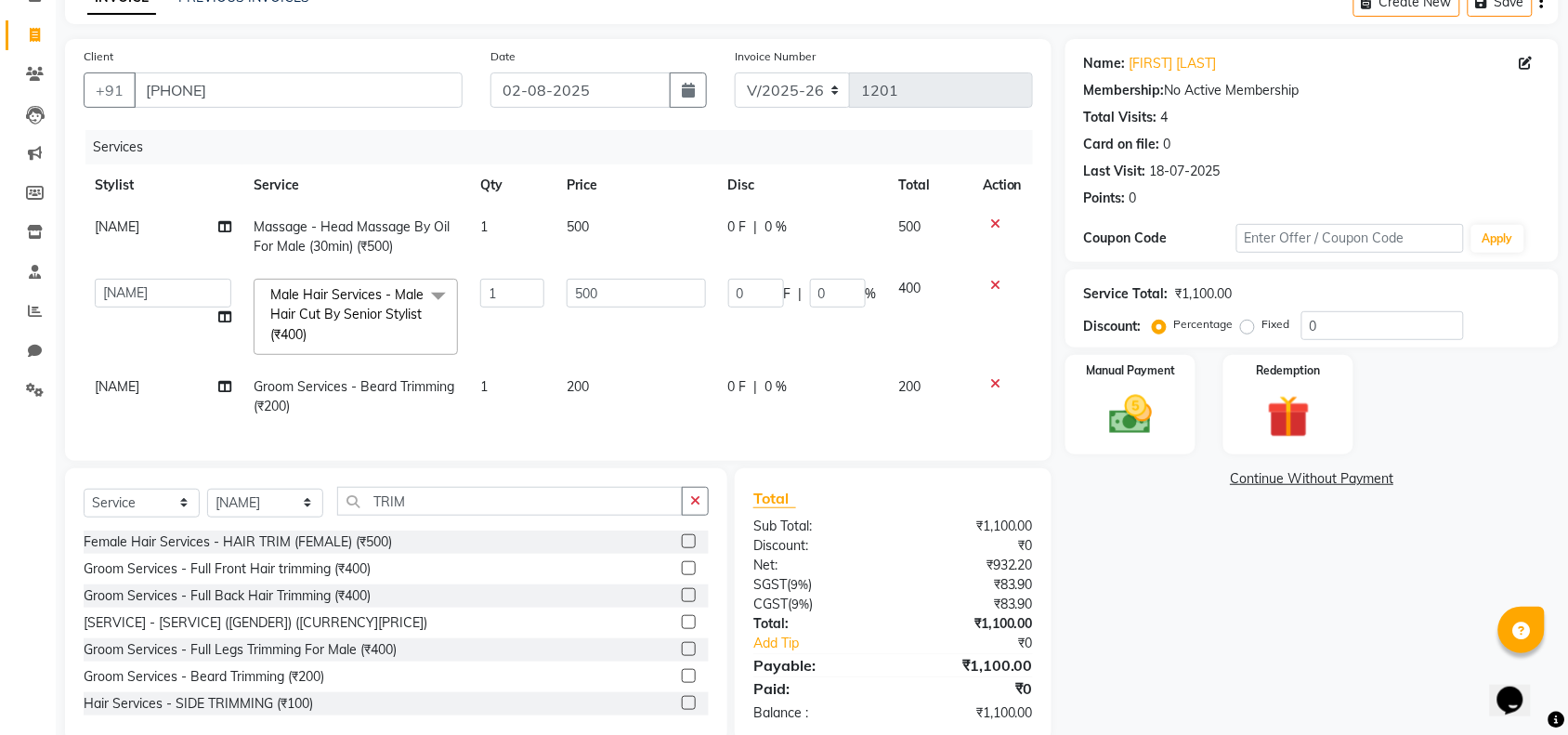 click on "500" 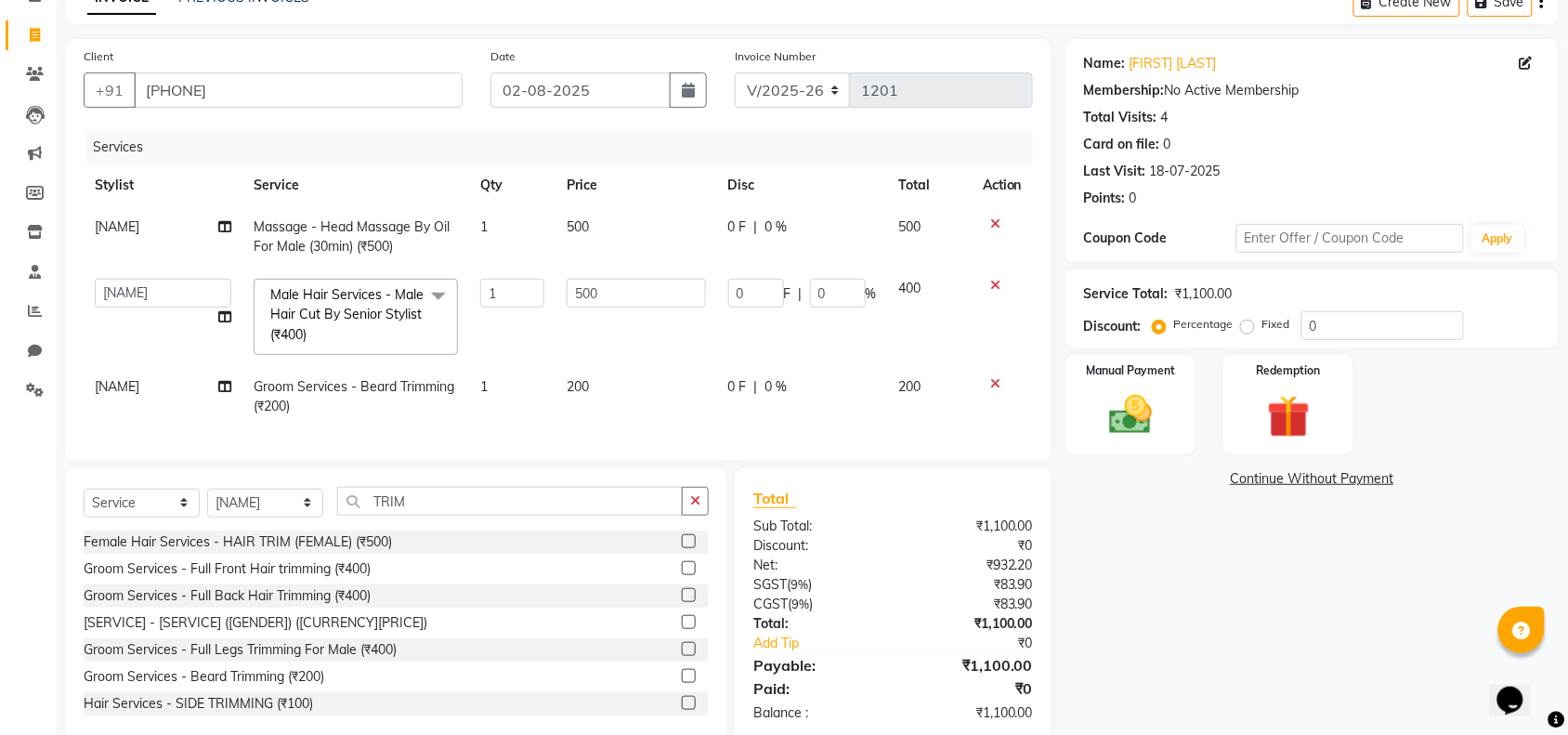 select on "82311" 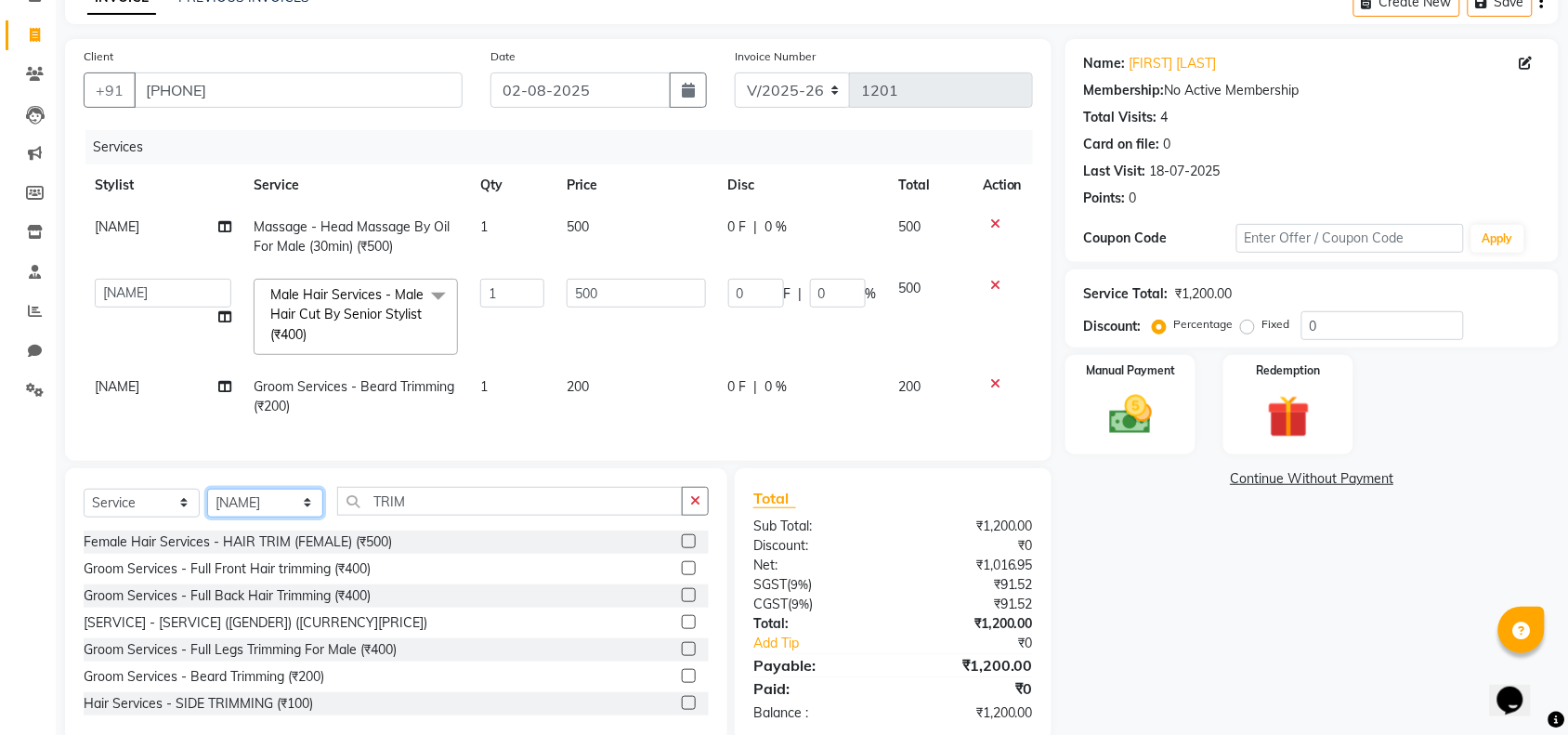 click on "Select Stylist AAYUSHREE admin Alisha creado ANAO Angela Jyoti Kailash Komal mamta Mamtaben Mamtaben Nisha Pooja Punit Raj Rajesh Ranjeet Ranjeet Shinde Roshan Salman Sanjay shalinee burpute suraj sharma Suresh Talib Tanvi Uditya Vijay wallking" 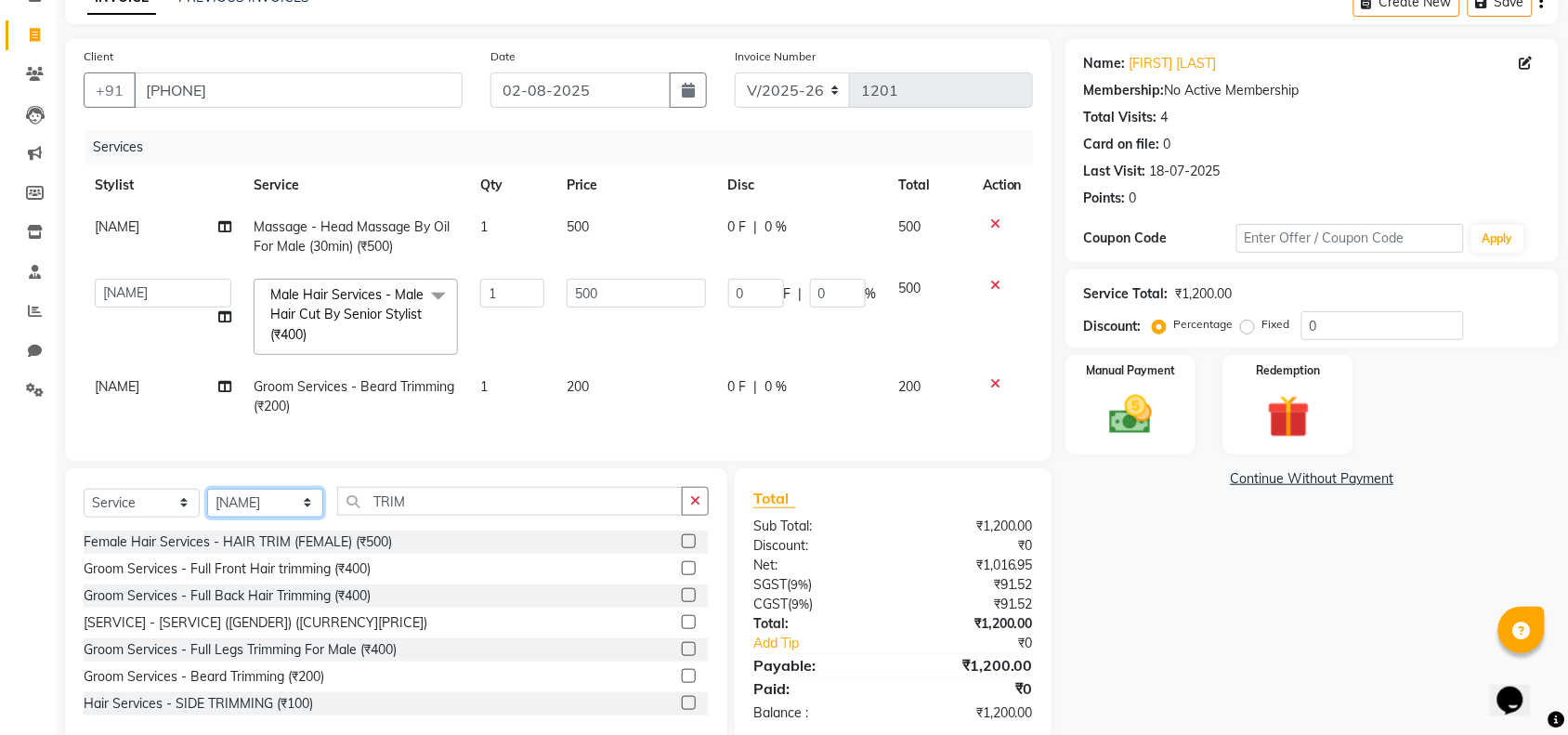 select on "82320" 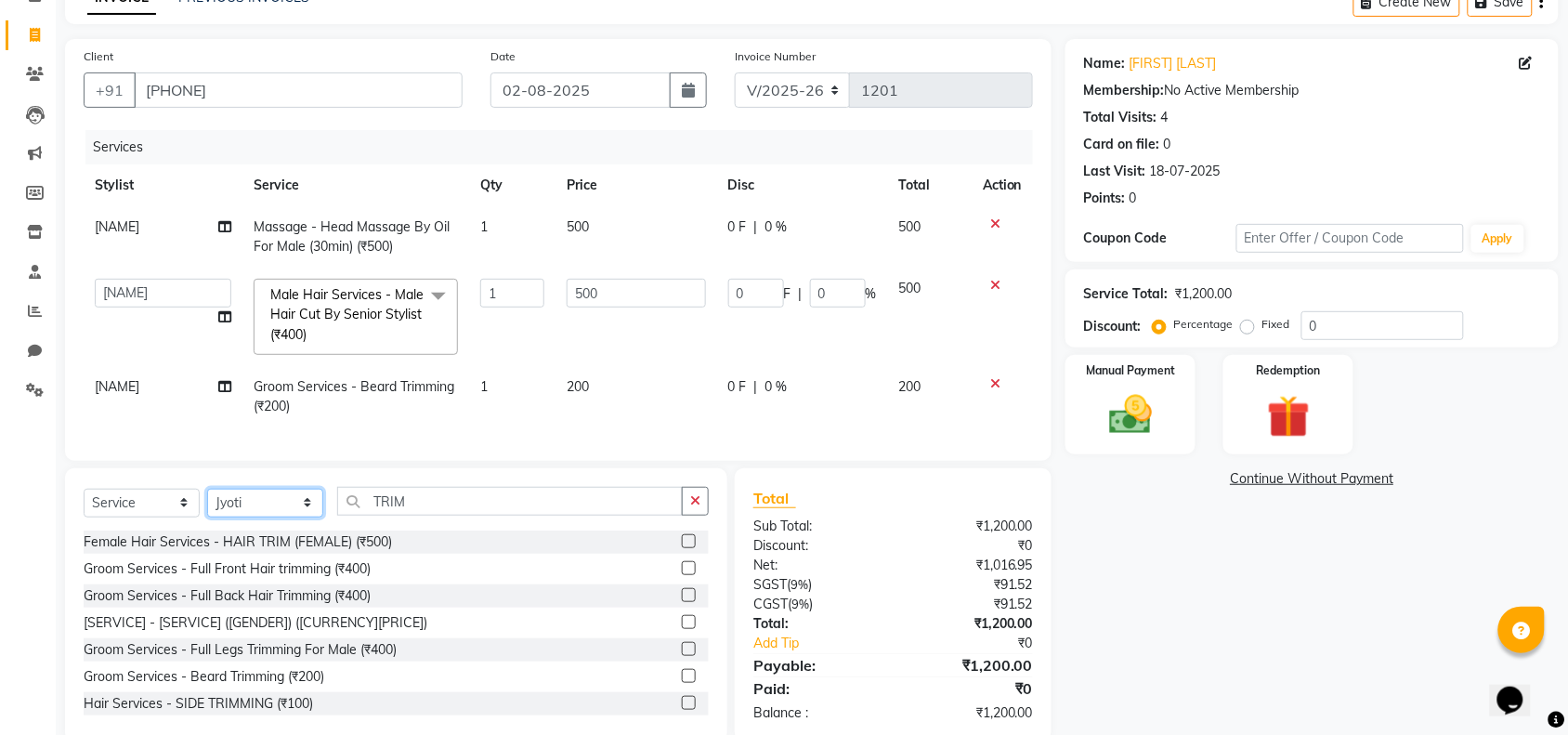 click on "Select Stylist AAYUSHREE admin Alisha creado ANAO Angela Jyoti Kailash Komal mamta Mamtaben Mamtaben Nisha Pooja Punit Raj Rajesh Ranjeet Ranjeet Shinde Roshan Salman Sanjay shalinee burpute suraj sharma Suresh Talib Tanvi Uditya Vijay wallking" 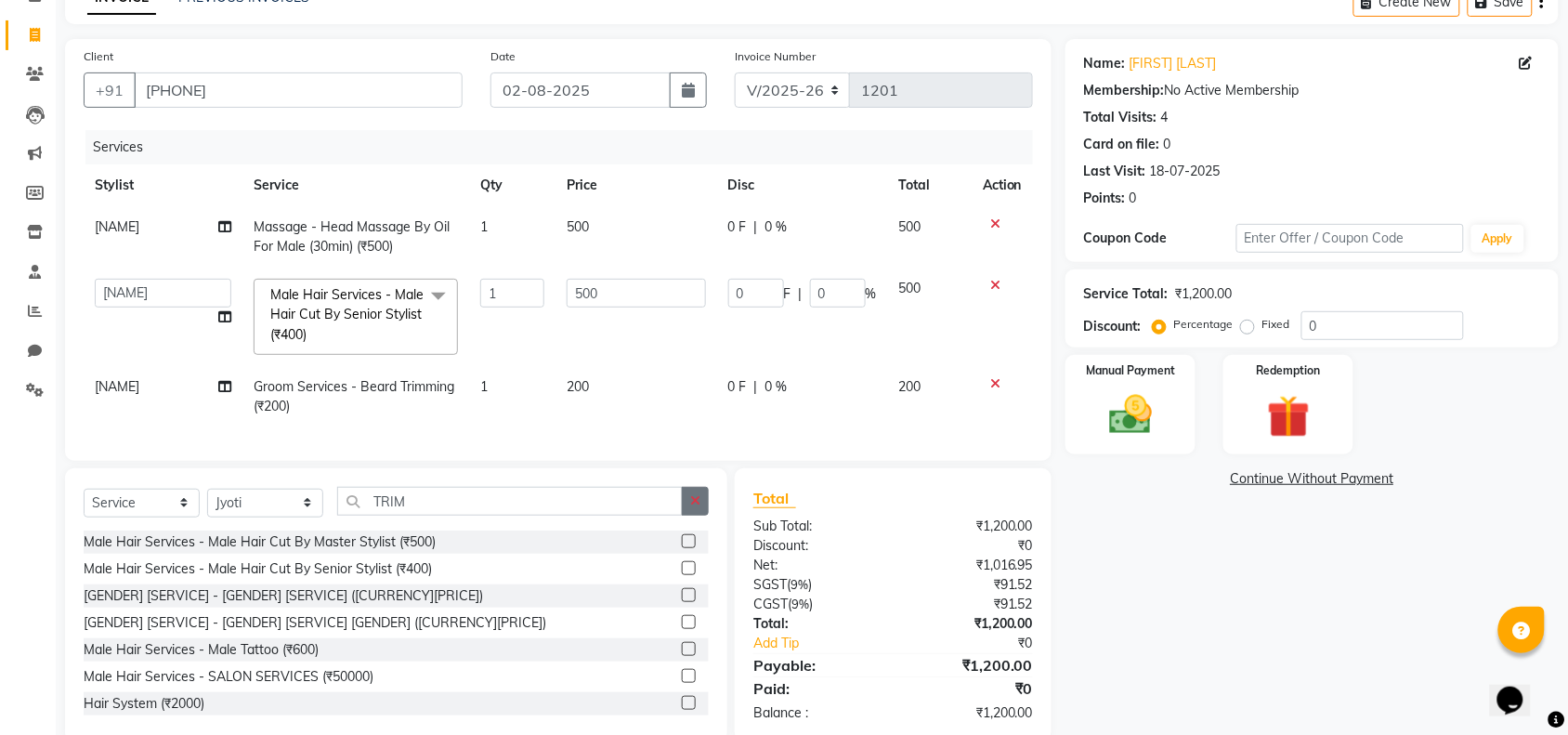 click 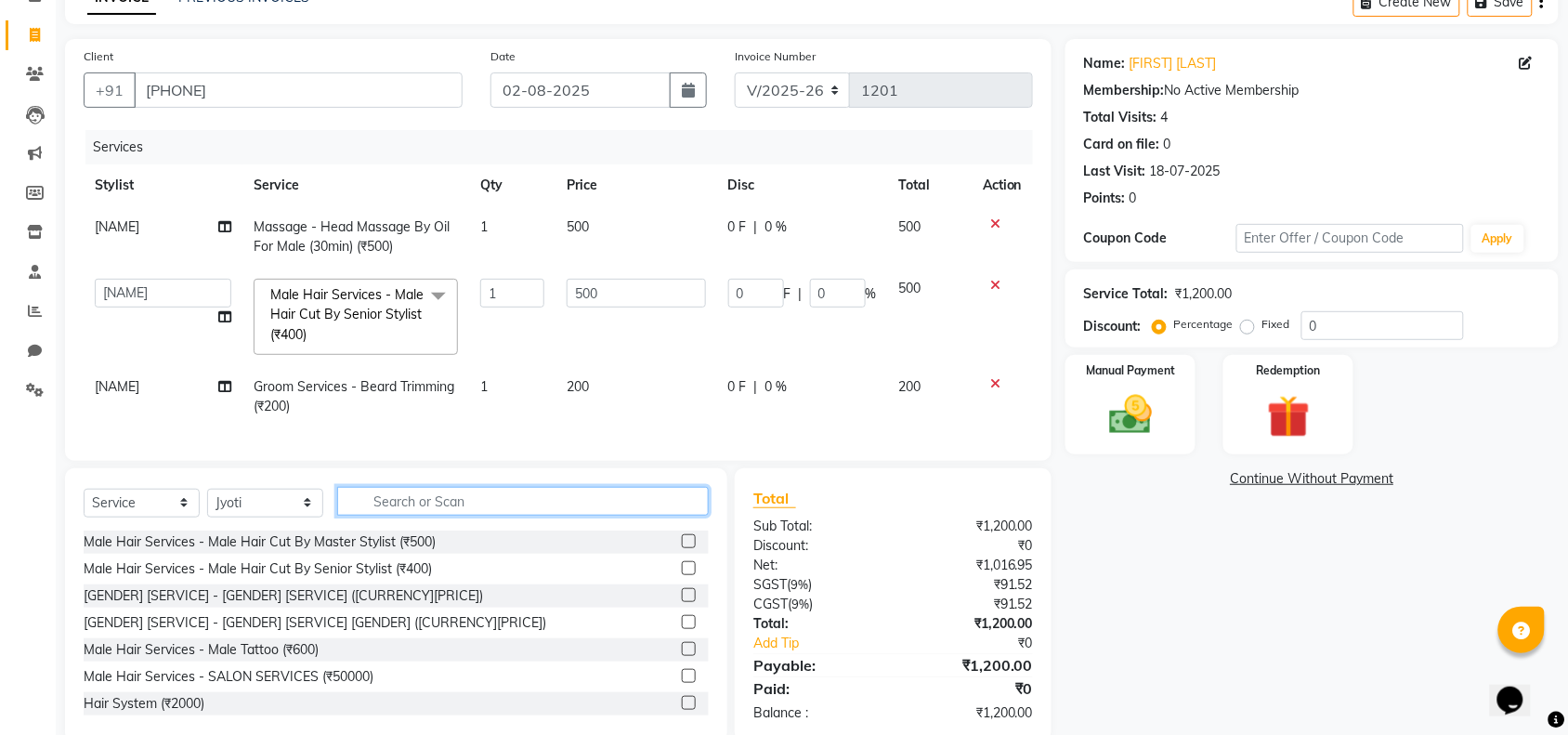 click 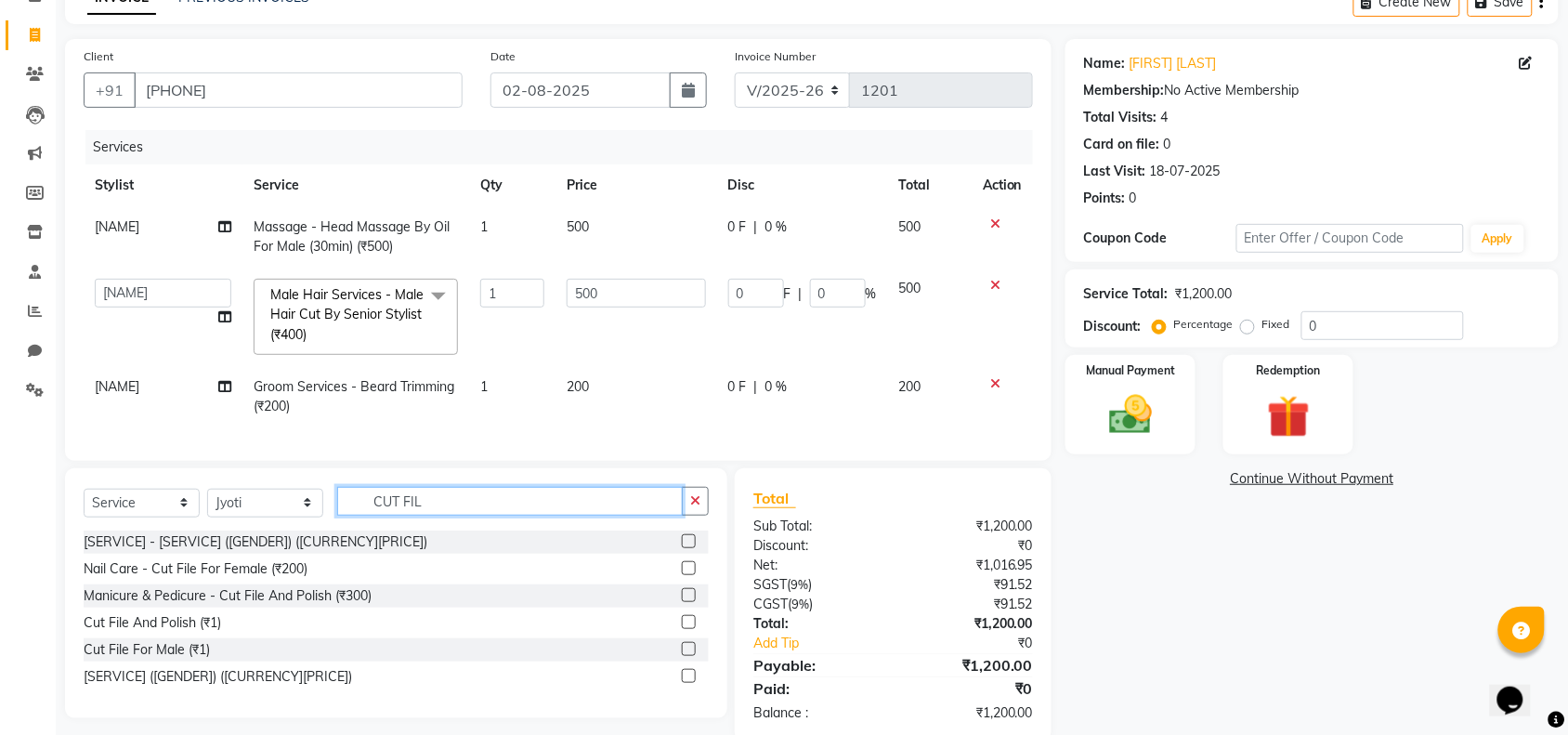 type on "CUT FIL" 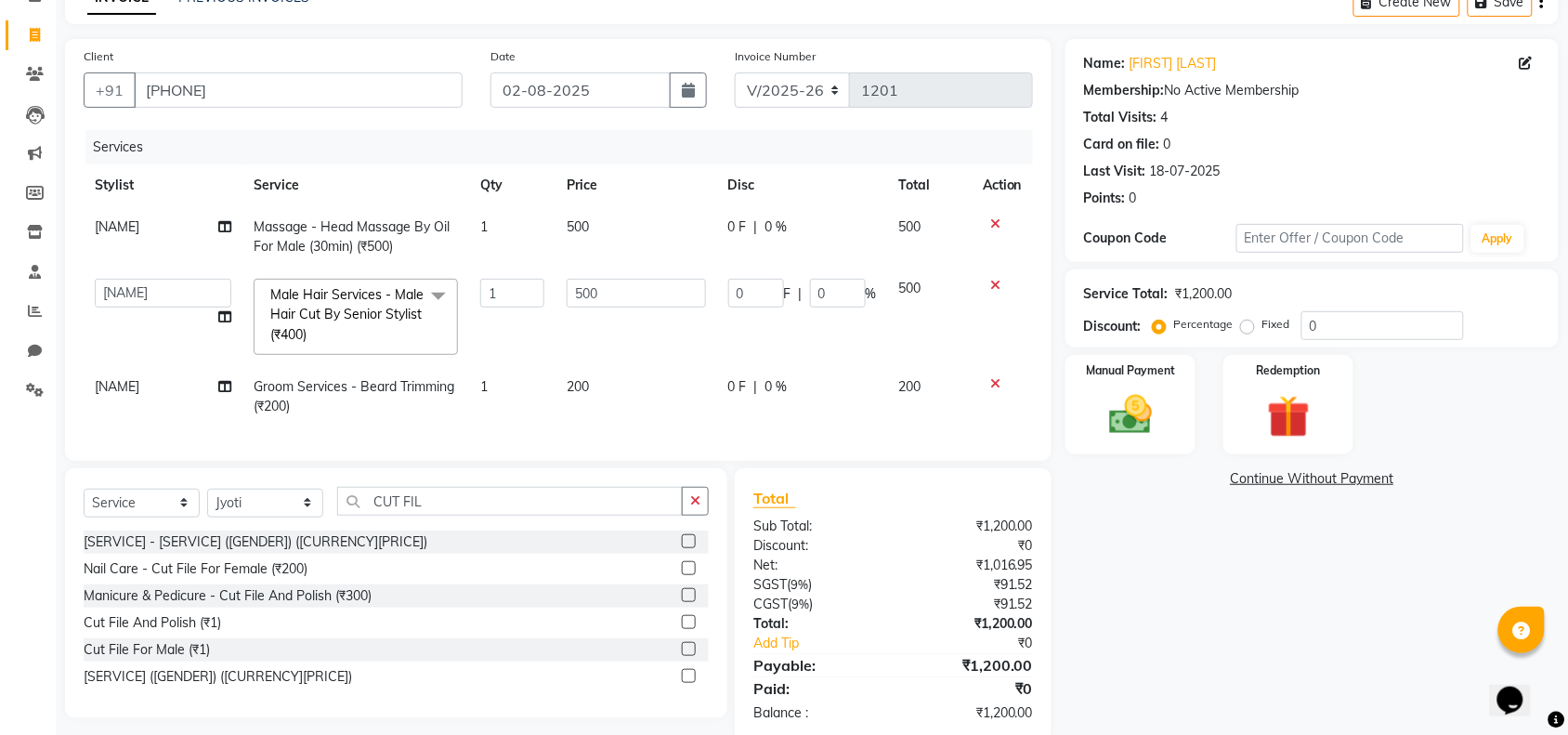click 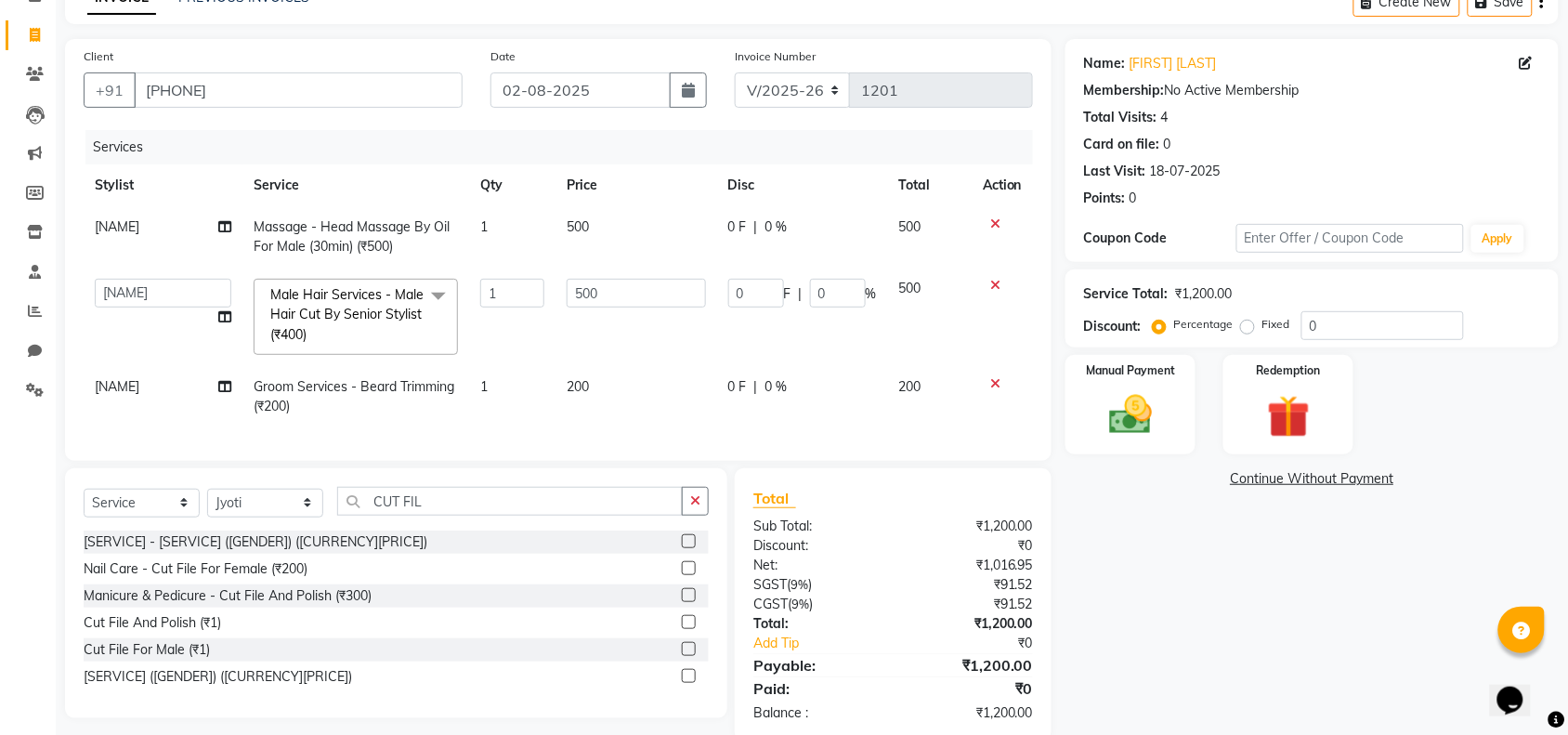 click at bounding box center (687, 542) 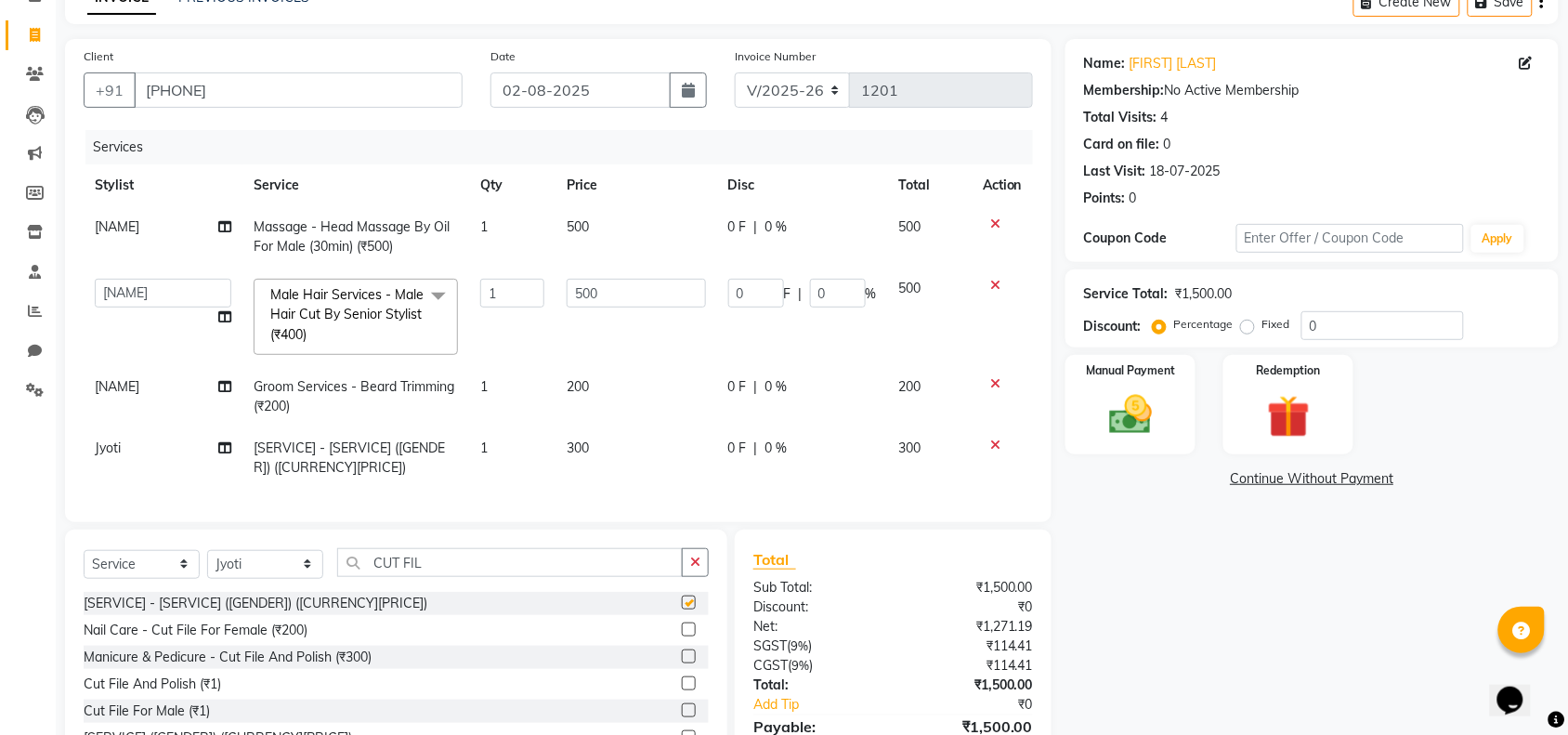 checkbox on "false" 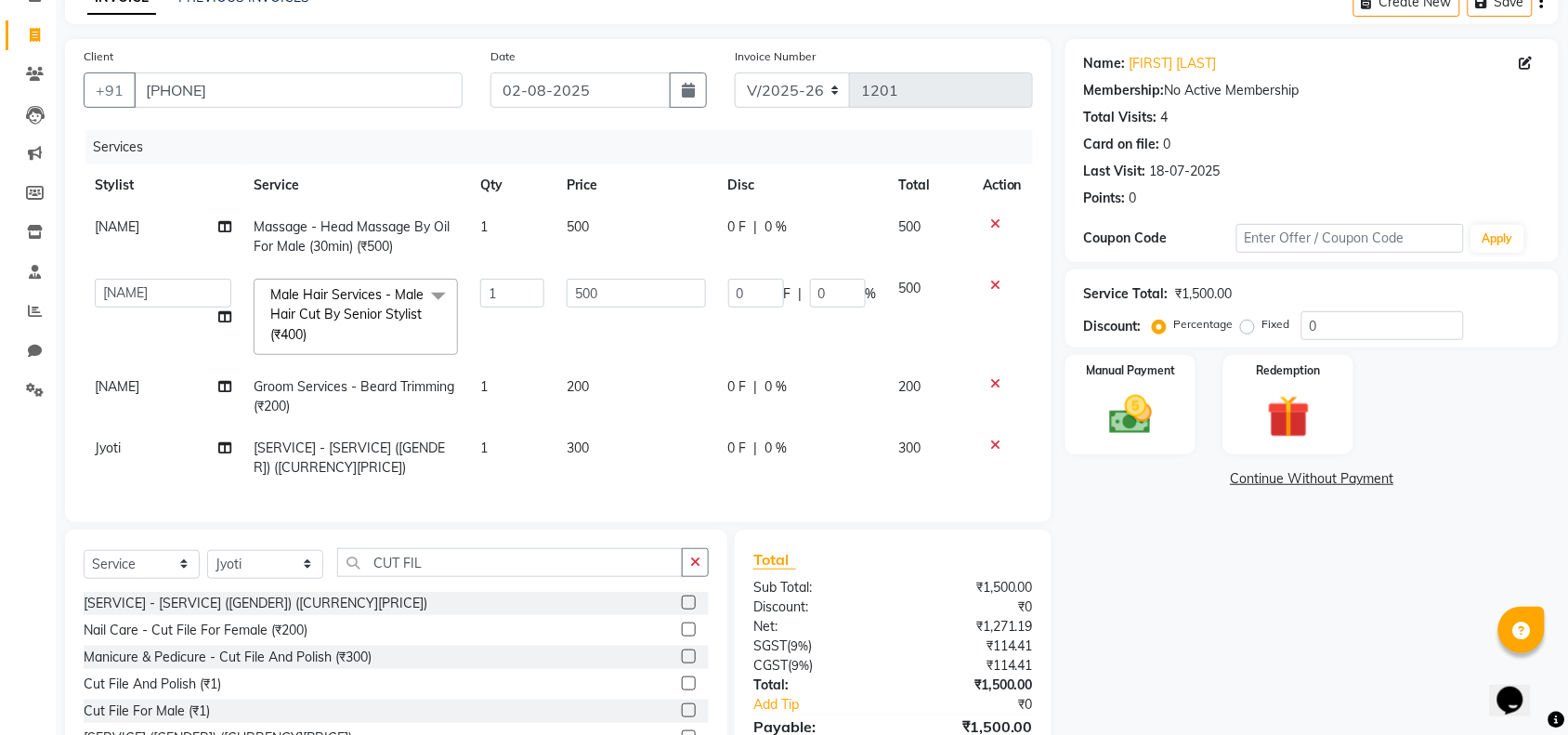 click on "1" 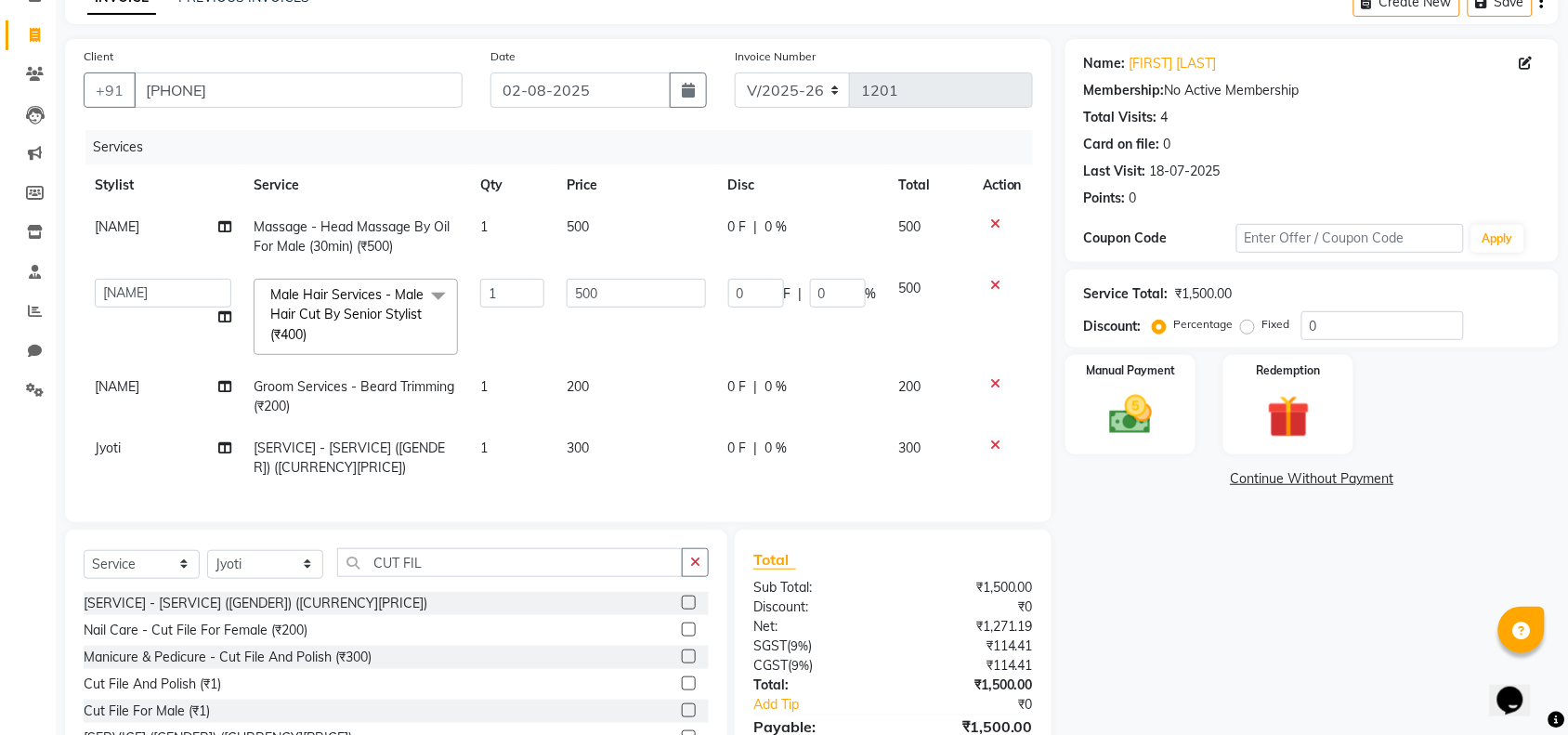 select on "82320" 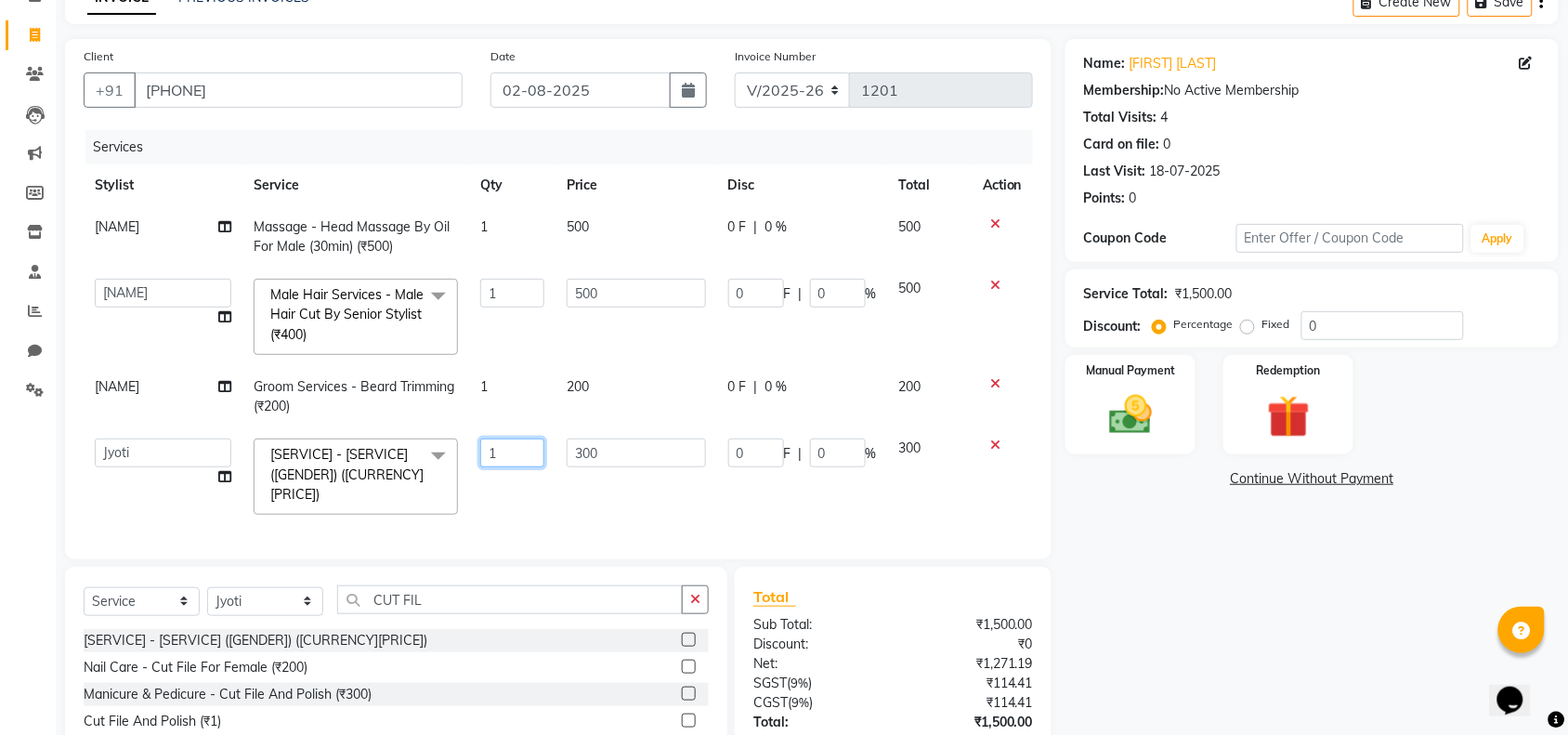 click on "1" 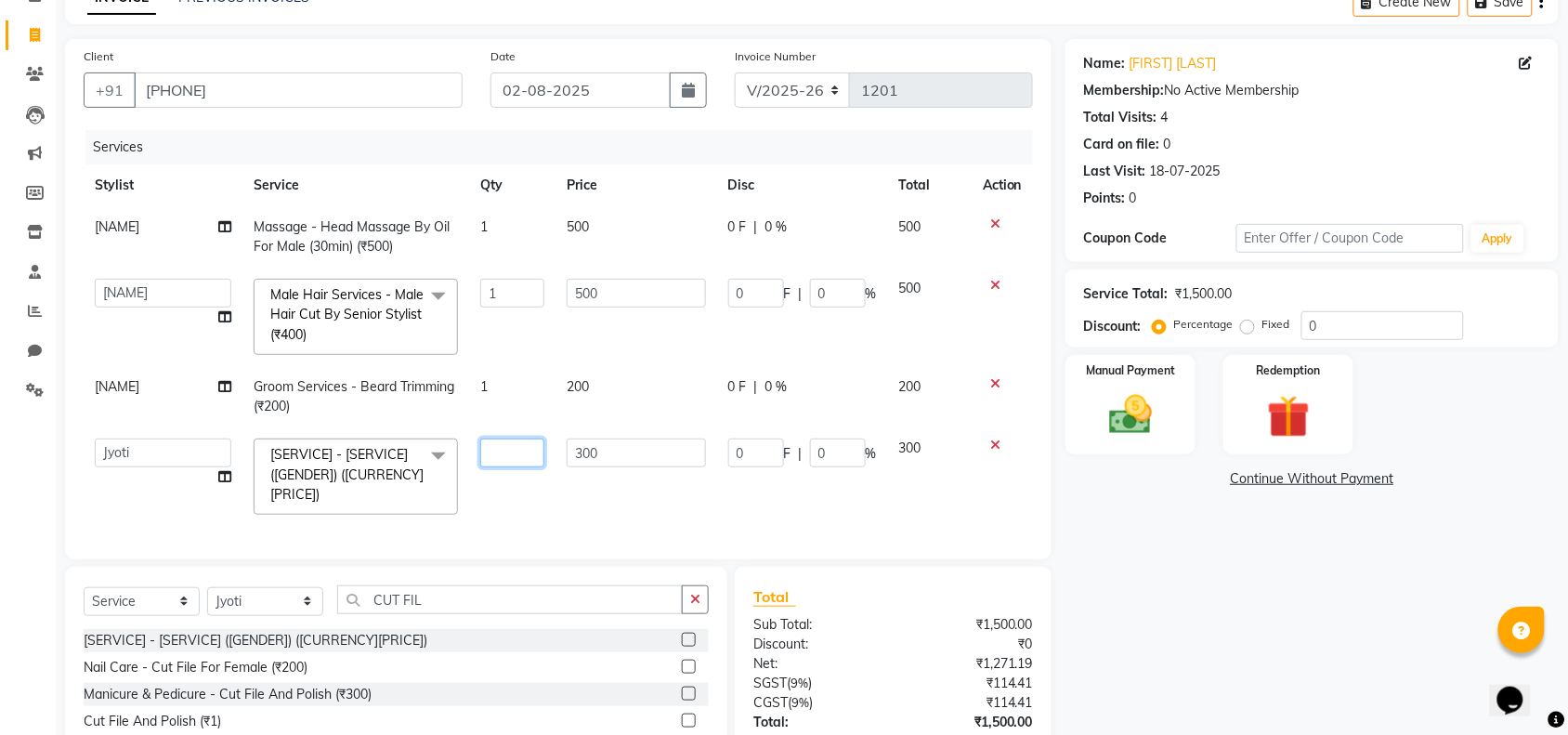 type on "2" 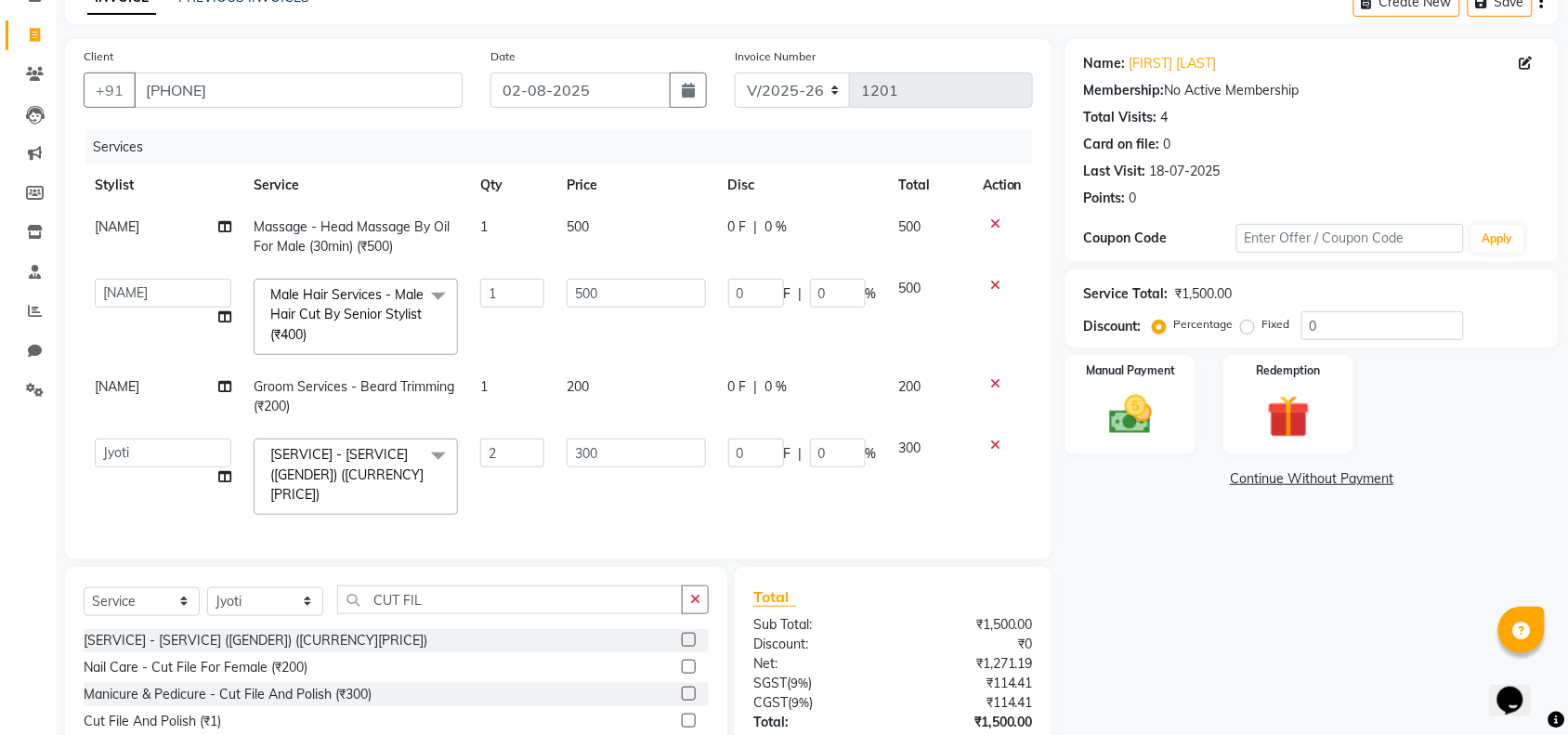 click on "Services Stylist Service Qty Price Disc Total Action Rajesh Massage - Head Massage By Oil For Male (30min) (₹500) 1 500 0 F | 0 % 500 AAYUSHREE admin Alisha creado ANAO Angela Jyoti Kailash Komal mamta Mamtaben Mamtaben Nisha Pooja Punit Raj Rajesh Ranjeet Ranjeet Shinde Roshan Salman Sanjay shalinee burpute suraj sharma Suresh Talib Tanvi Uditya Vijay wallking Male Hair Services - Male Hair Cut By Senior Stylist (₹400) x Male Hair Services - Male Hair Cut By Master Stylist (₹500) Male Hair Services - Male Hair Cut By Senior Stylist (₹400) Male Hair Services - Boys Hair Cut By Master Stylist (₹500) Male Hair Services - Boys Hair Cut By Senior Stylist (₹400) Male Hair Services - Male Tattoo (₹600) Male Hair Services - SALON SERVICES (₹50000) Hair System (₹2000) Female Hair Services - Female Hair Cut By Master Stylist (₹1500) Female Hair Services - Female Hair Cut By Senior Stylist (₹1000) Female Hair Services - shimmer (₹50) 1" 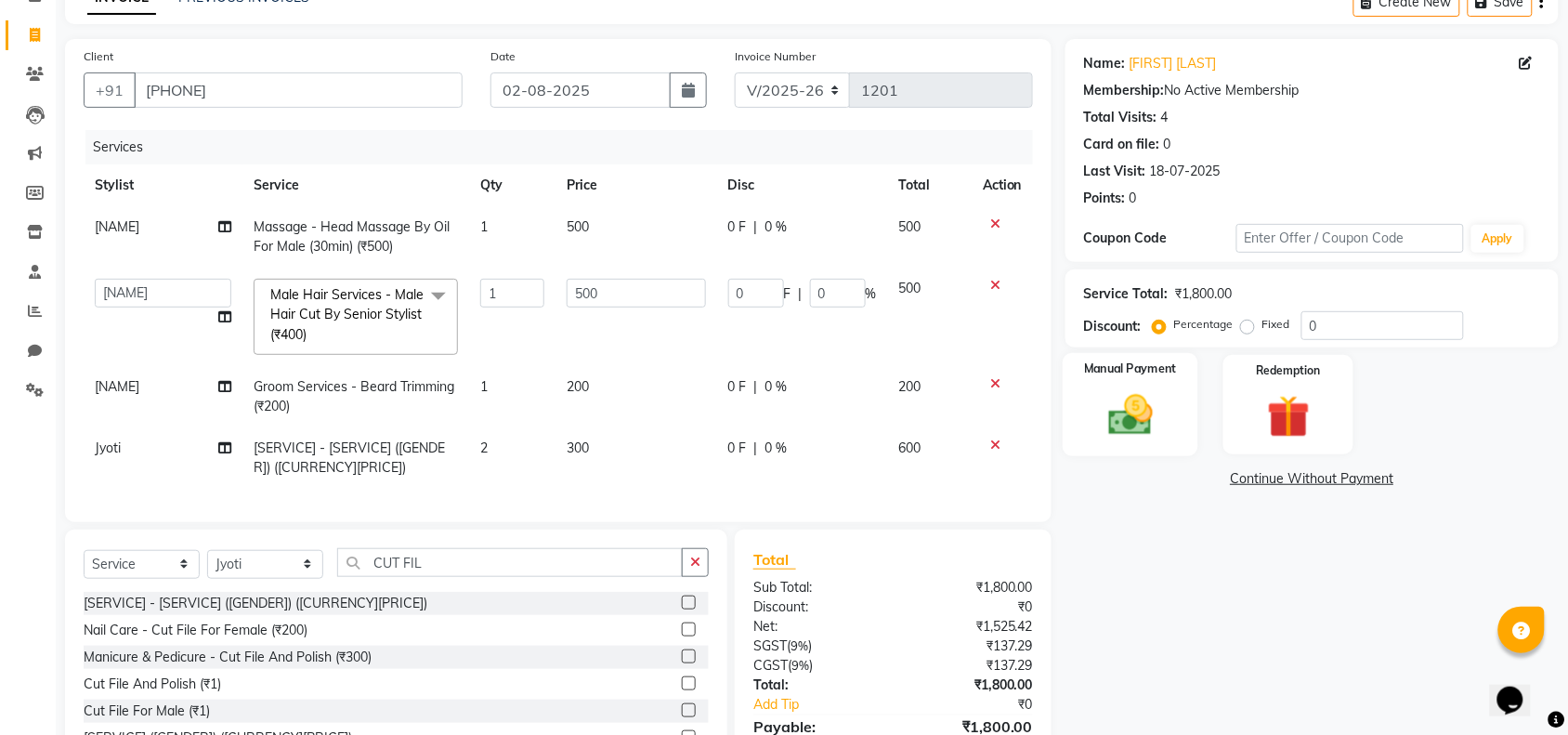 click on "Manual Payment" 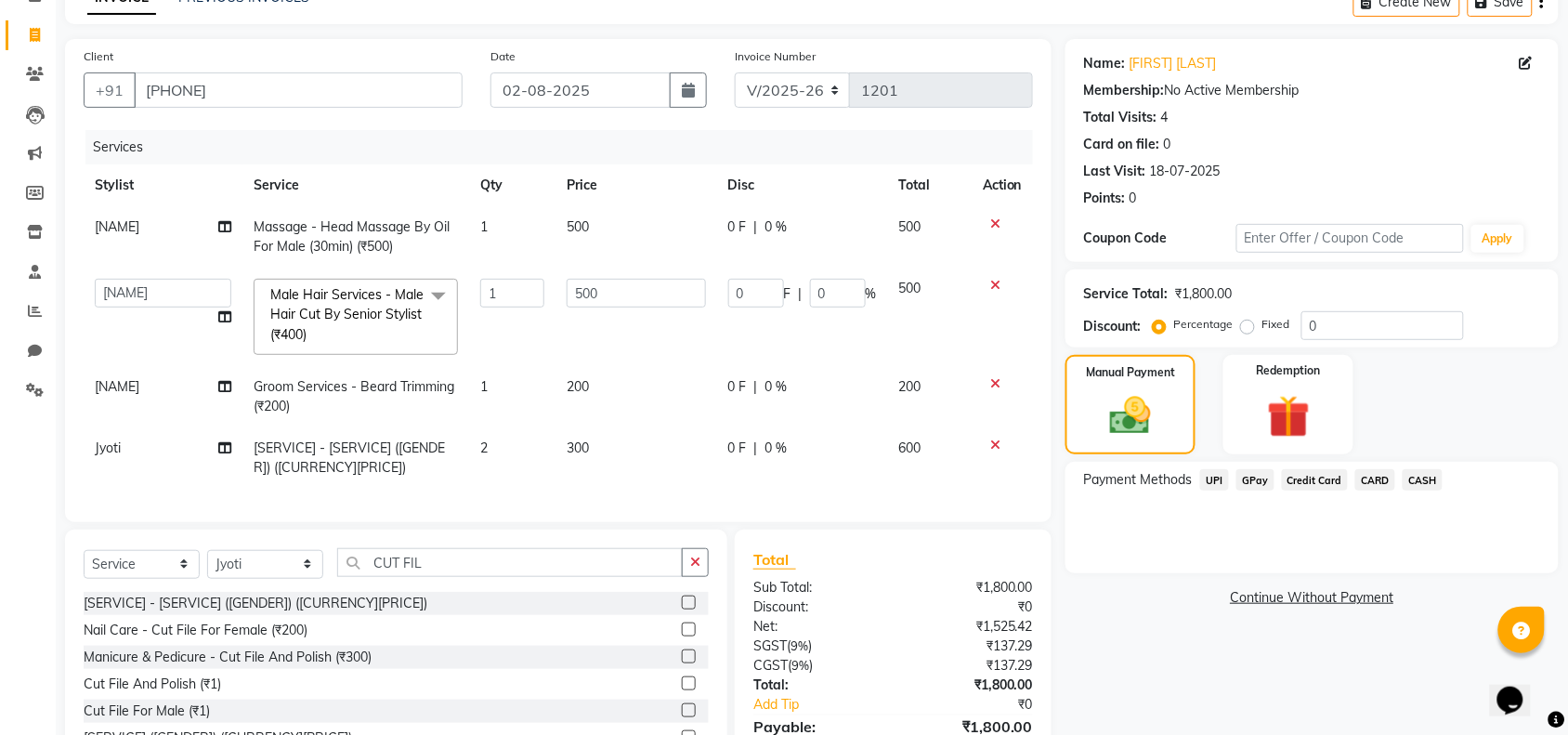 click on "CARD" 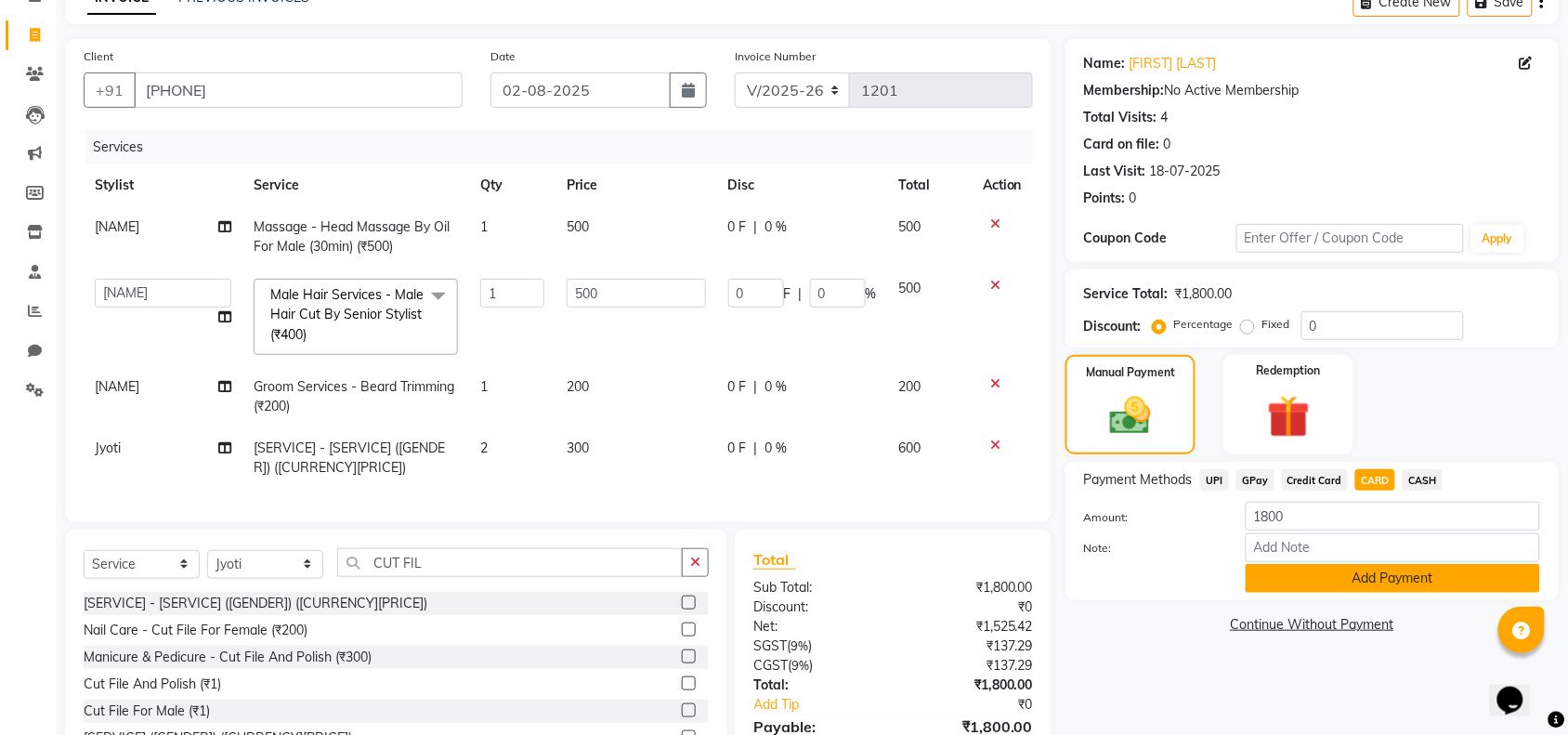 click on "Add Payment" 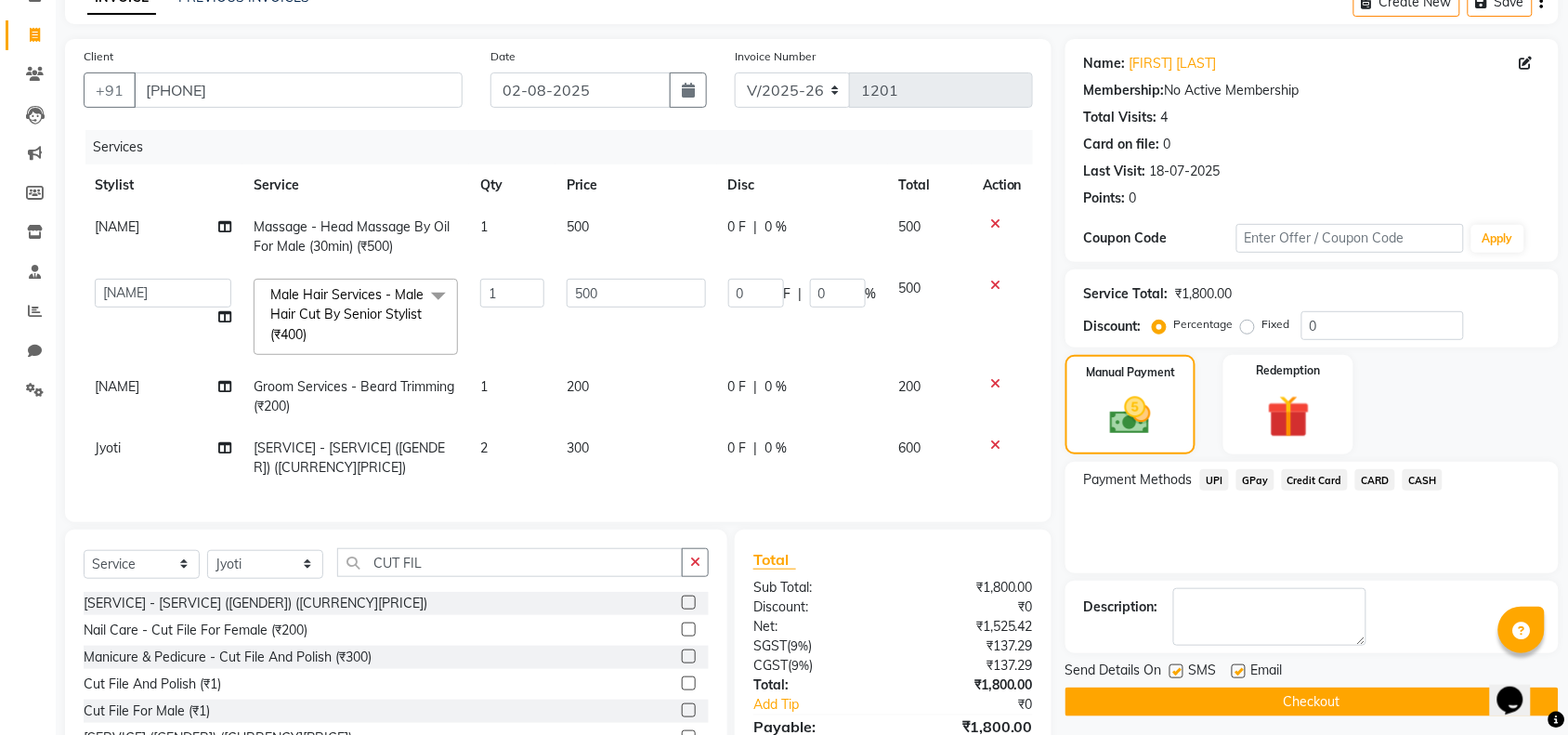 click on "Checkout" 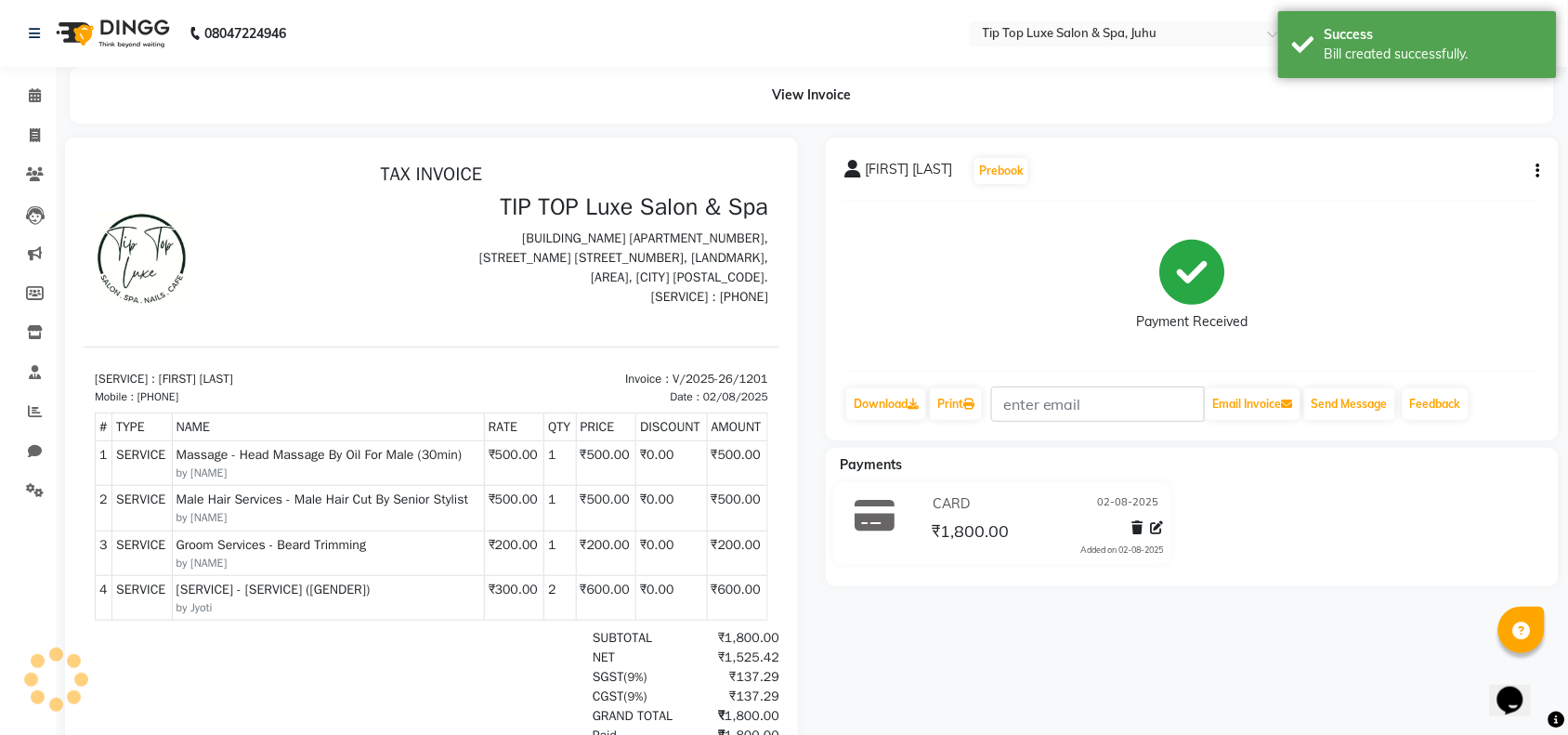 scroll, scrollTop: 0, scrollLeft: 0, axis: both 